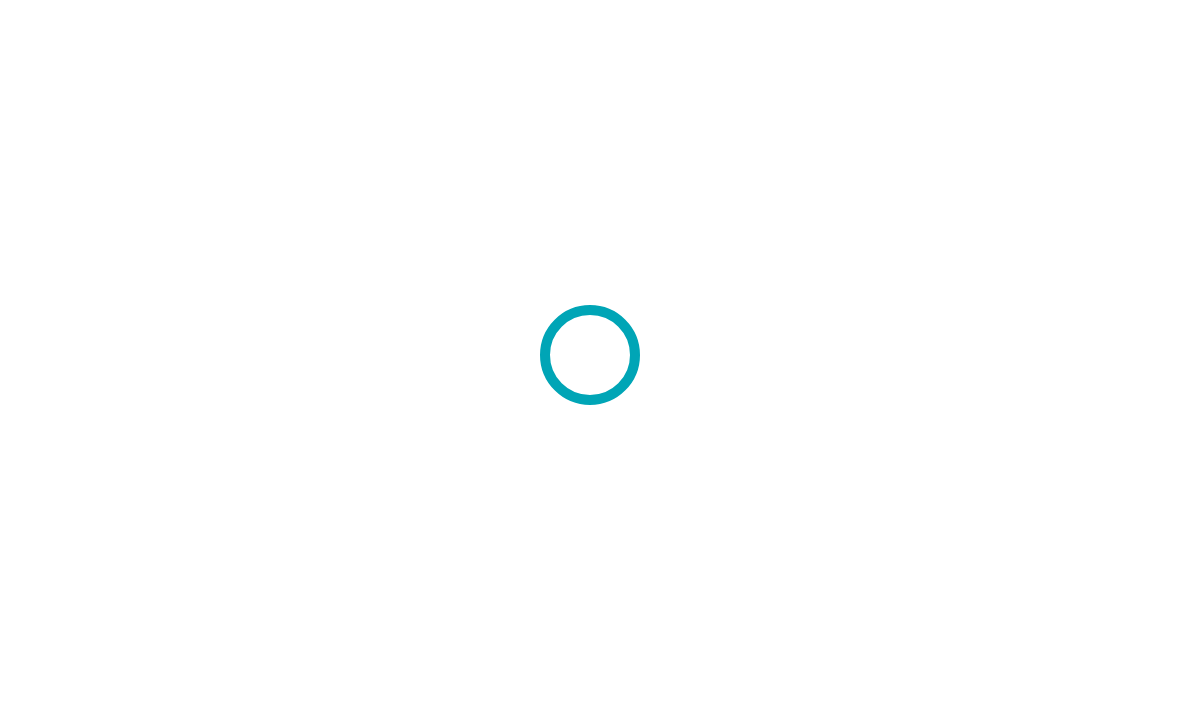 scroll, scrollTop: 0, scrollLeft: 0, axis: both 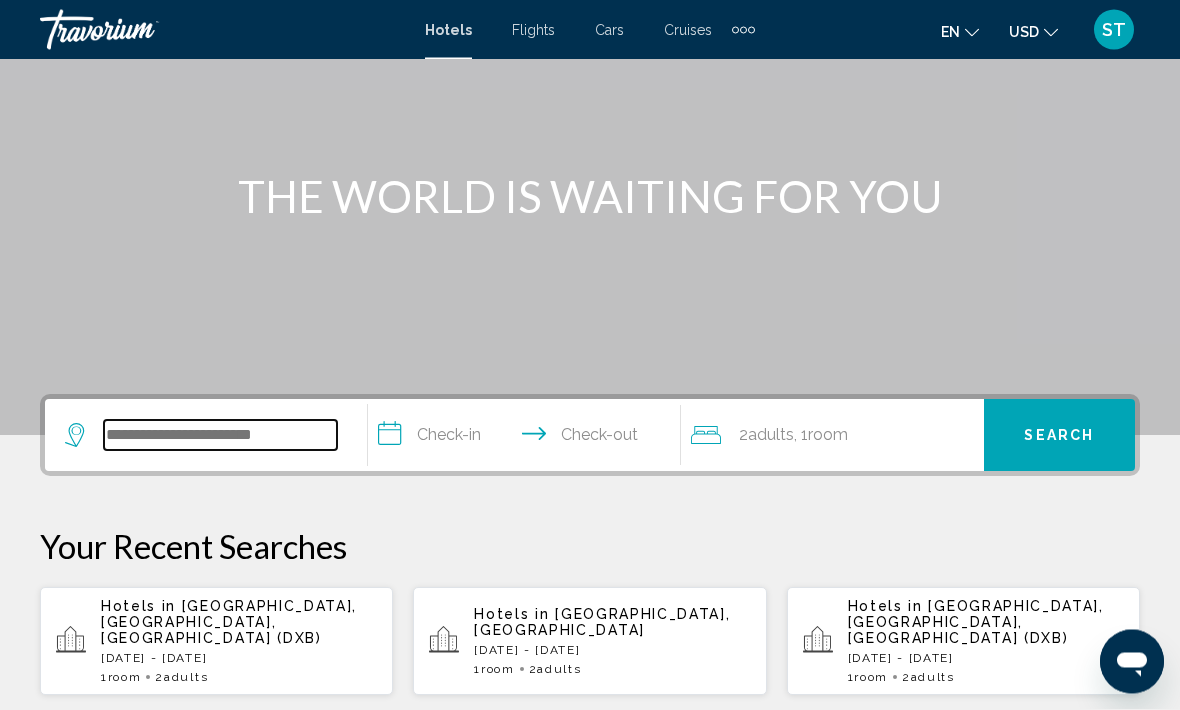 click at bounding box center [220, 436] 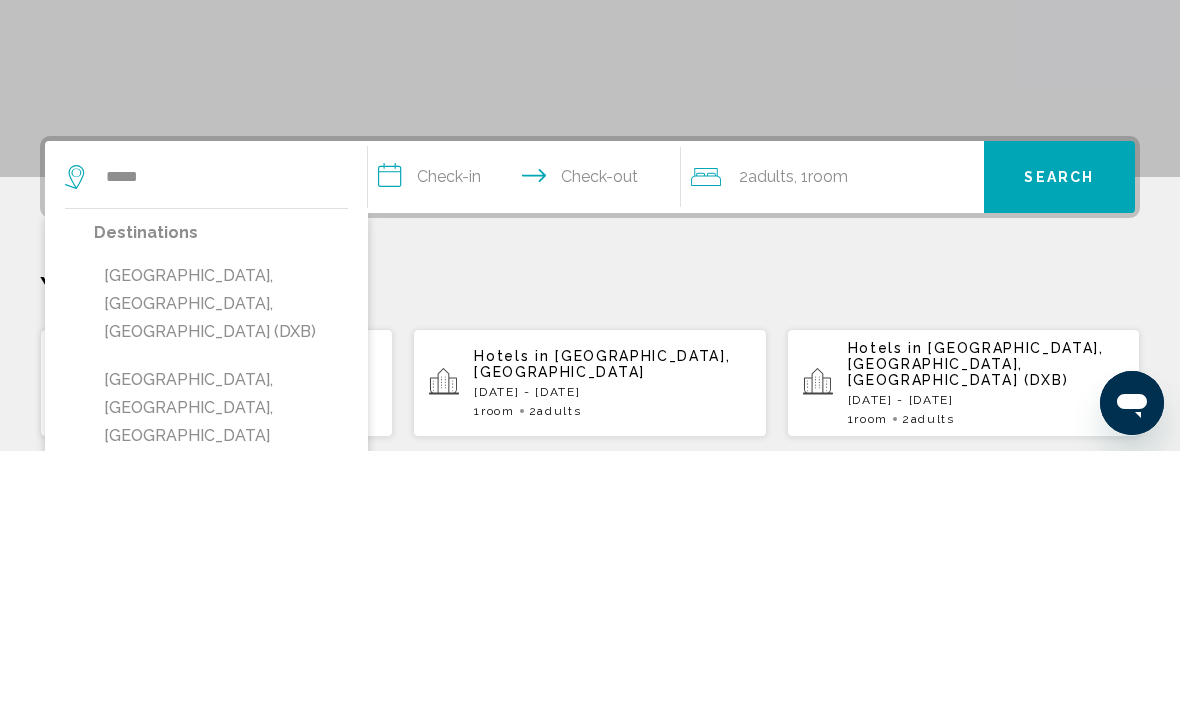 click on "[GEOGRAPHIC_DATA], [GEOGRAPHIC_DATA], [GEOGRAPHIC_DATA] (DXB)" at bounding box center [221, 563] 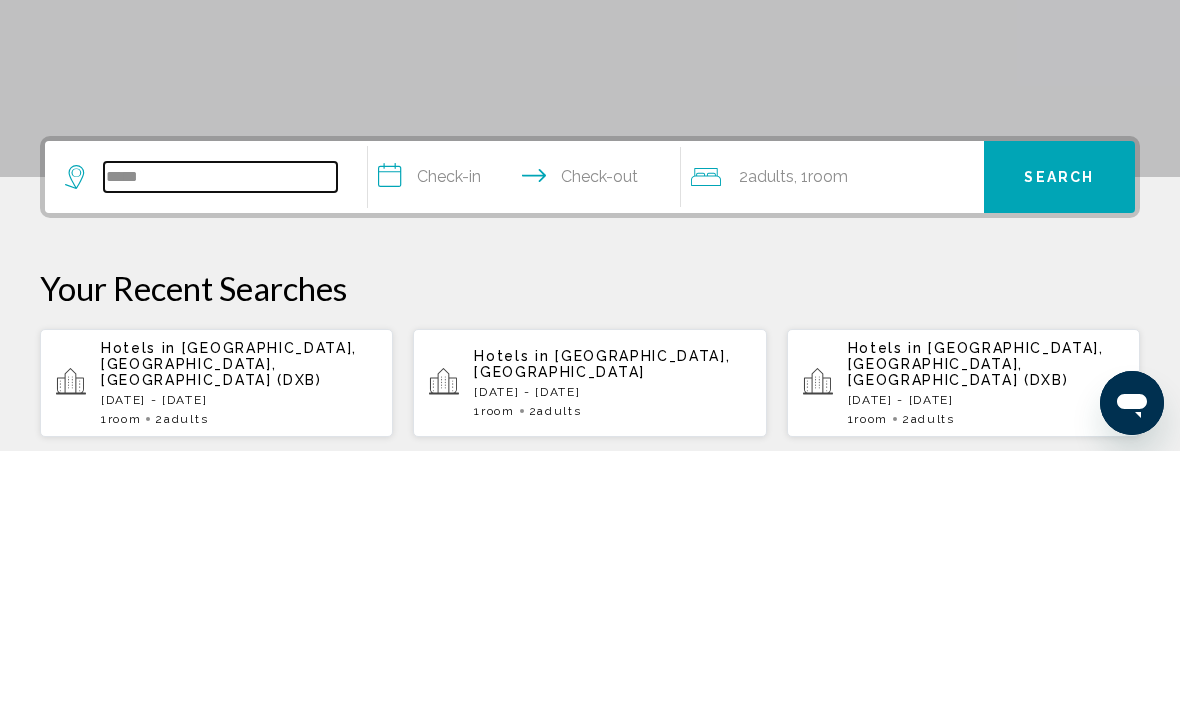 type on "**********" 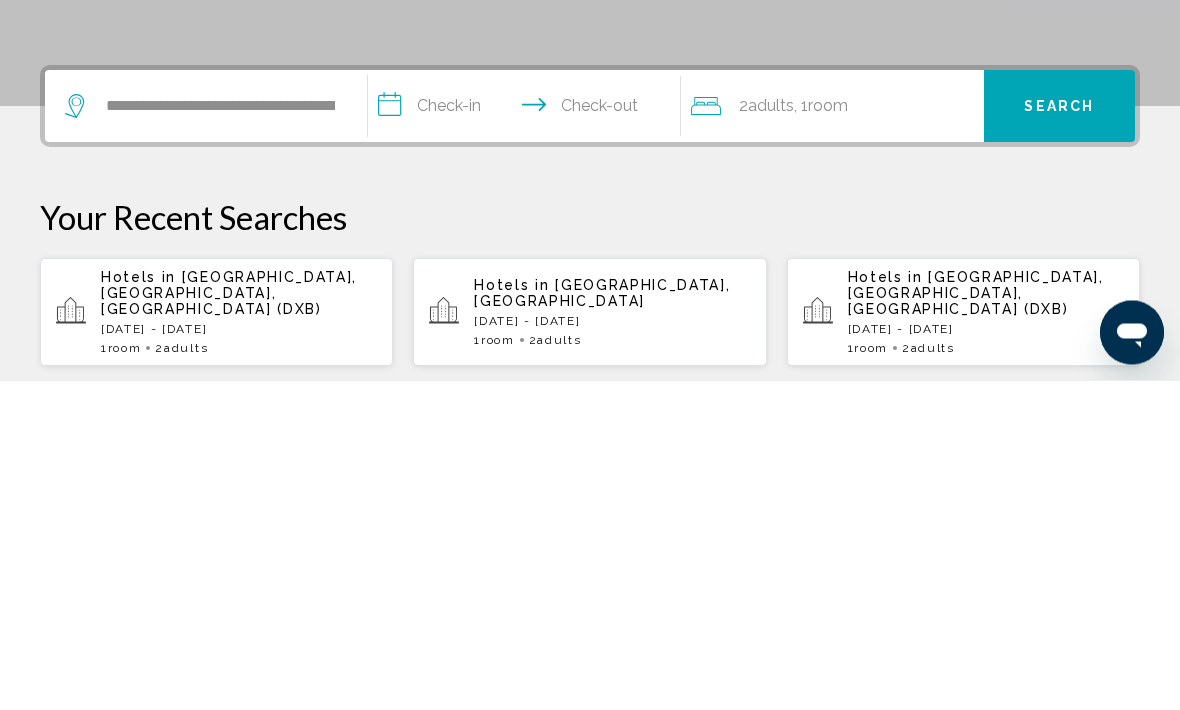 click on "**********" at bounding box center (528, 439) 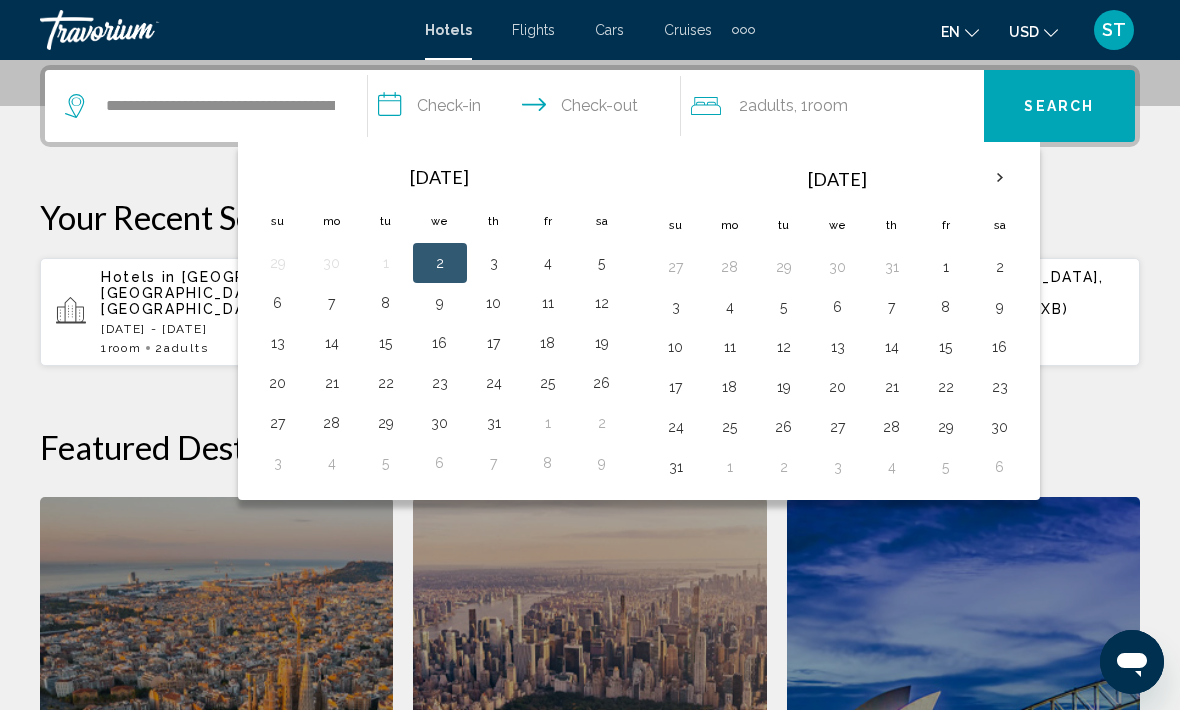 click on "13" at bounding box center (838, 347) 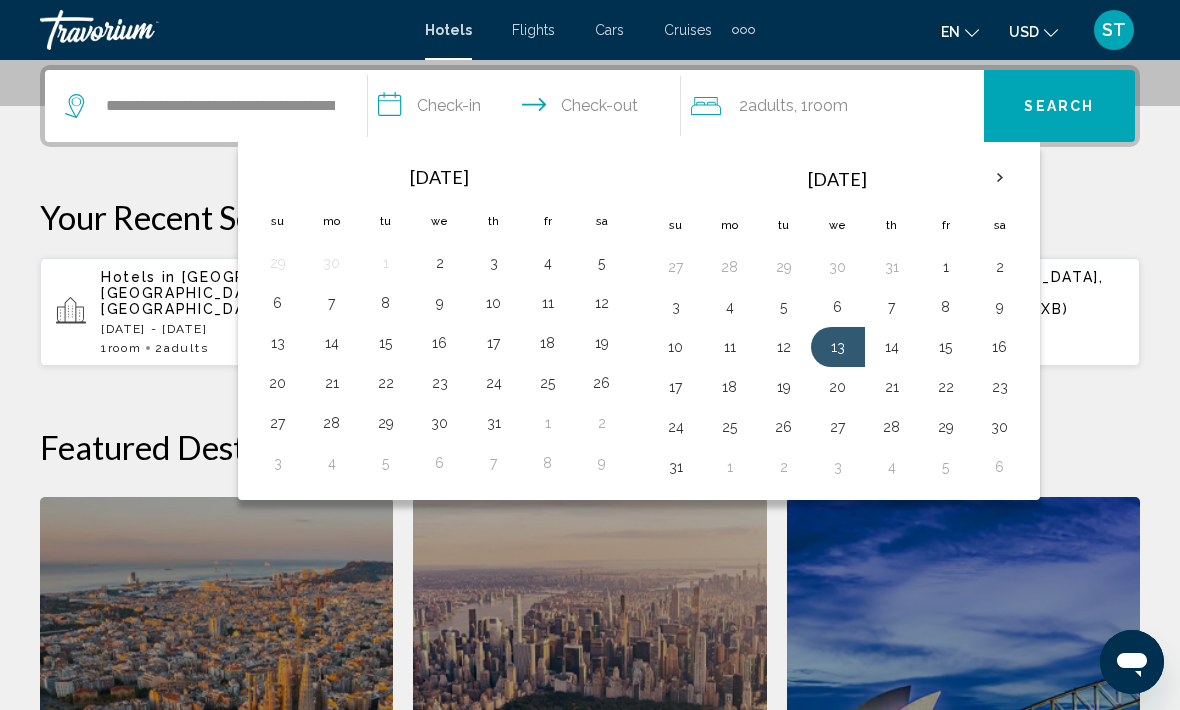 click on "18" at bounding box center [730, 387] 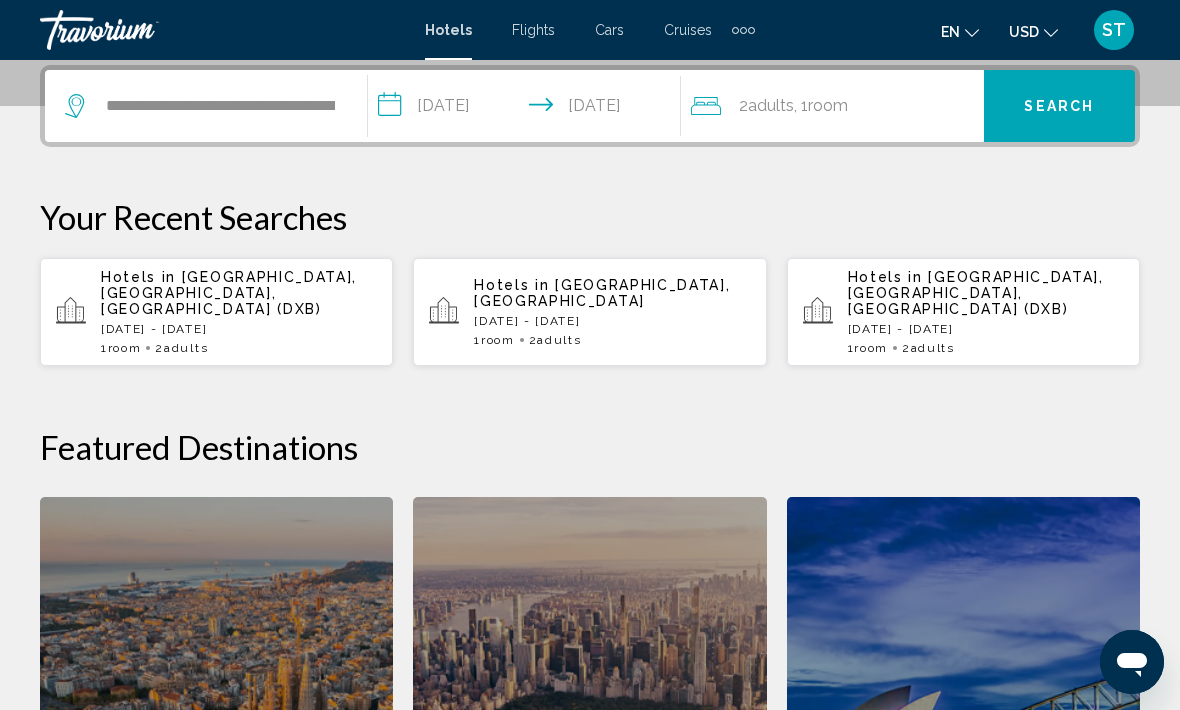 click on "**********" at bounding box center (528, 109) 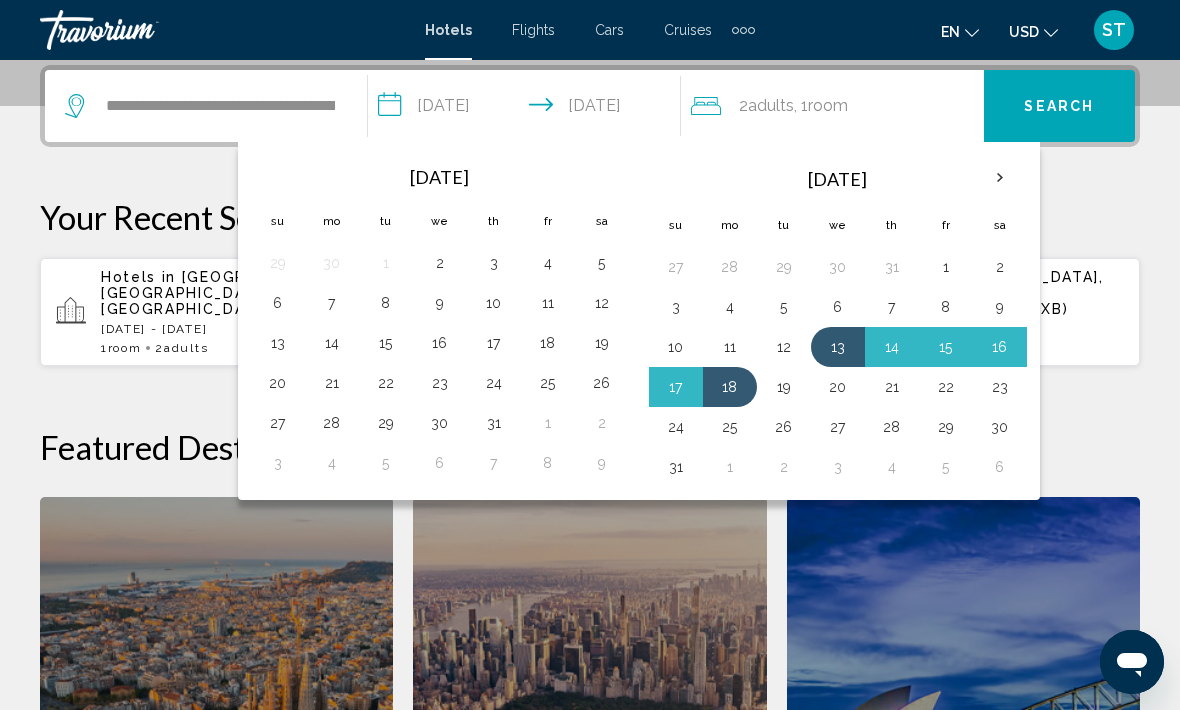 click on "2  Adult Adults , 1  Room rooms" 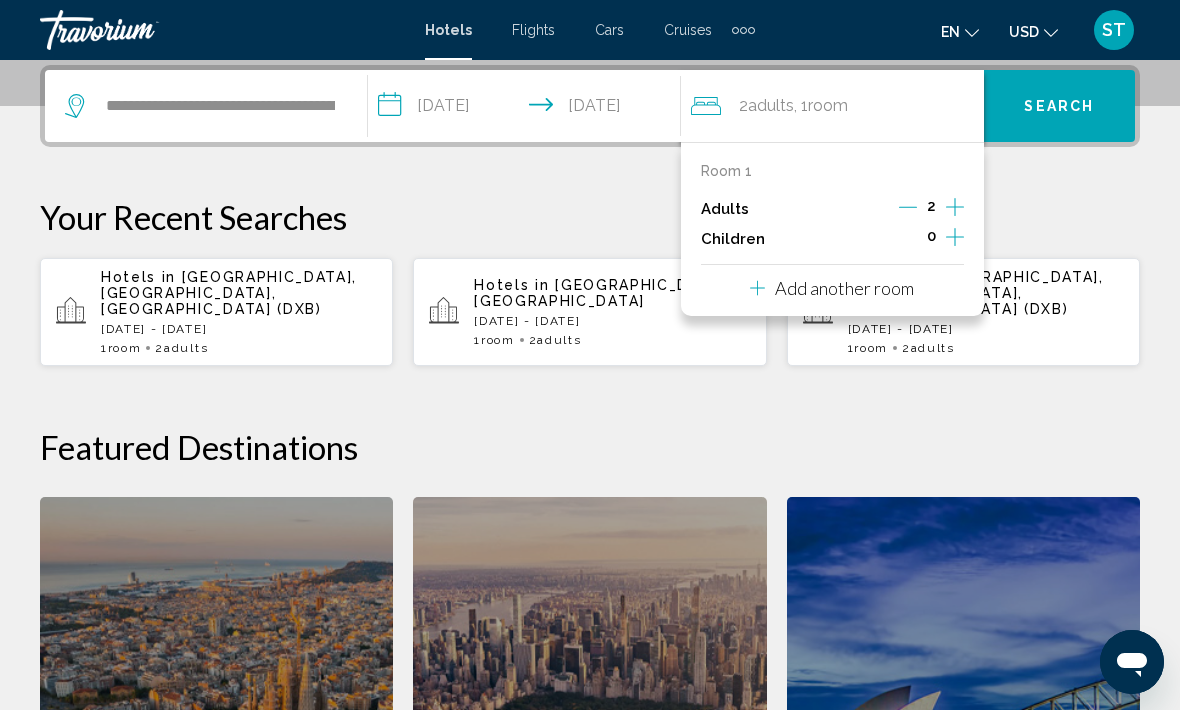 click on "Search" at bounding box center (1059, 107) 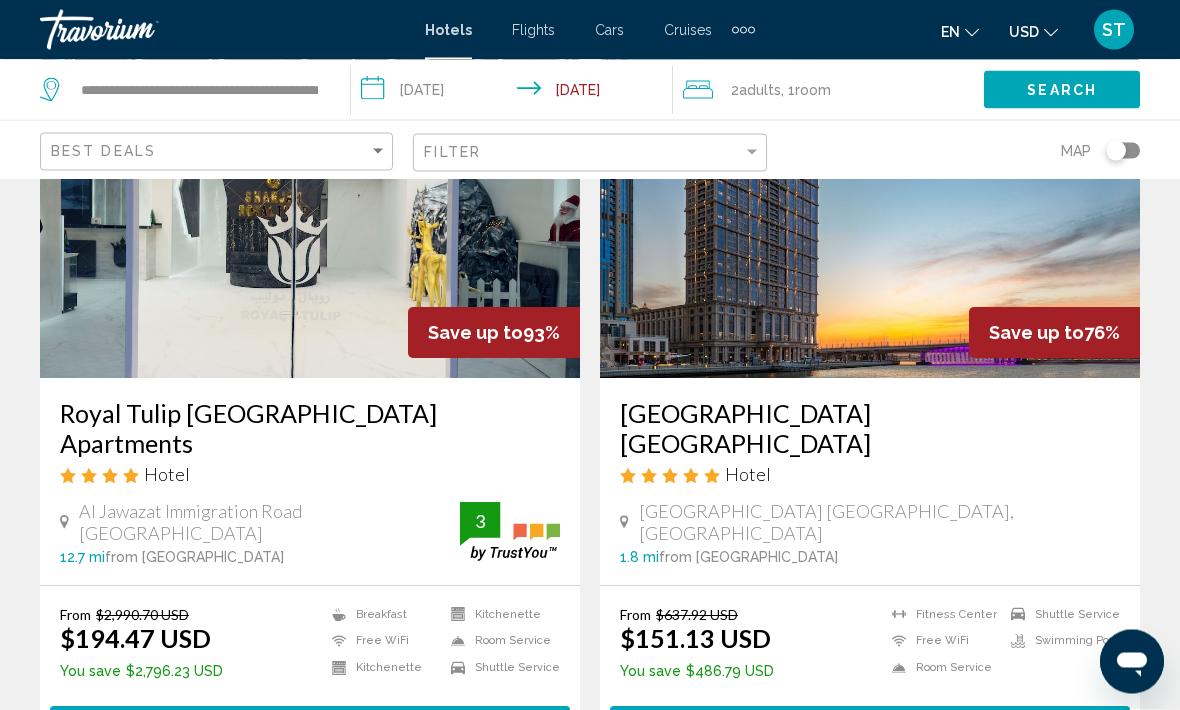 scroll, scrollTop: 204, scrollLeft: 0, axis: vertical 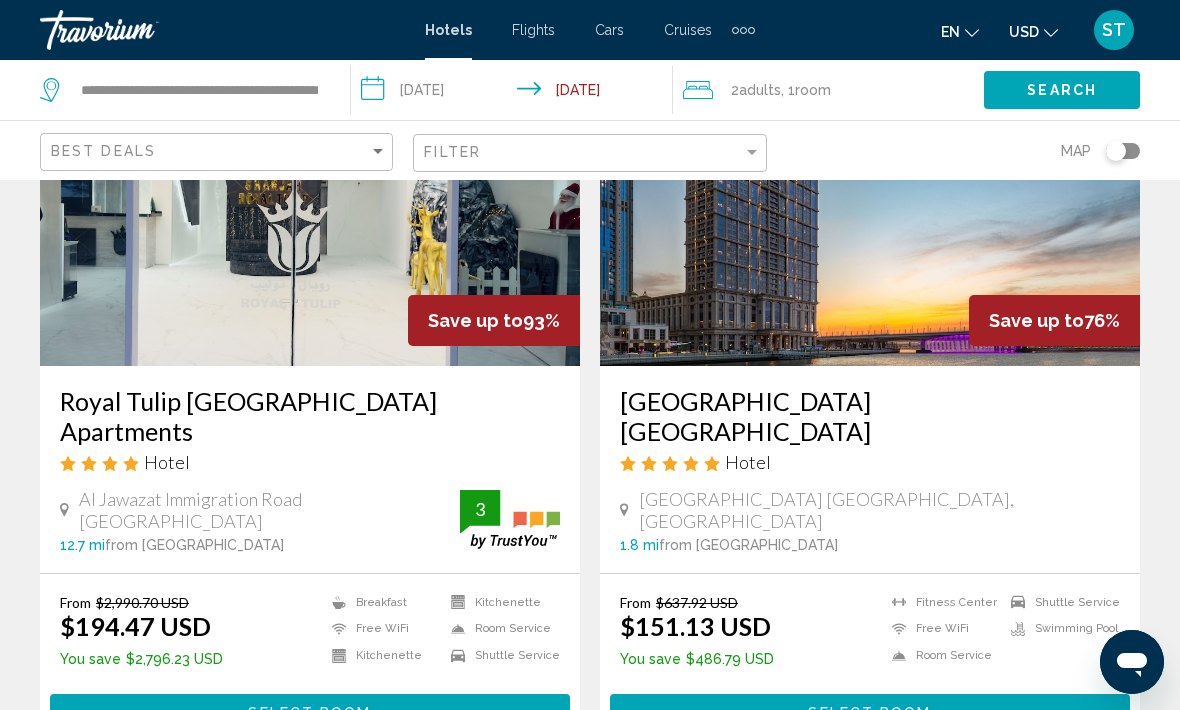 click on "Select Room" at bounding box center [870, 712] 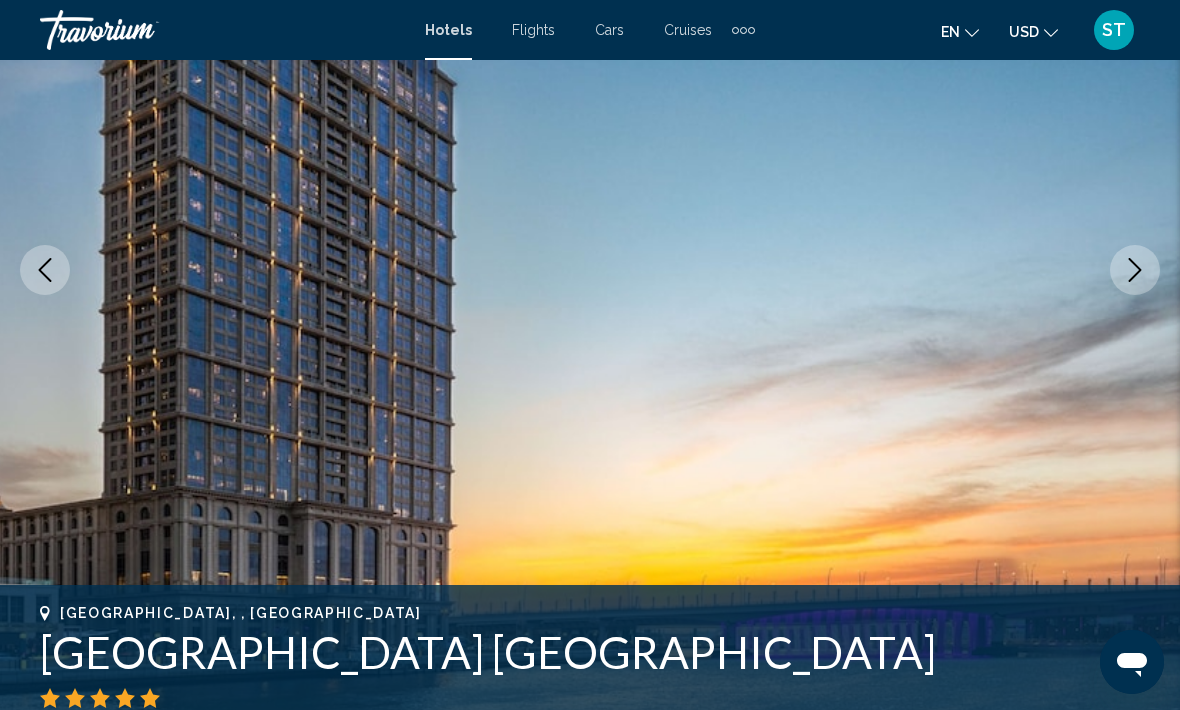 scroll, scrollTop: 185, scrollLeft: 0, axis: vertical 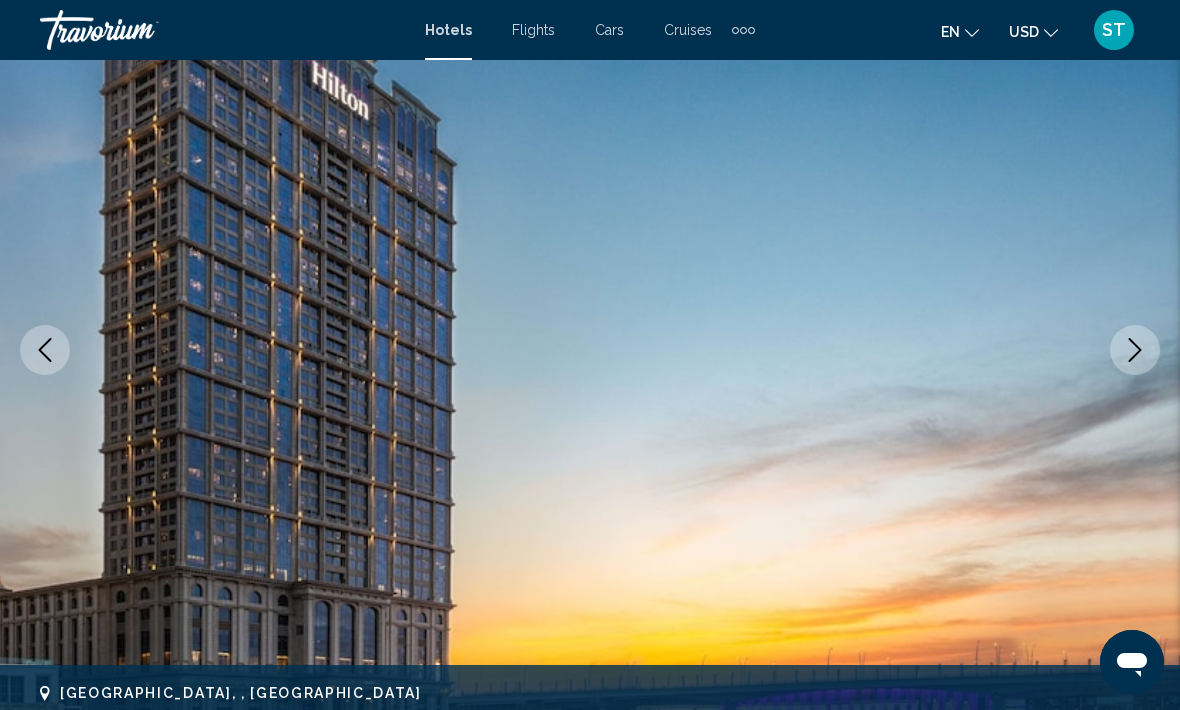 click 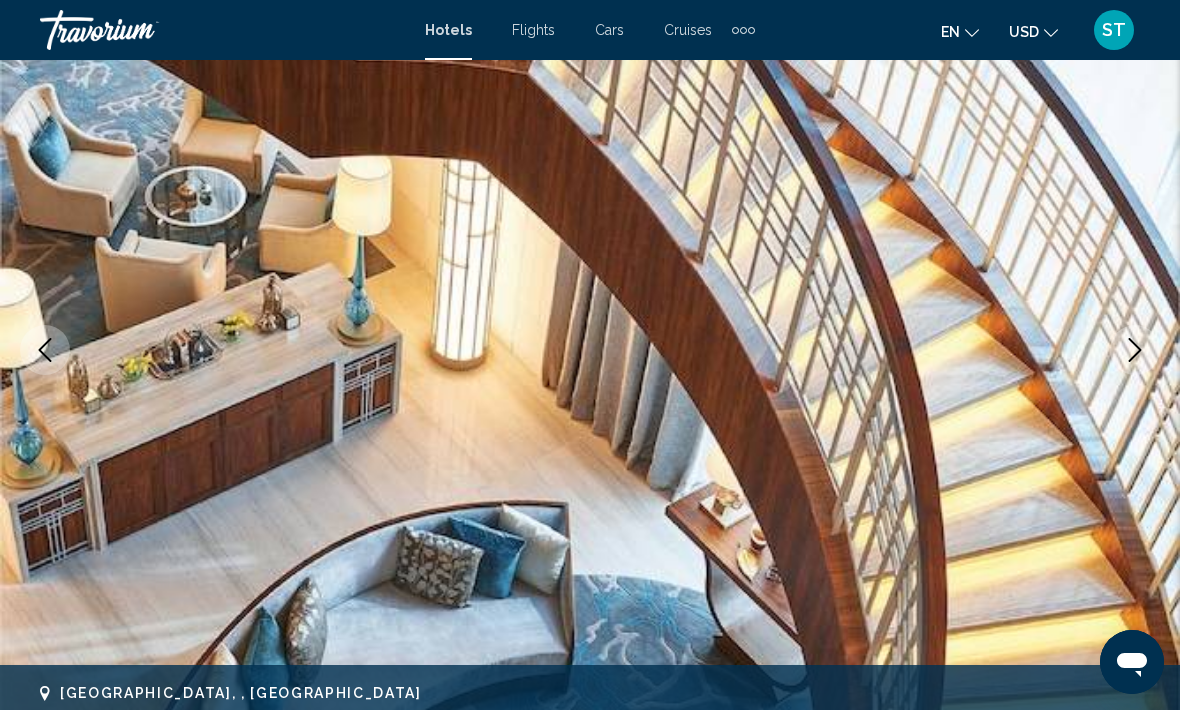 click 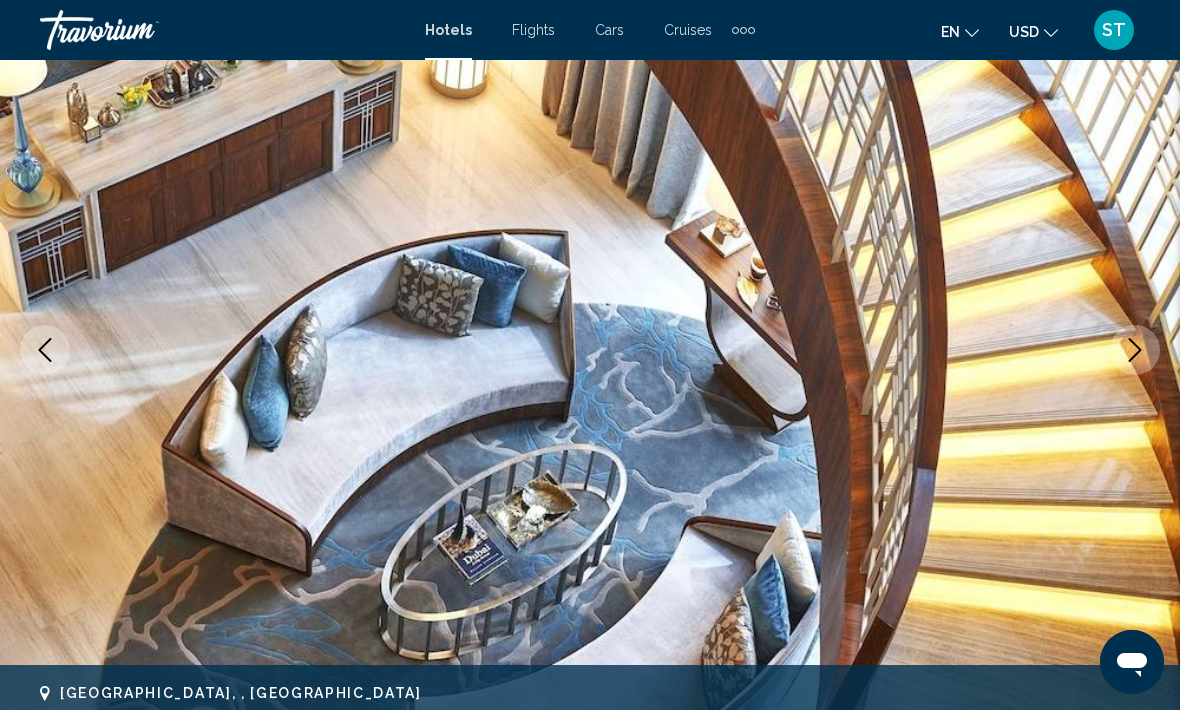 click 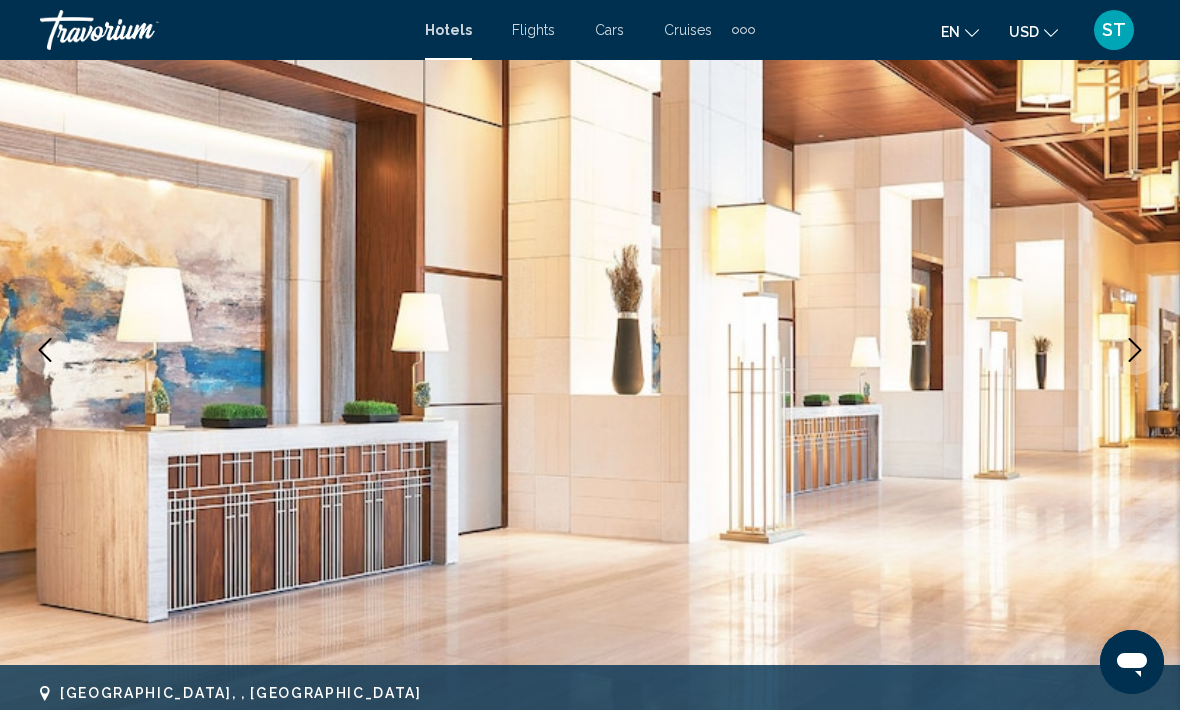 click 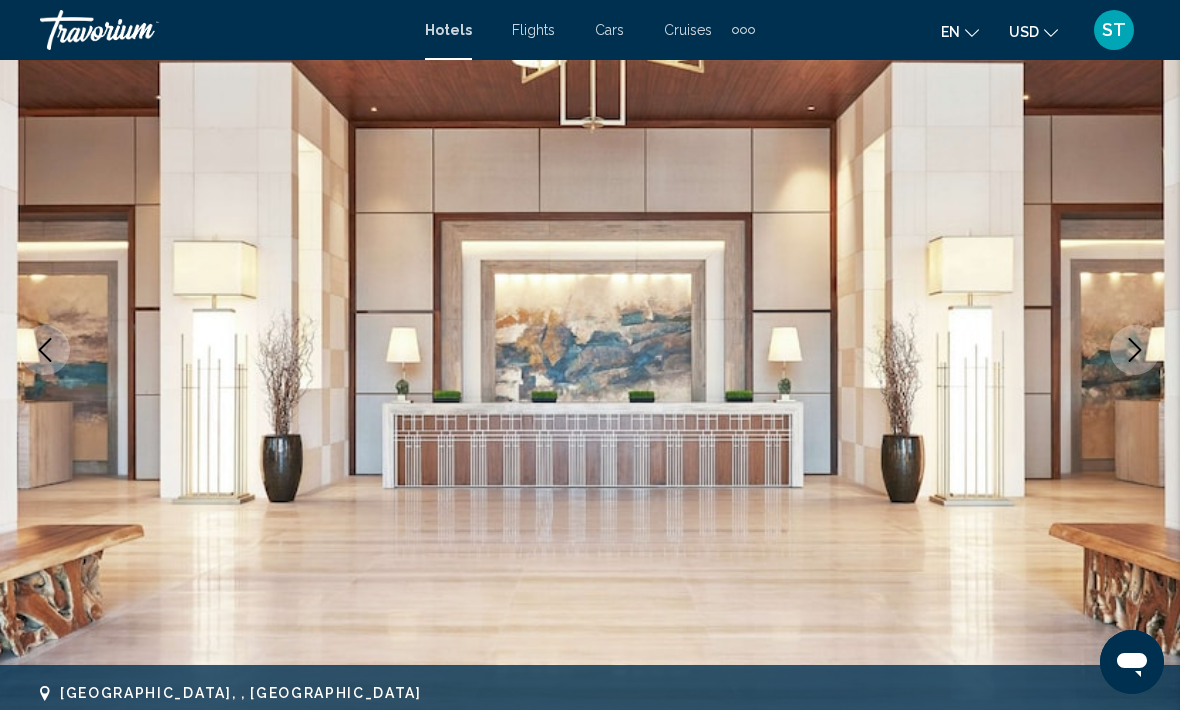 click 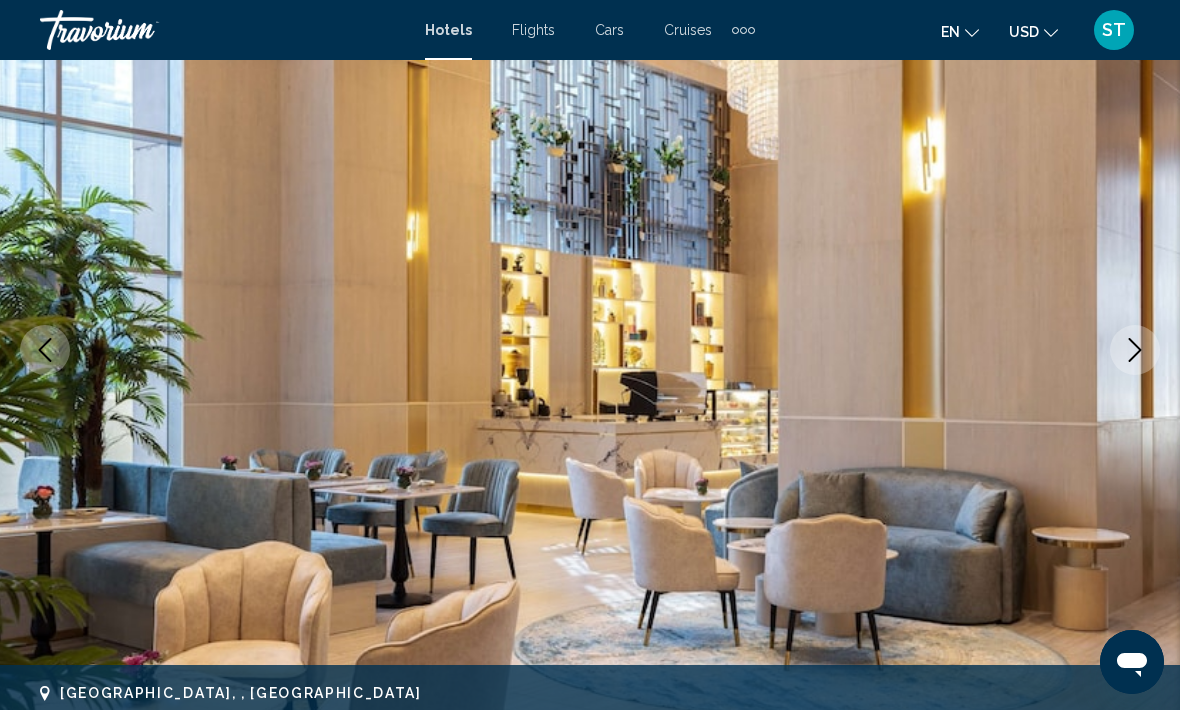 click 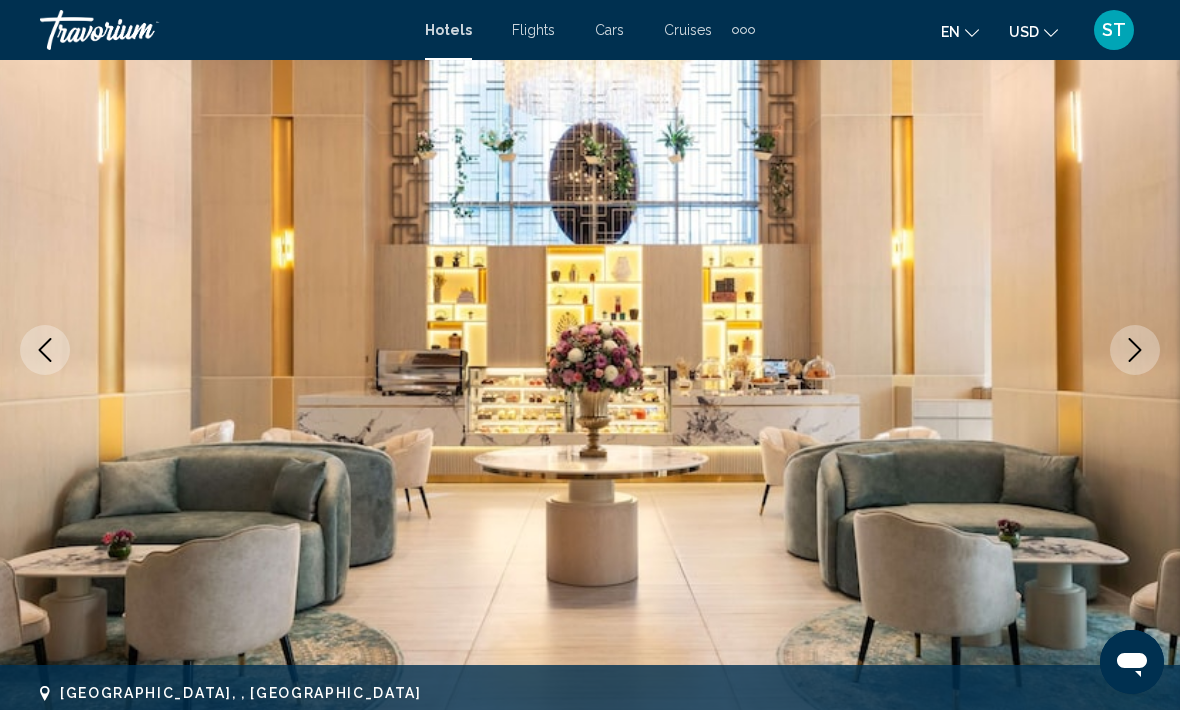 click 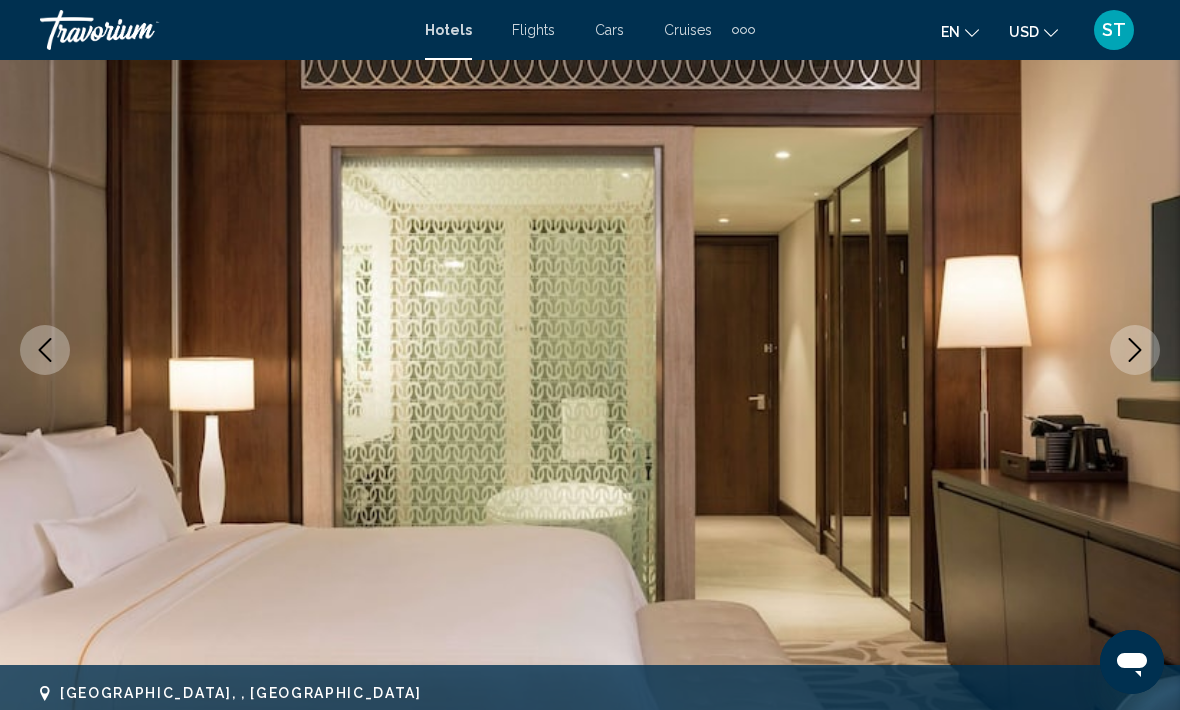 click 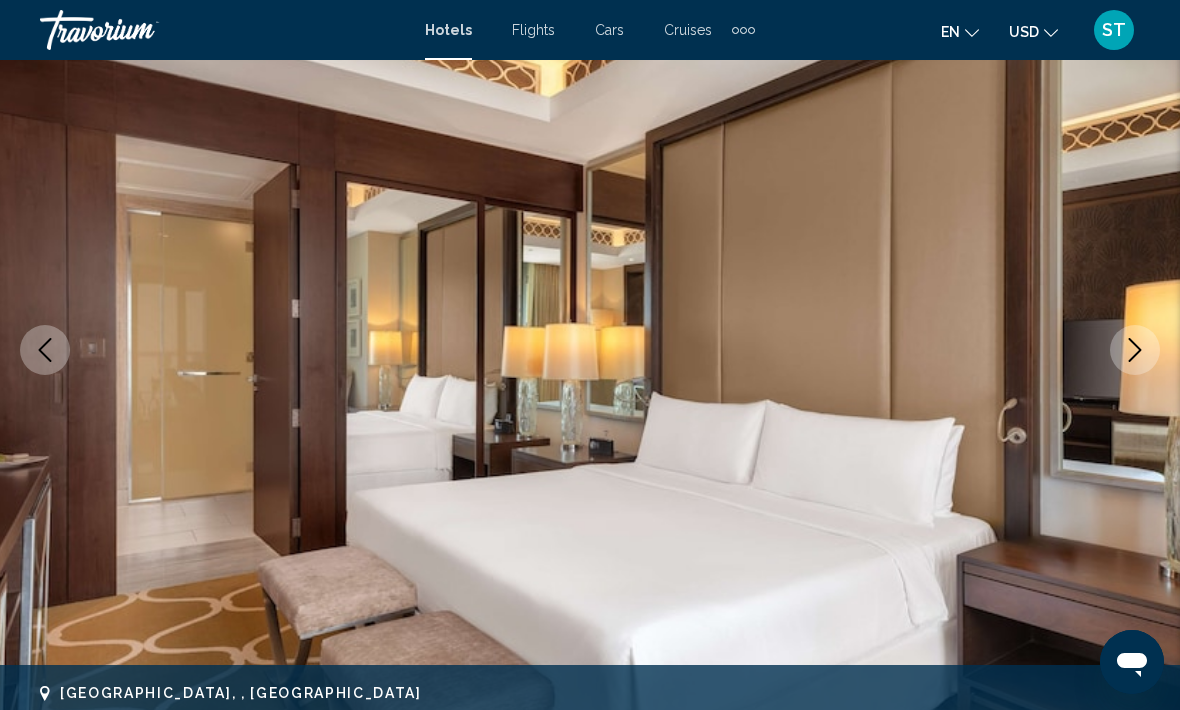 click at bounding box center (1135, 350) 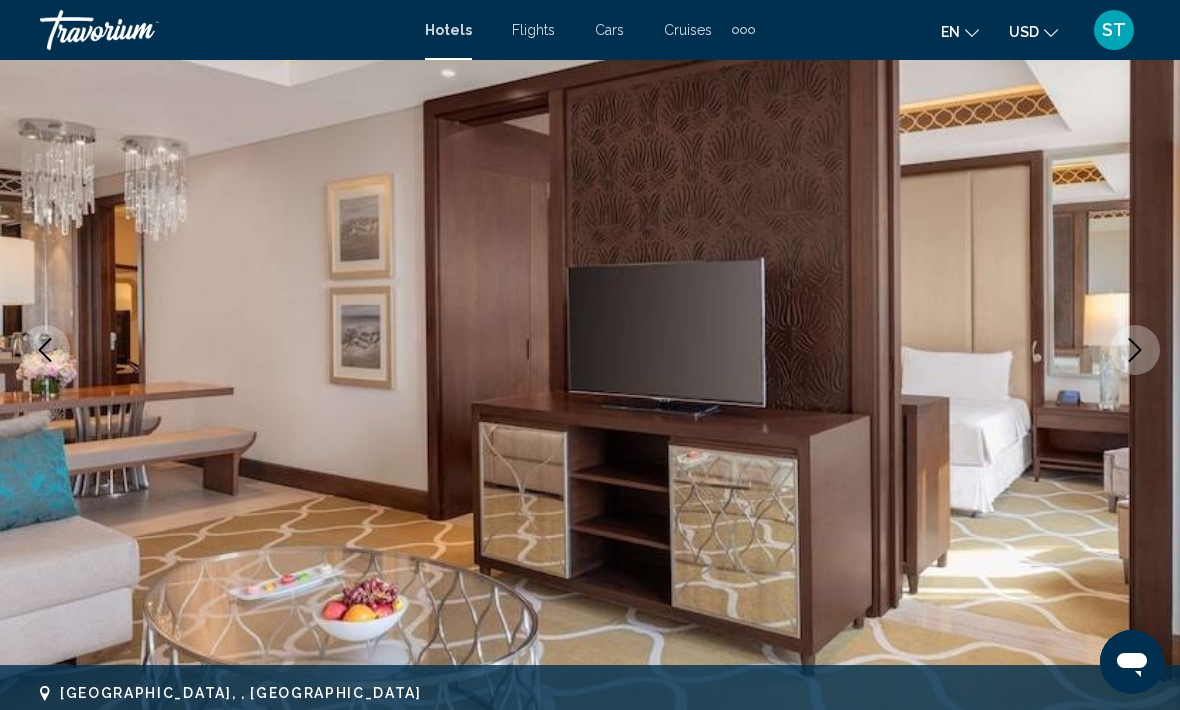 click at bounding box center [1135, 350] 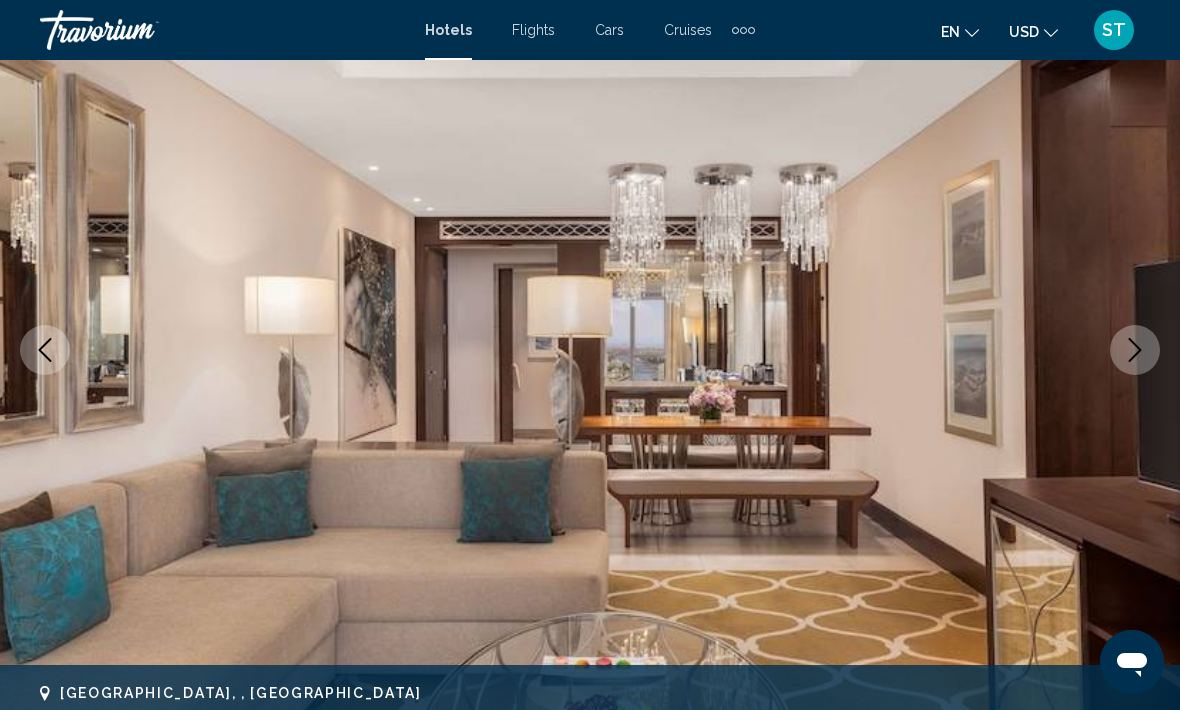 click at bounding box center (1135, 350) 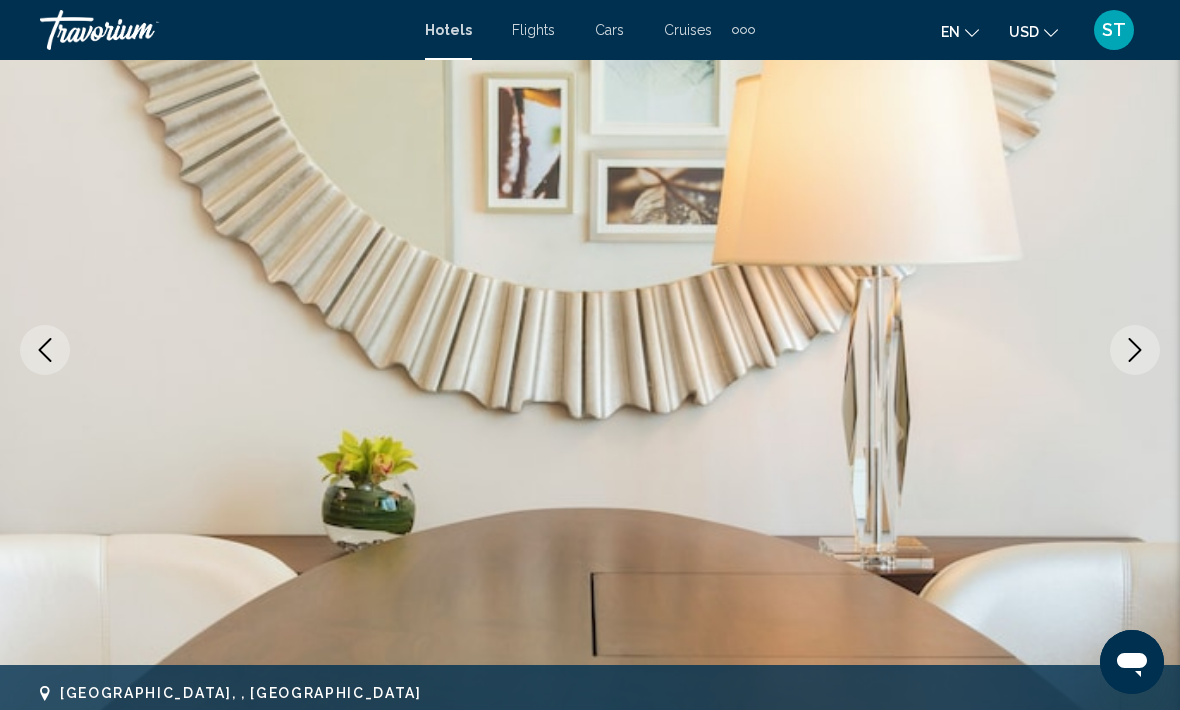click at bounding box center [1135, 350] 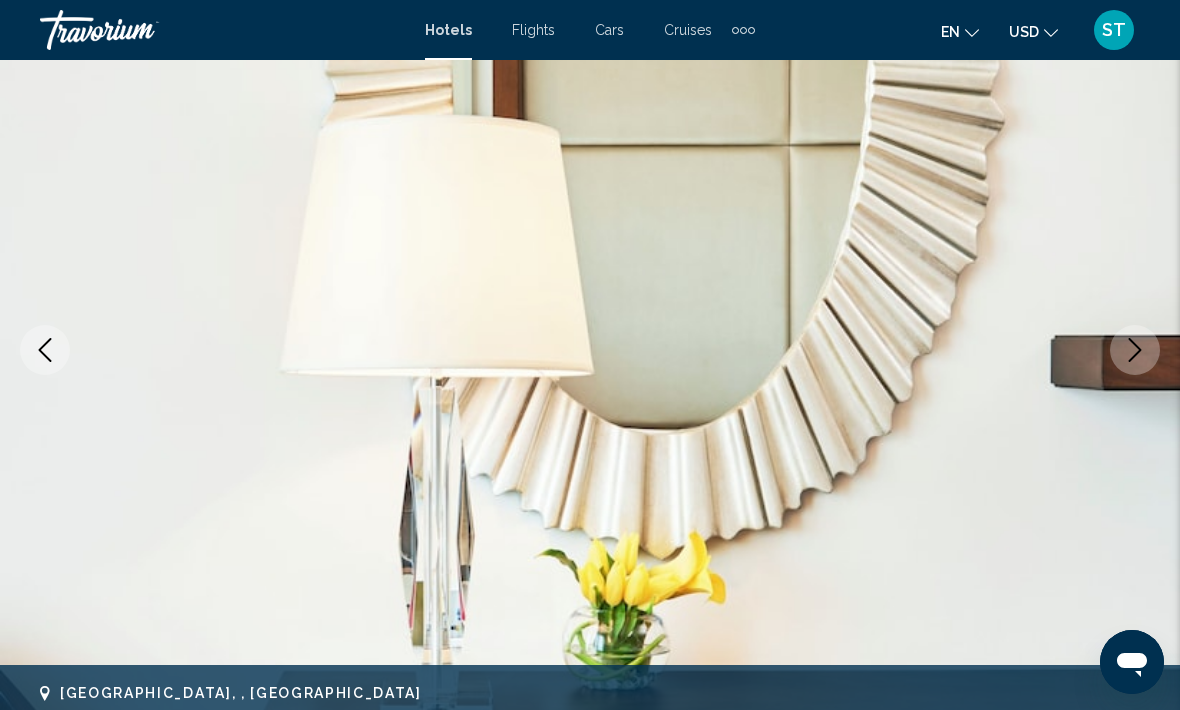 click at bounding box center (1135, 350) 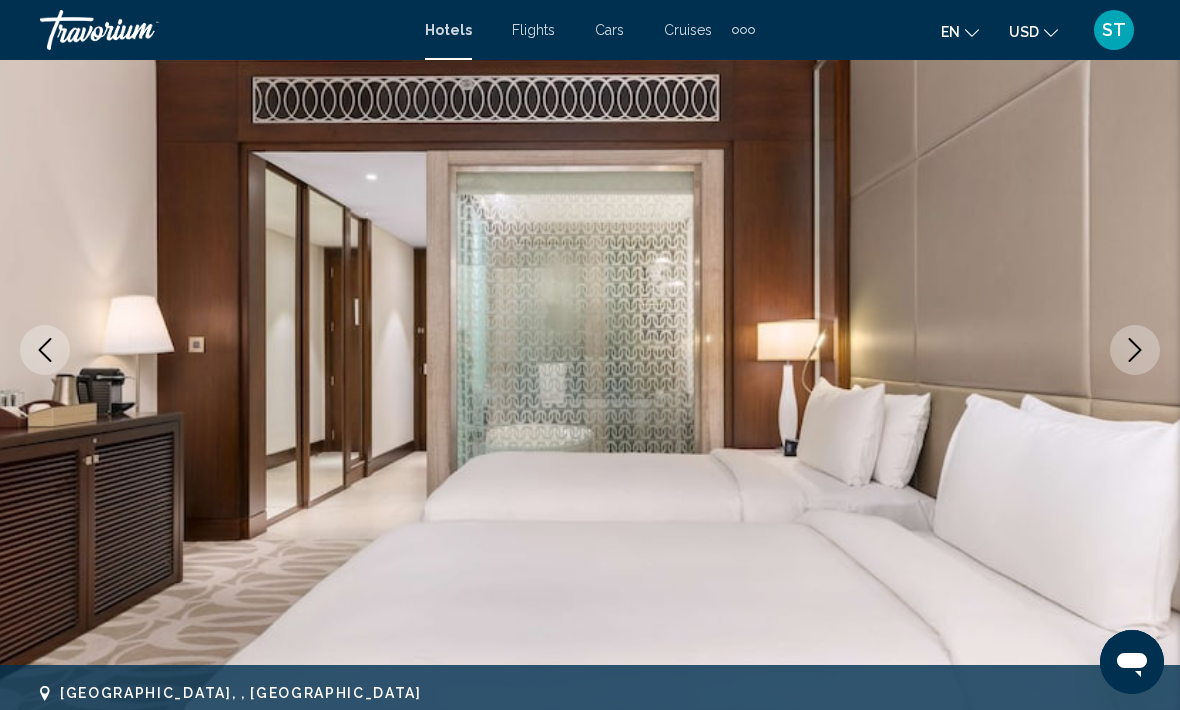 click at bounding box center [1135, 350] 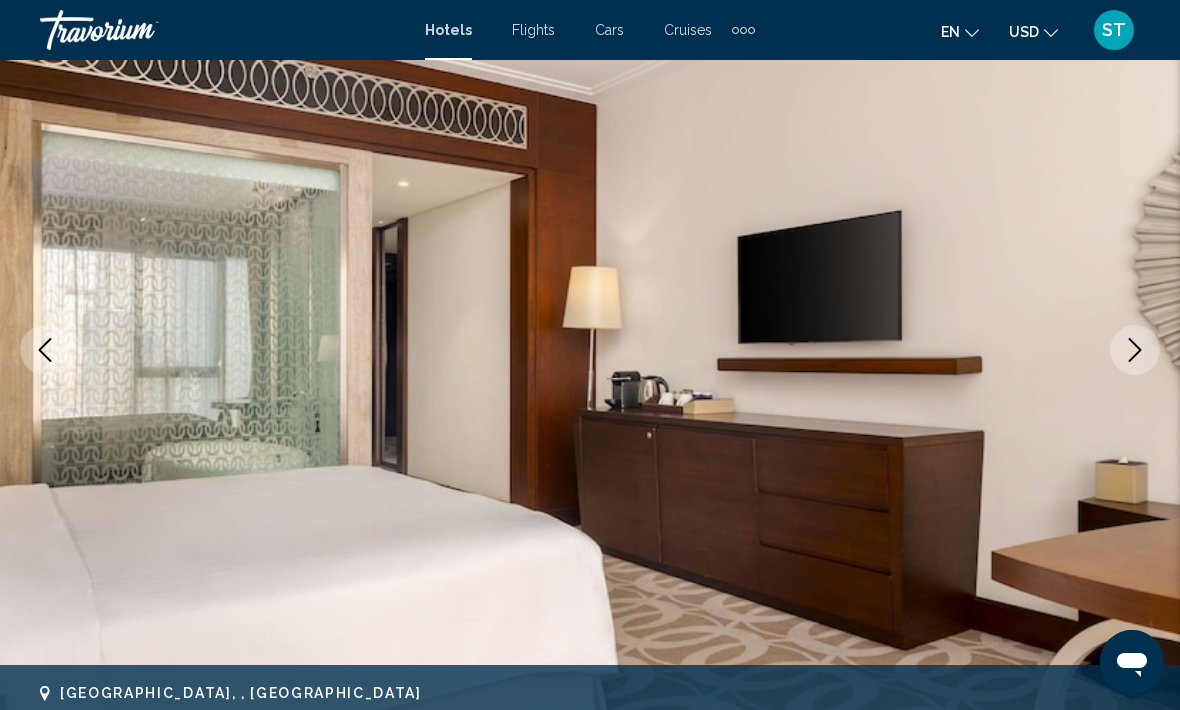 click at bounding box center [1135, 350] 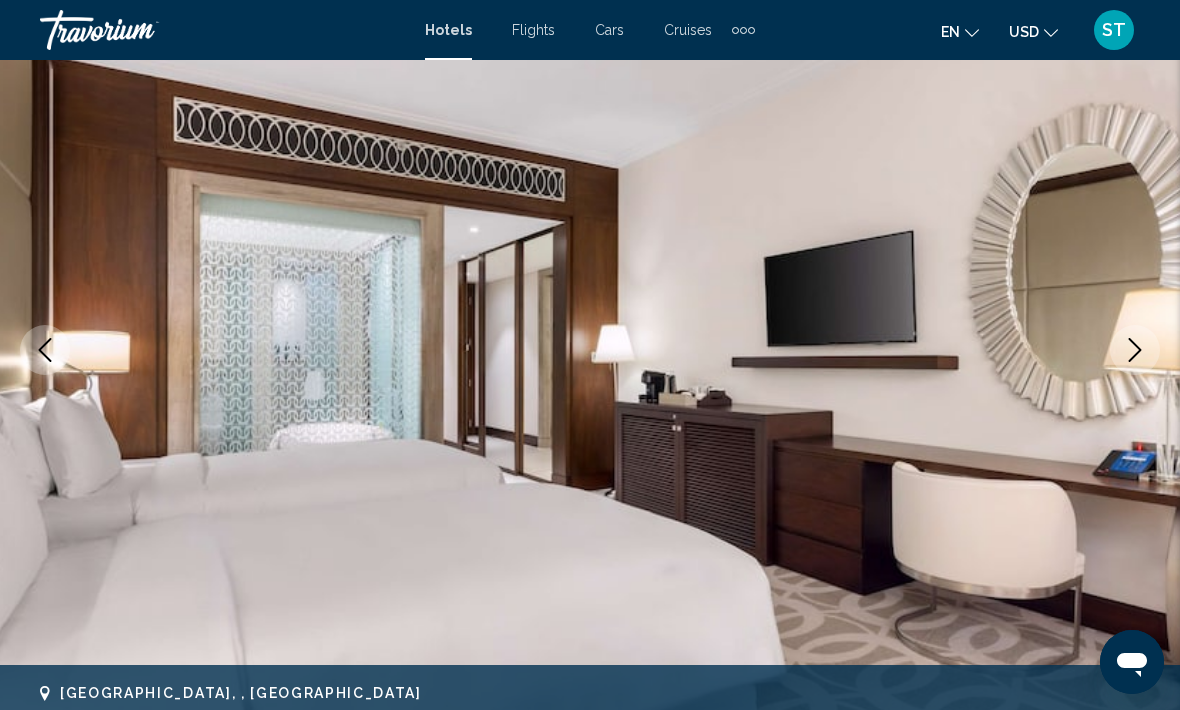 click at bounding box center (590, 350) 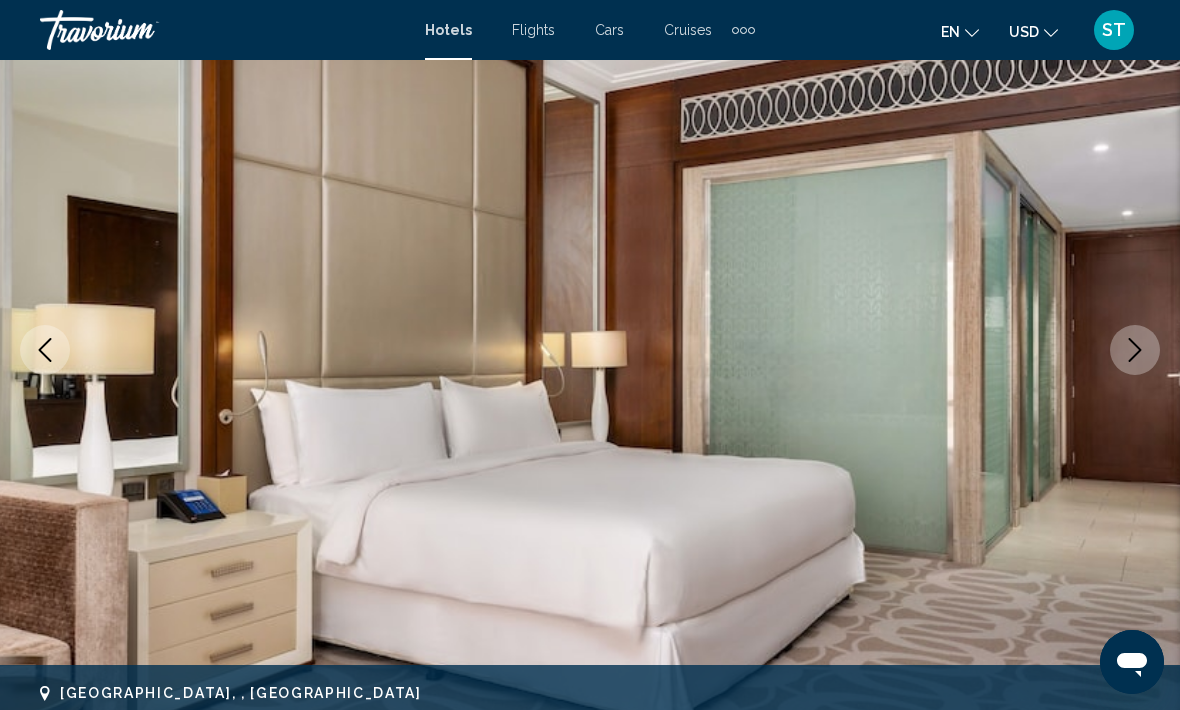 click at bounding box center (590, 350) 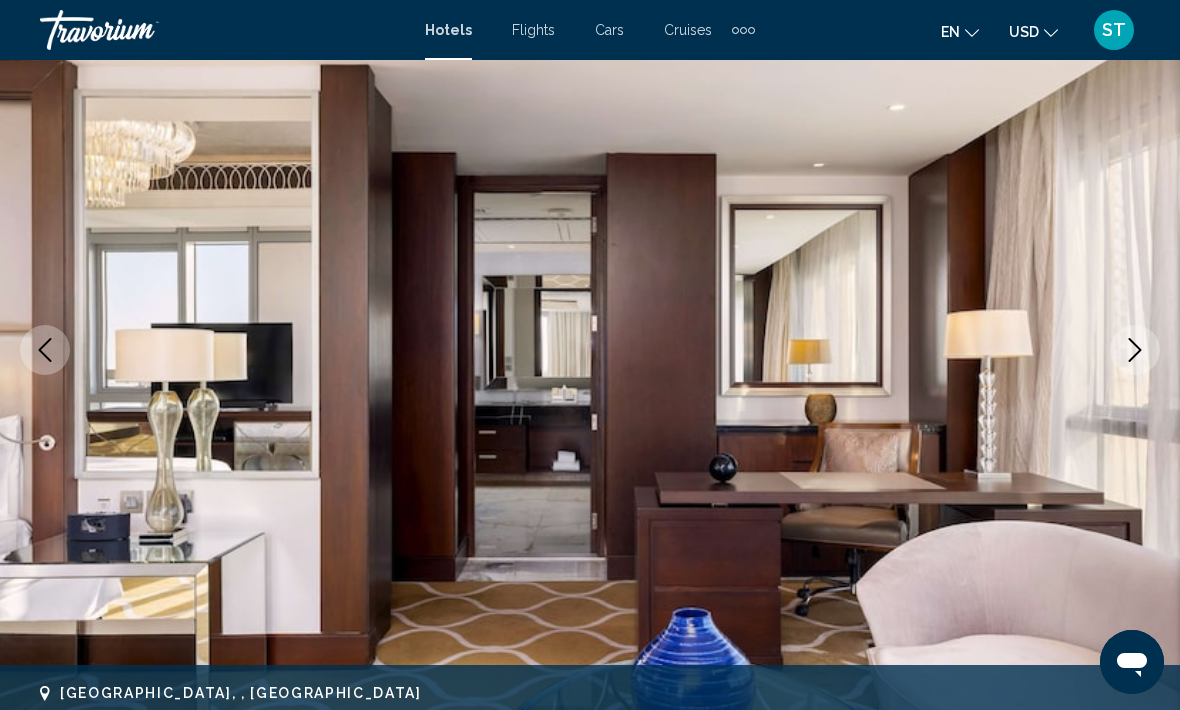 click at bounding box center (1135, 350) 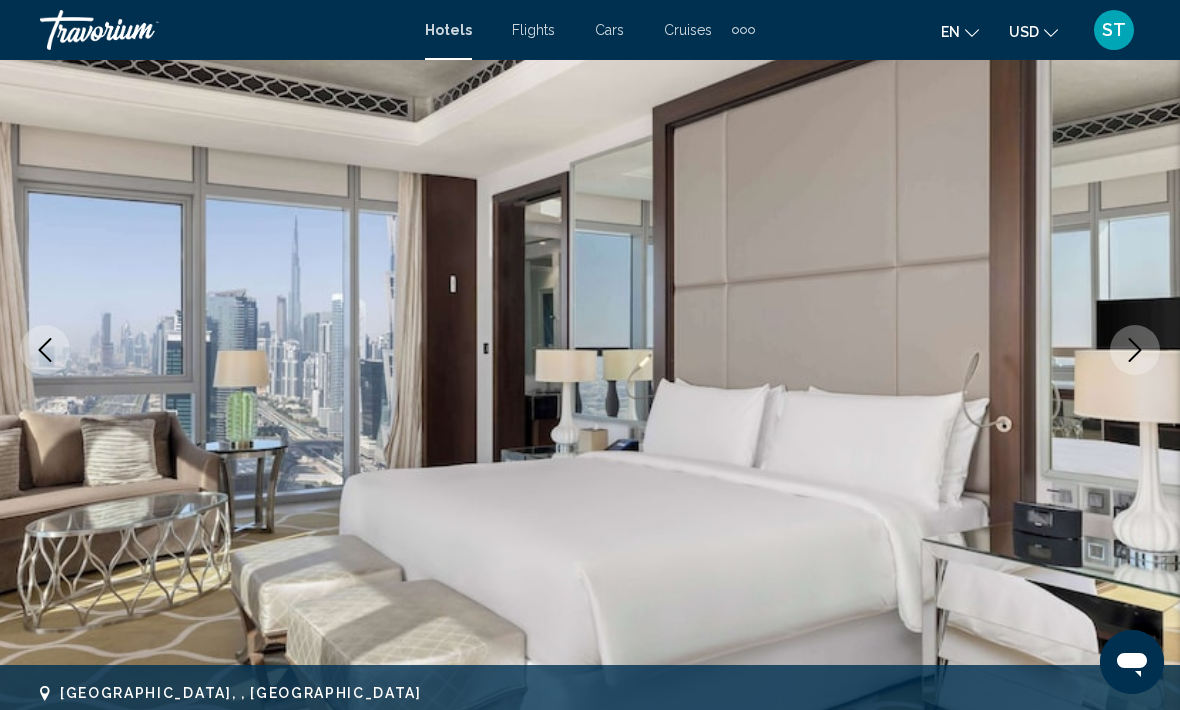 click at bounding box center (1135, 350) 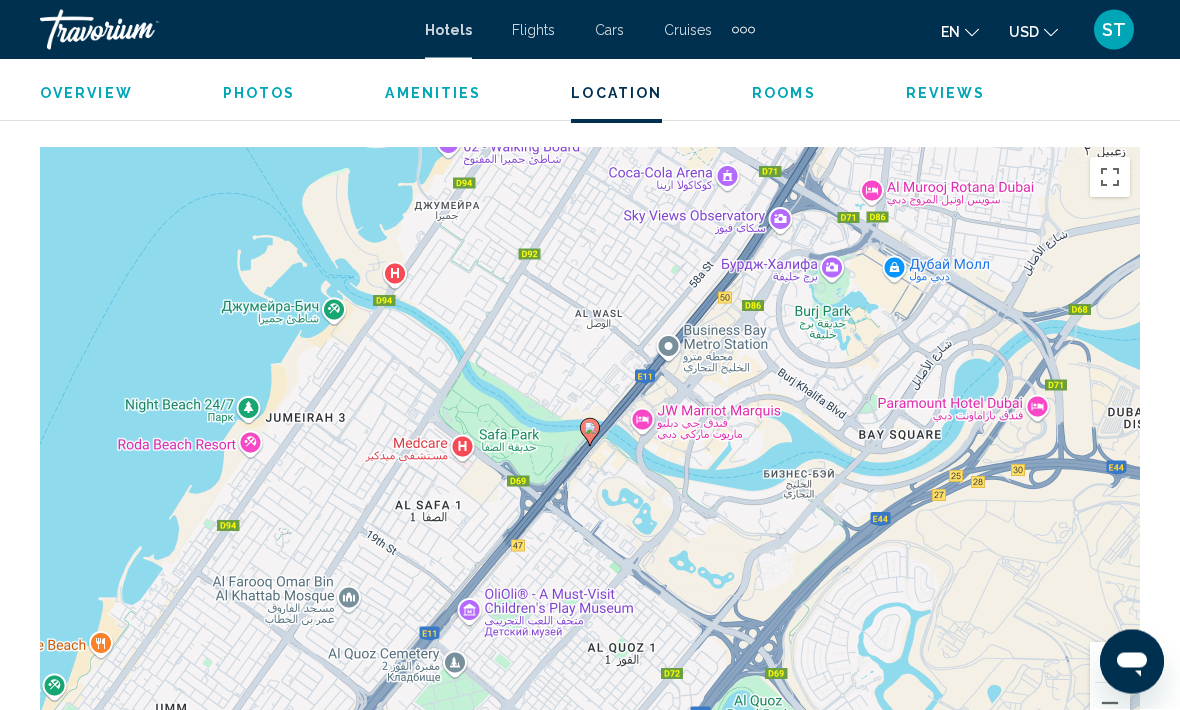scroll, scrollTop: 2215, scrollLeft: 0, axis: vertical 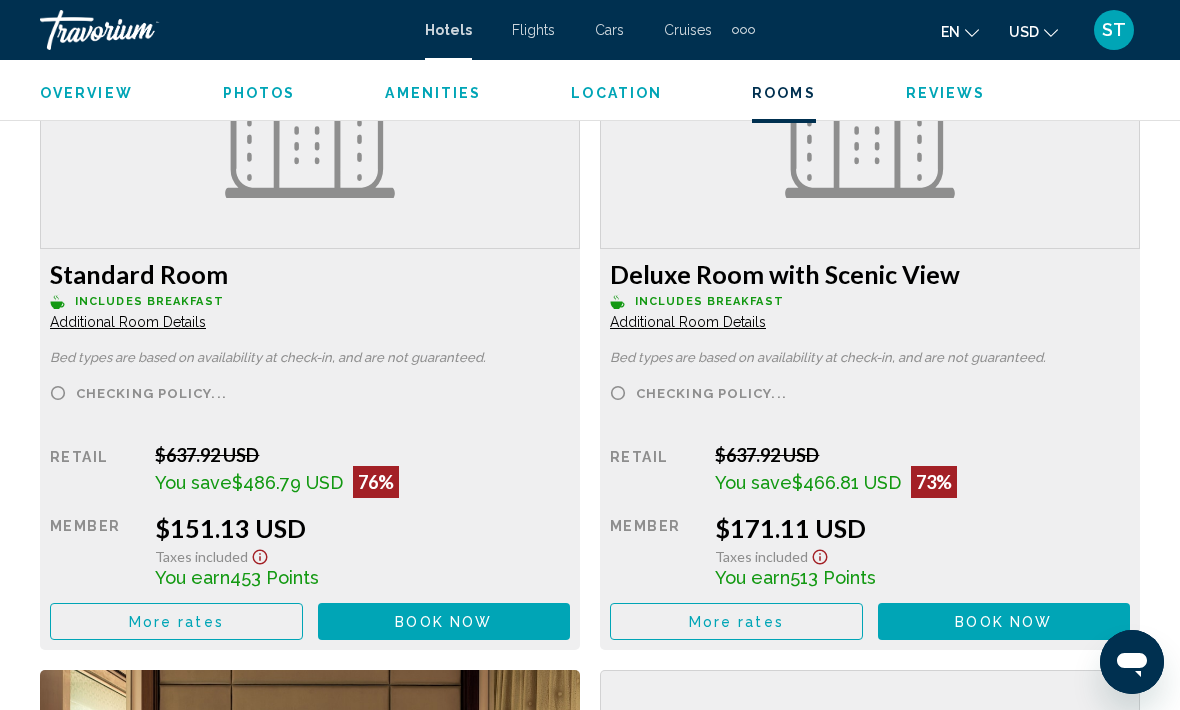 click on "More rates" at bounding box center [176, 622] 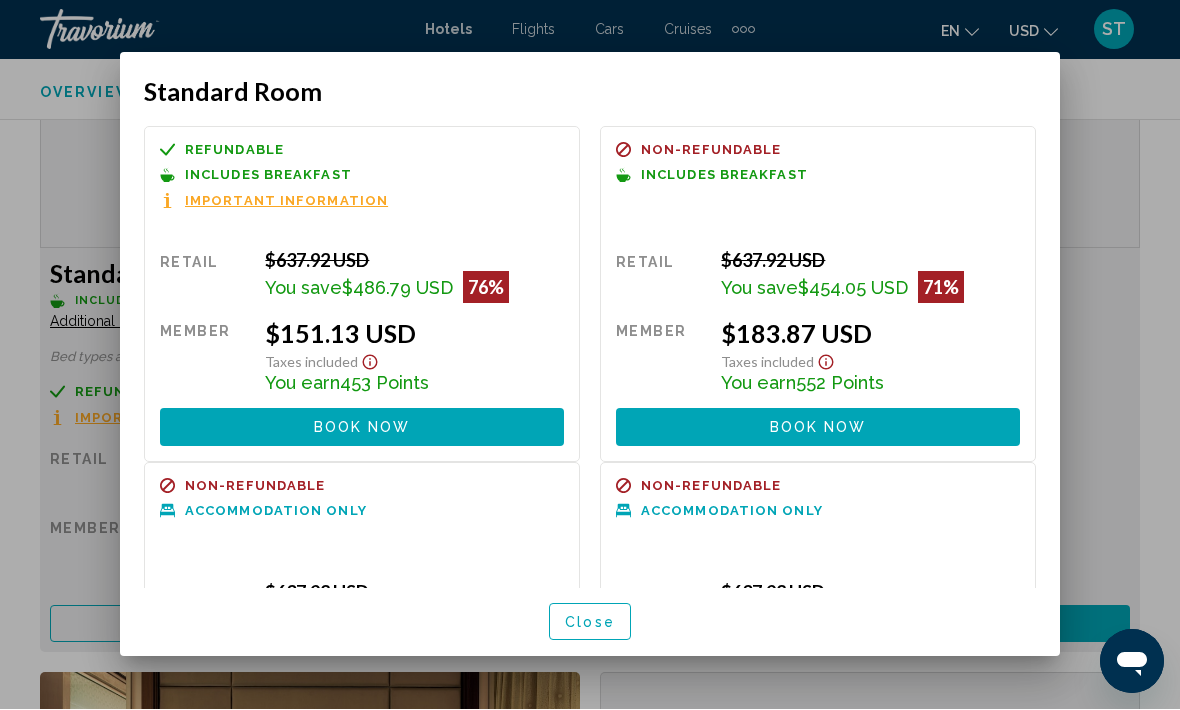 click on "Close" at bounding box center [590, 622] 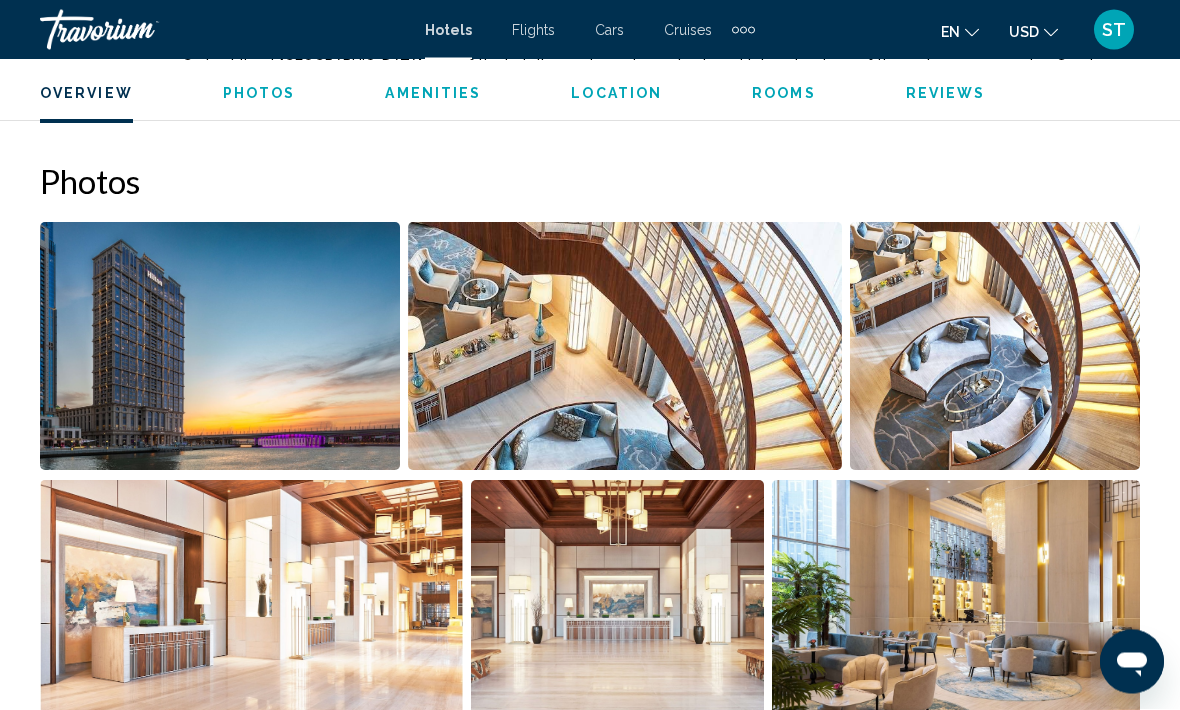scroll, scrollTop: 1287, scrollLeft: 0, axis: vertical 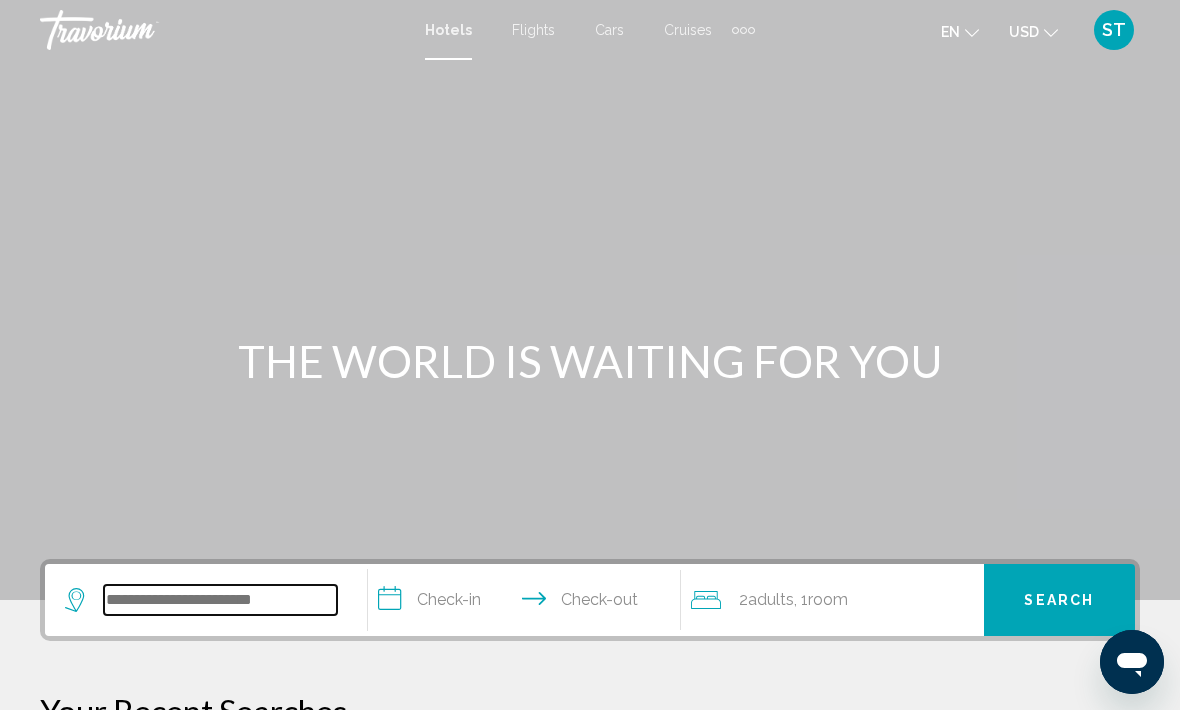 click at bounding box center (220, 600) 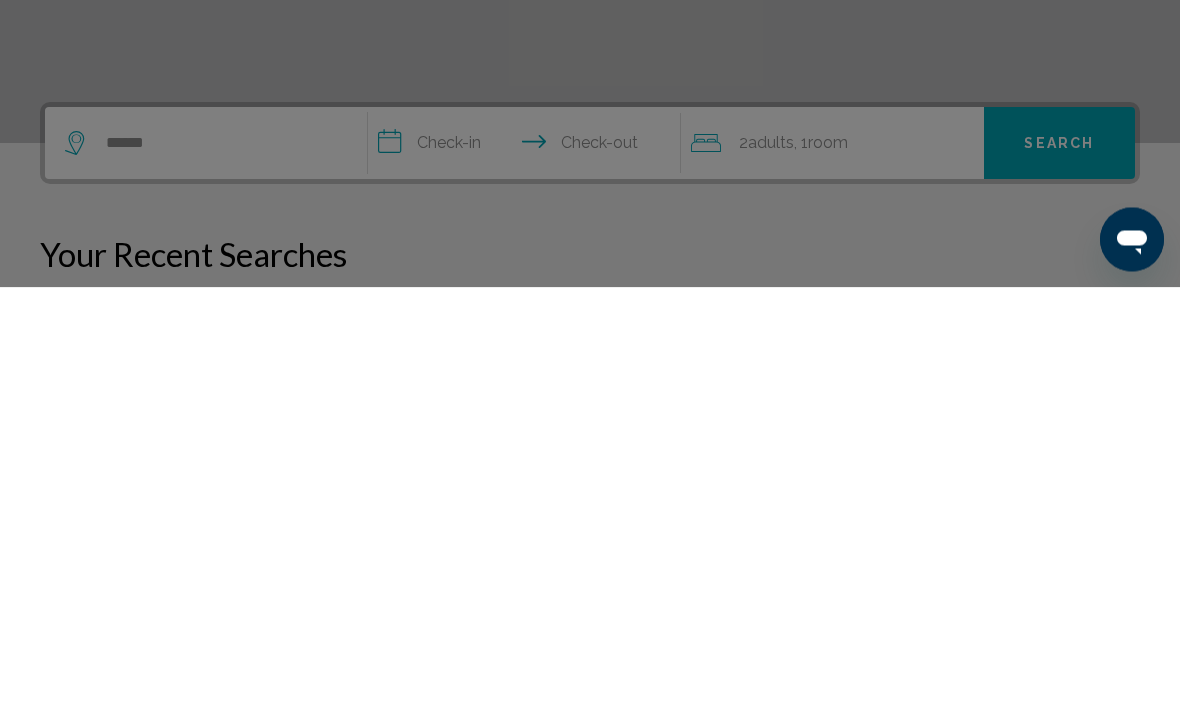 click at bounding box center (590, 355) 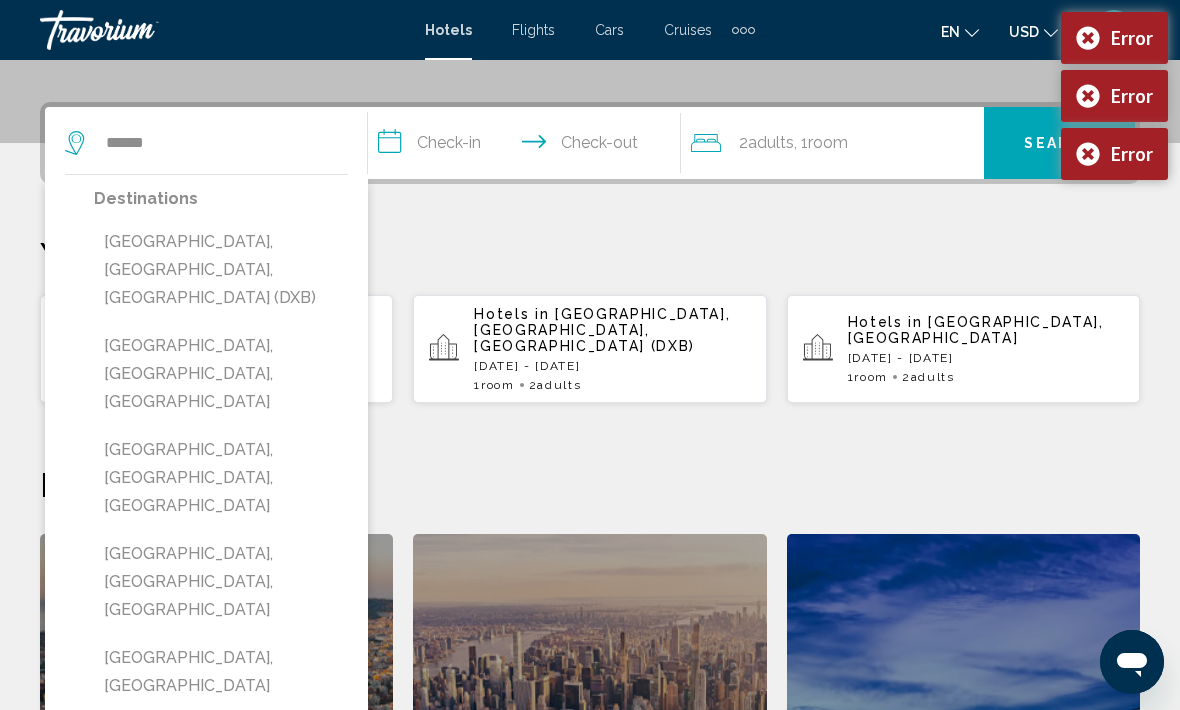 click on "Error" at bounding box center [1114, 154] 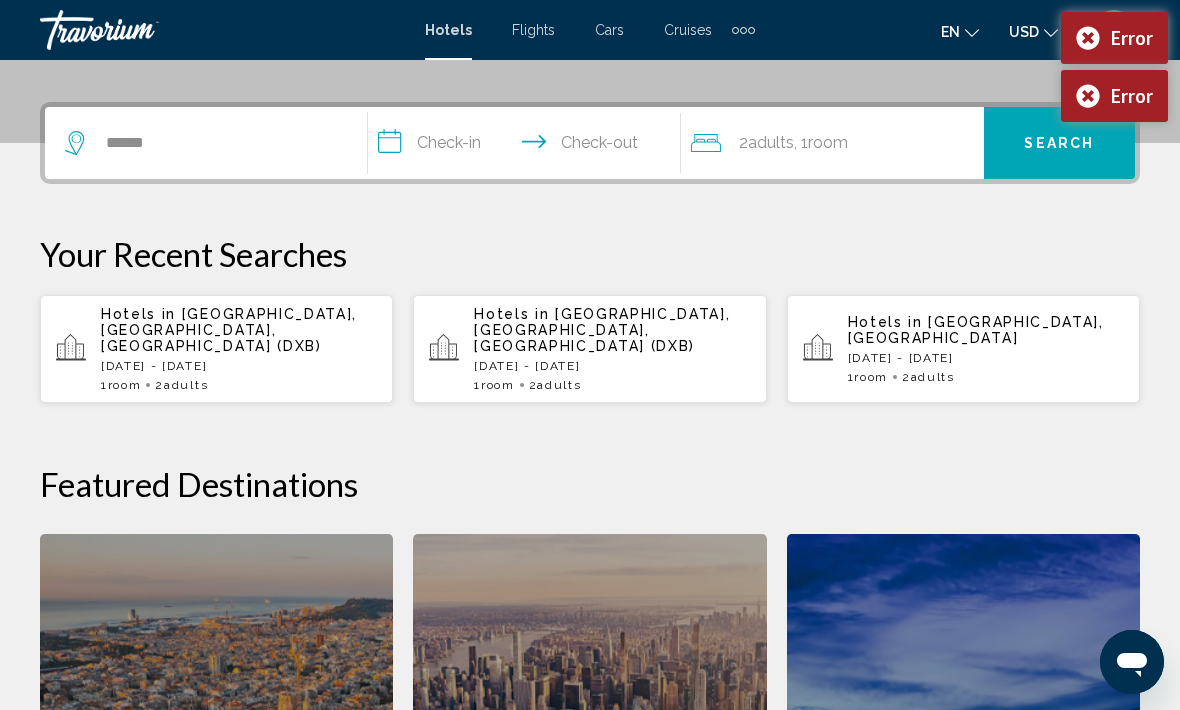 click on "Error" at bounding box center [1114, 96] 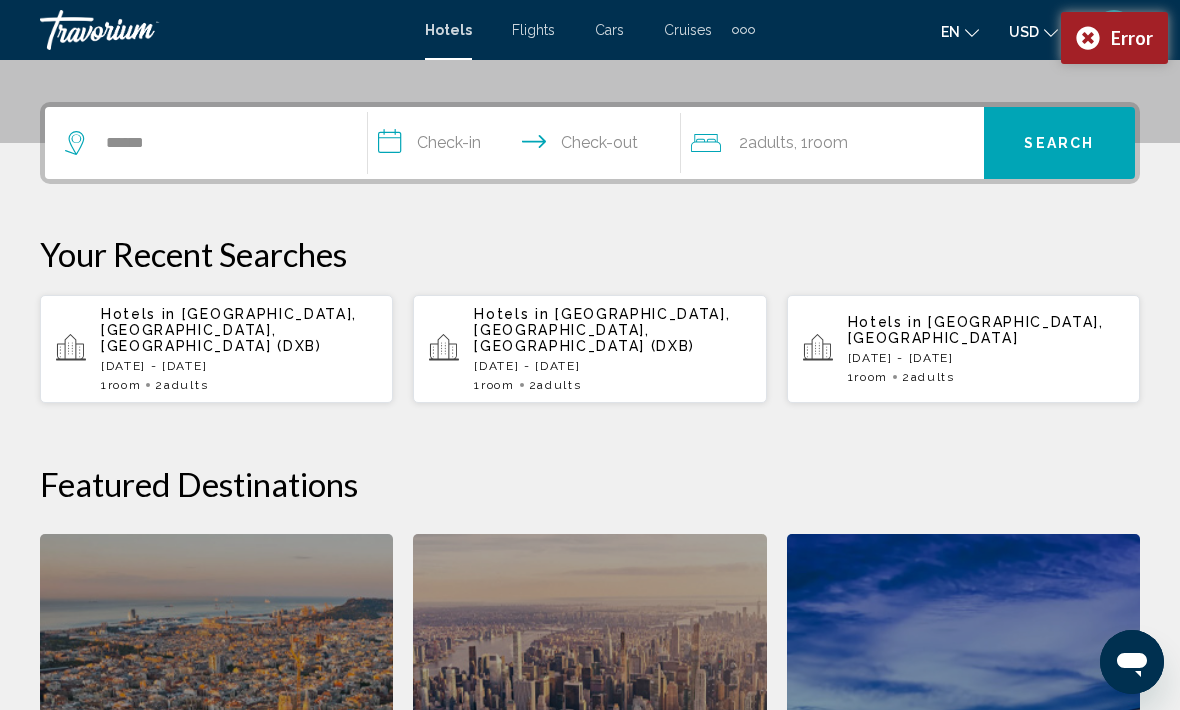 click on "Error" at bounding box center (1114, 38) 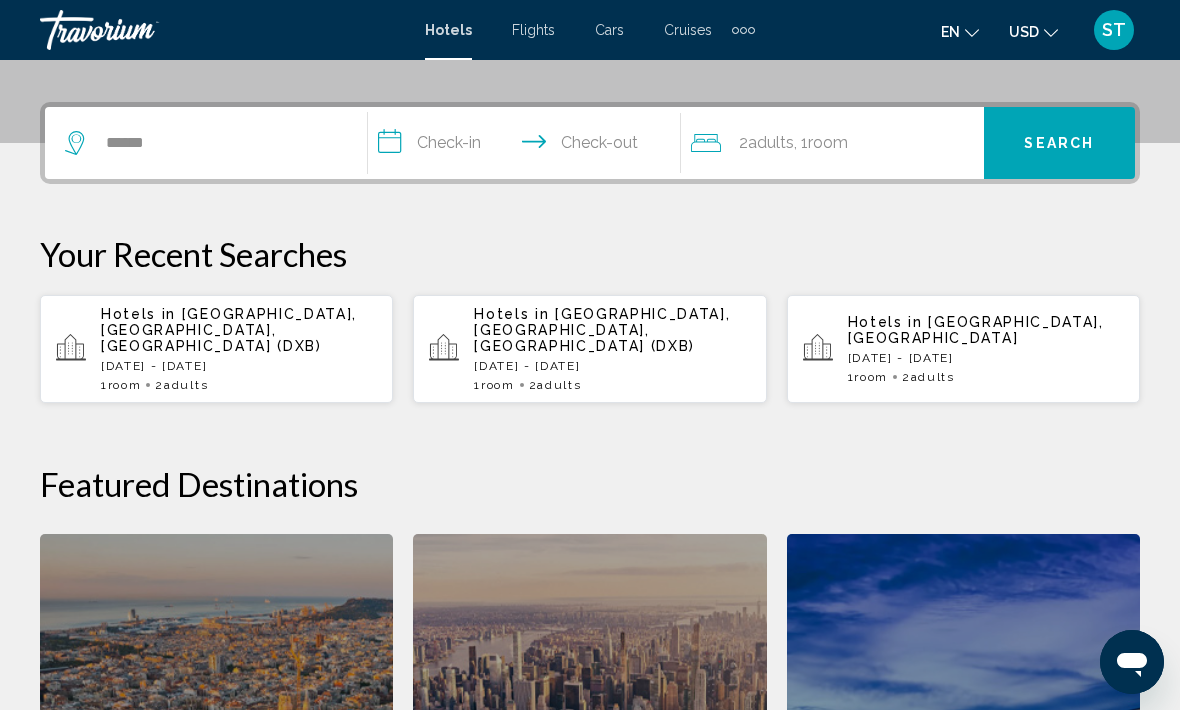 click on "en
English Español Français Italiano Português русский USD
USD ($) MXN (Mex$) CAD (Can$) GBP (£) EUR (€) AUD (A$) NZD (NZ$) CNY (CN¥)" 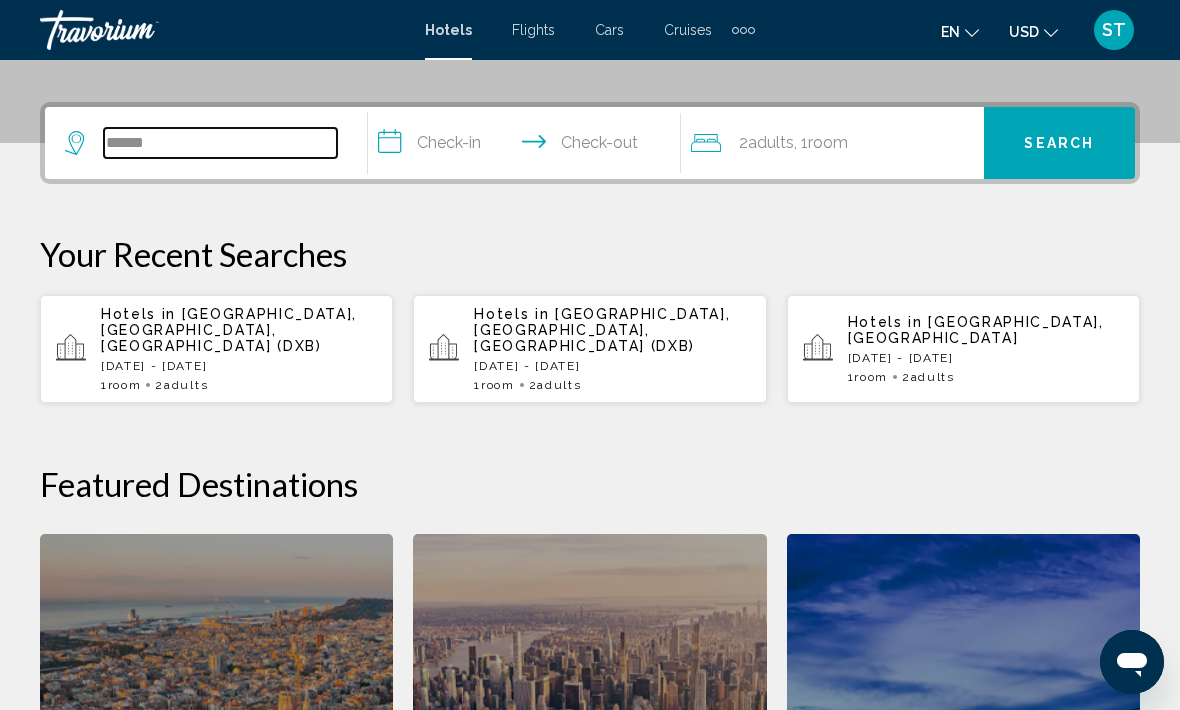click on "*****" at bounding box center (220, 143) 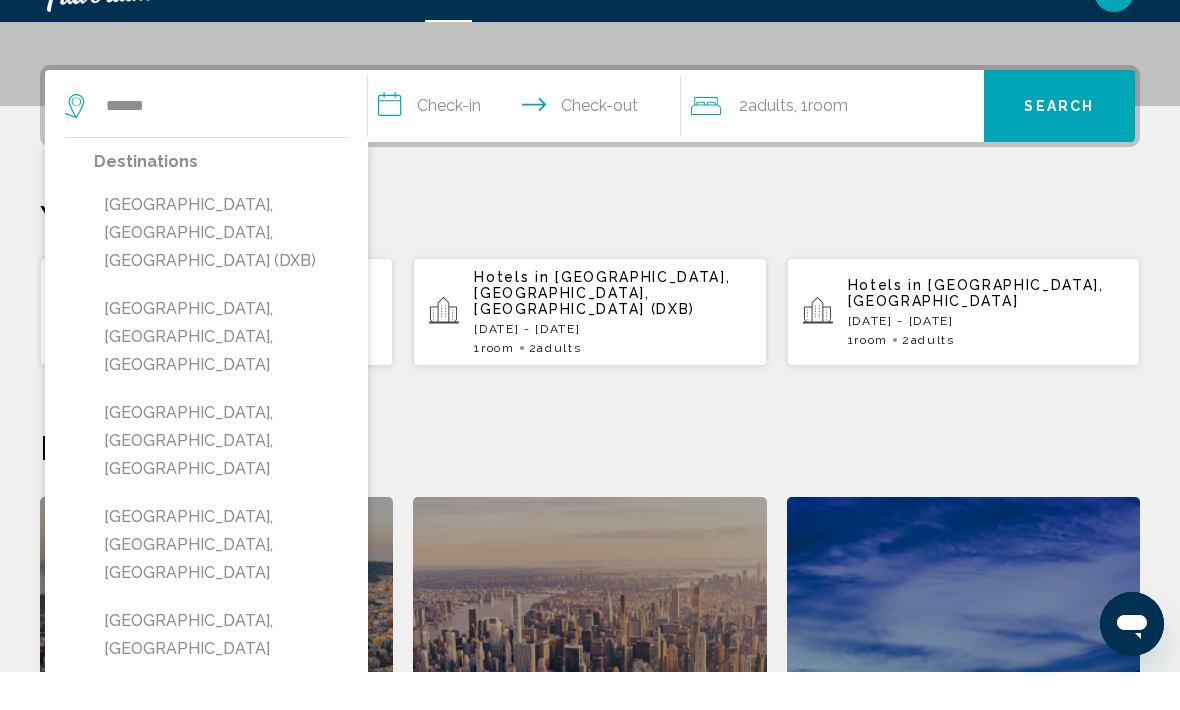 click on "[GEOGRAPHIC_DATA], [GEOGRAPHIC_DATA], [GEOGRAPHIC_DATA] (DXB)" at bounding box center (221, 271) 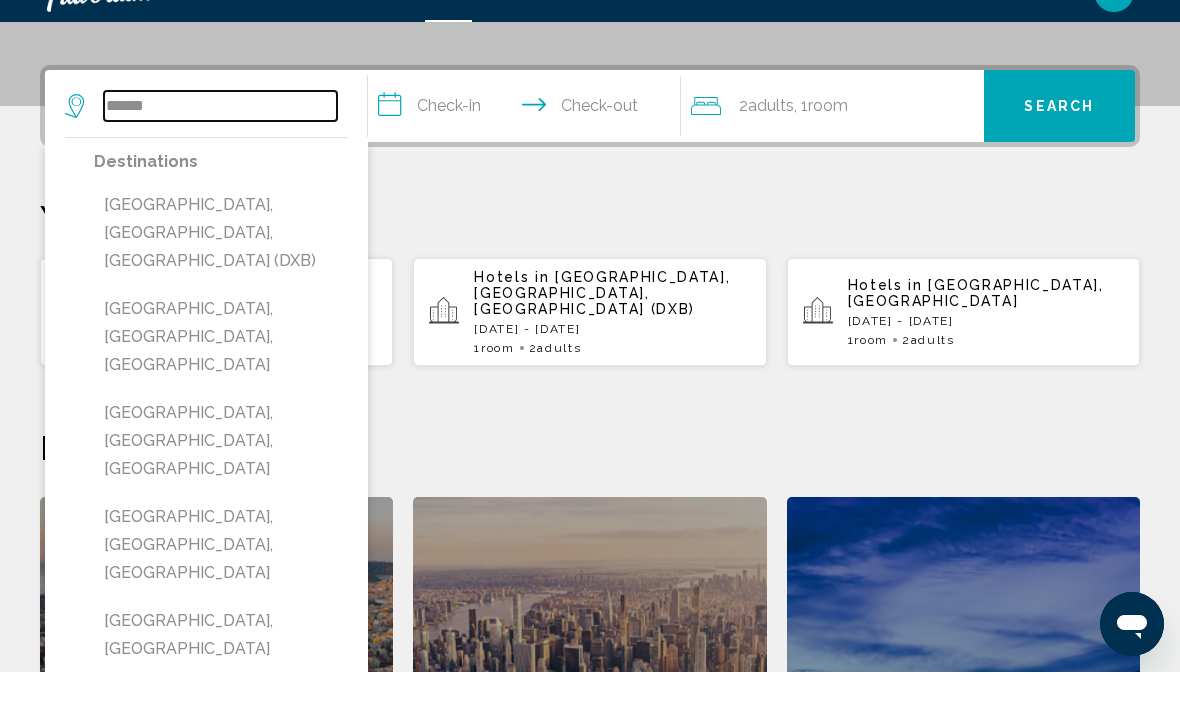 type on "**********" 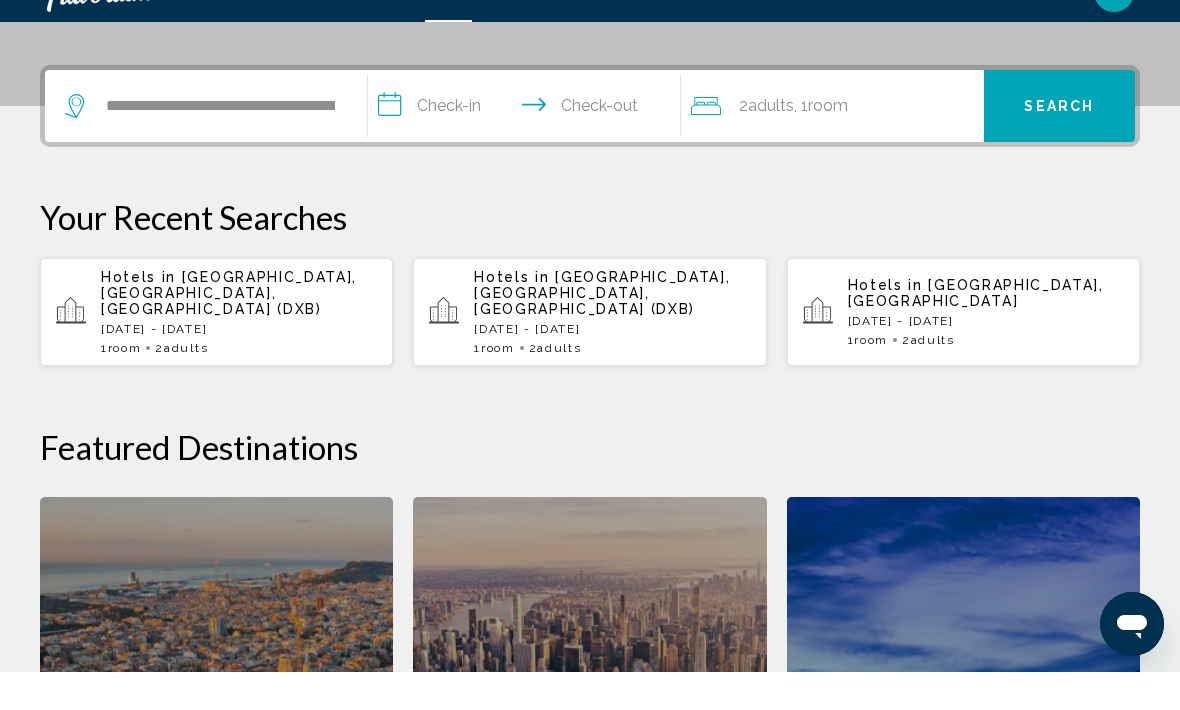 click on "**********" at bounding box center [528, 147] 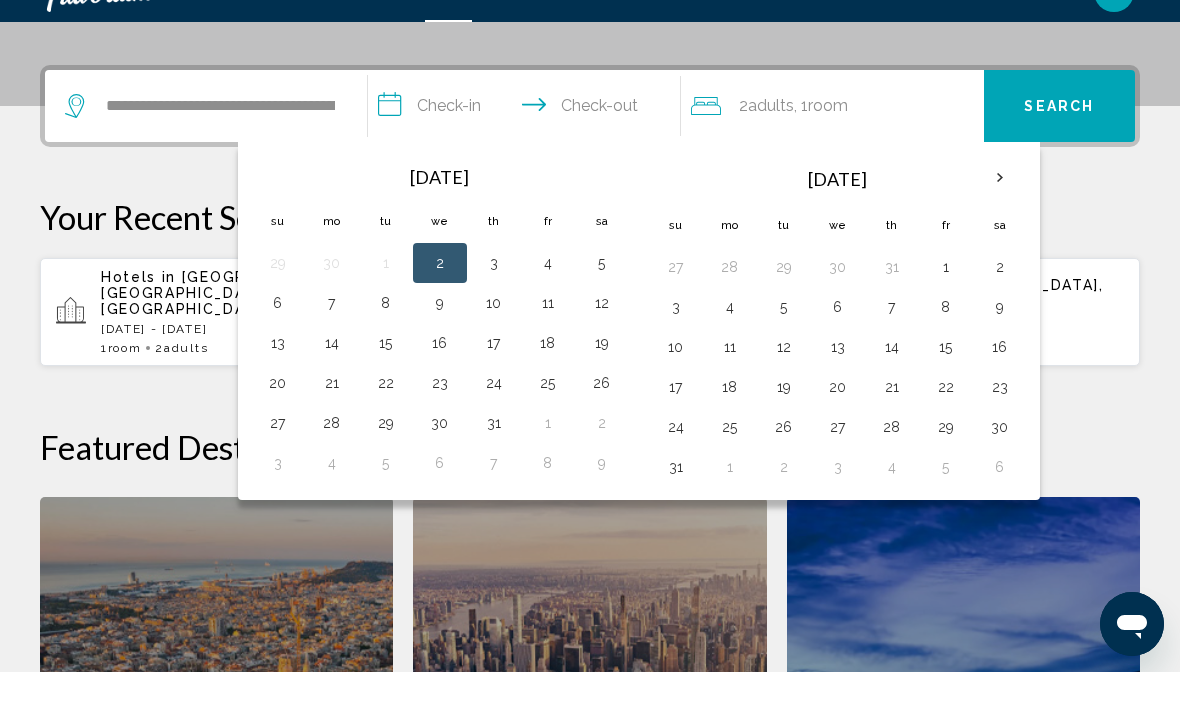 scroll, scrollTop: 494, scrollLeft: 0, axis: vertical 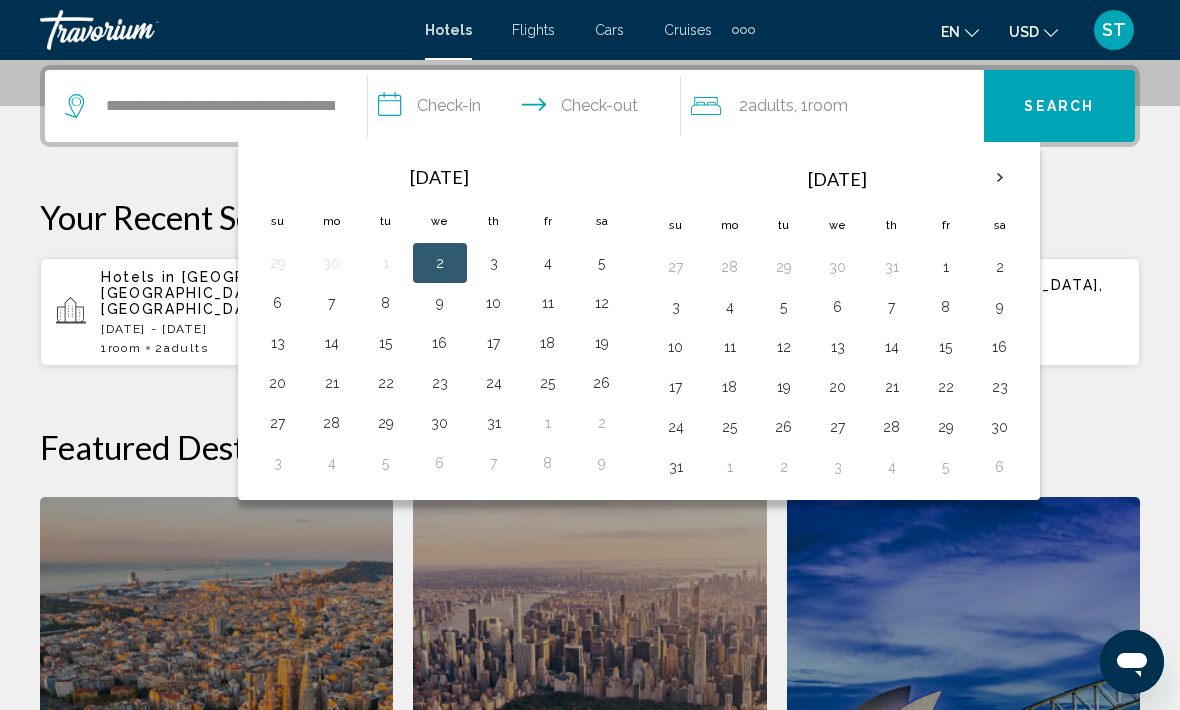 click on "14" at bounding box center [332, 343] 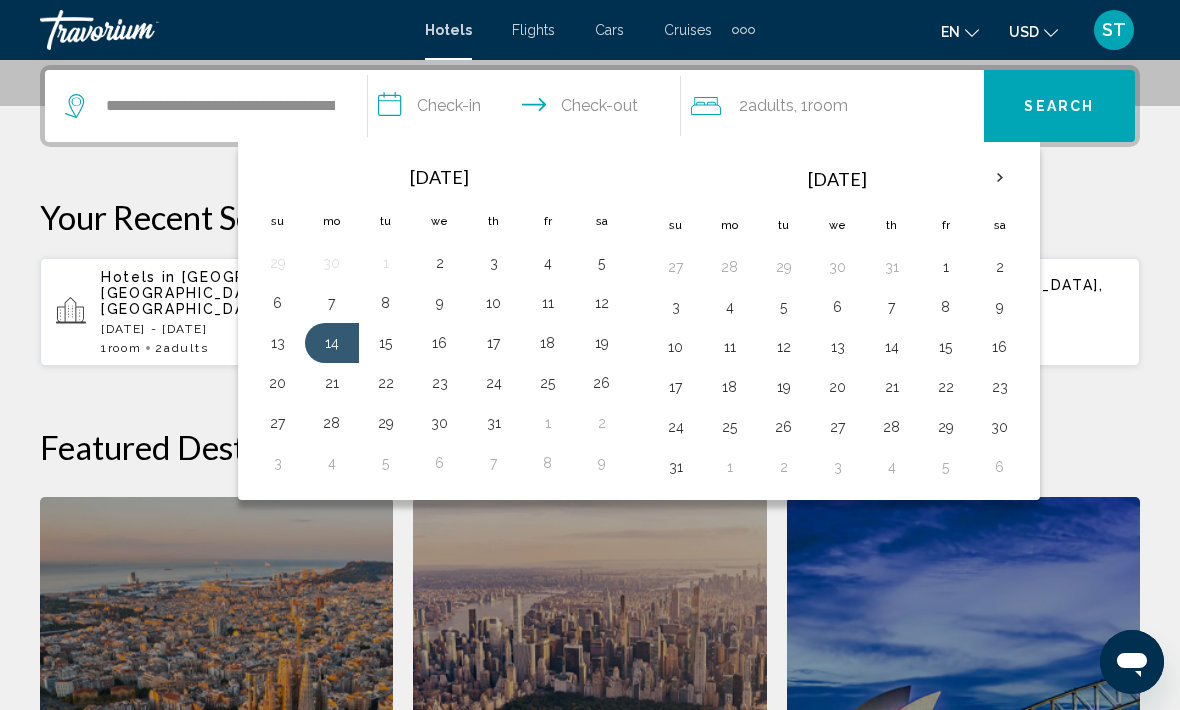 click on "18" at bounding box center [548, 343] 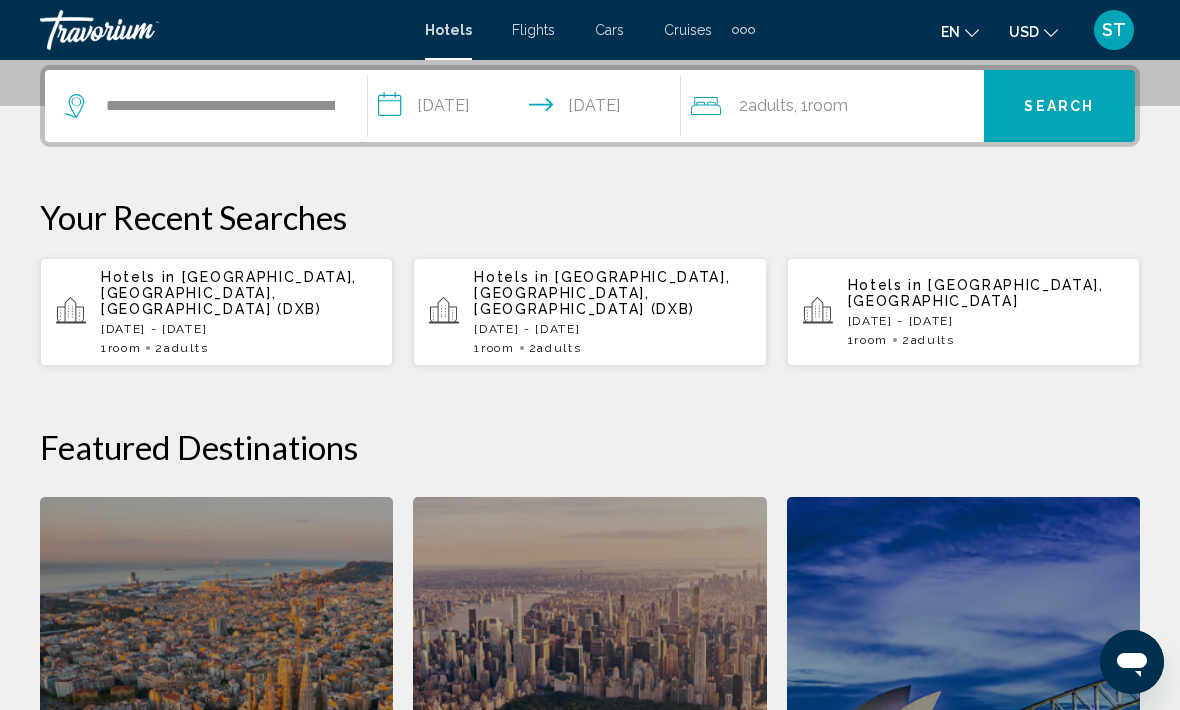click on "2  Adult Adults , 1  Room rooms" 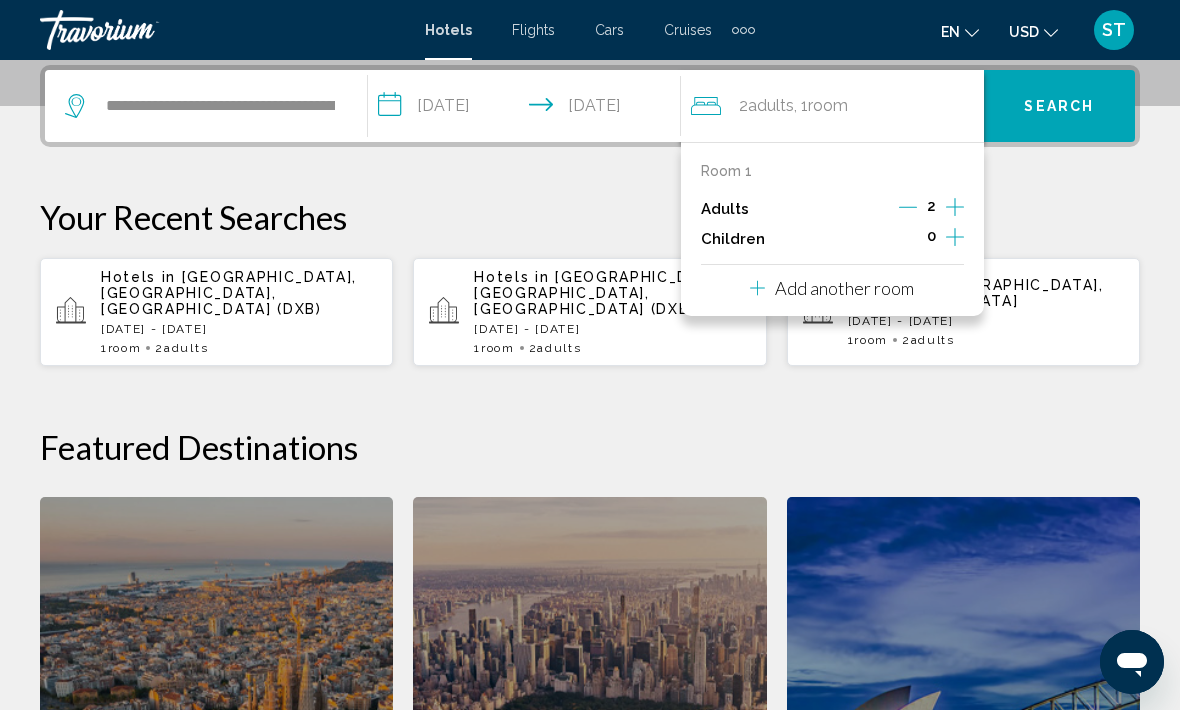 click on "0" at bounding box center [931, 239] 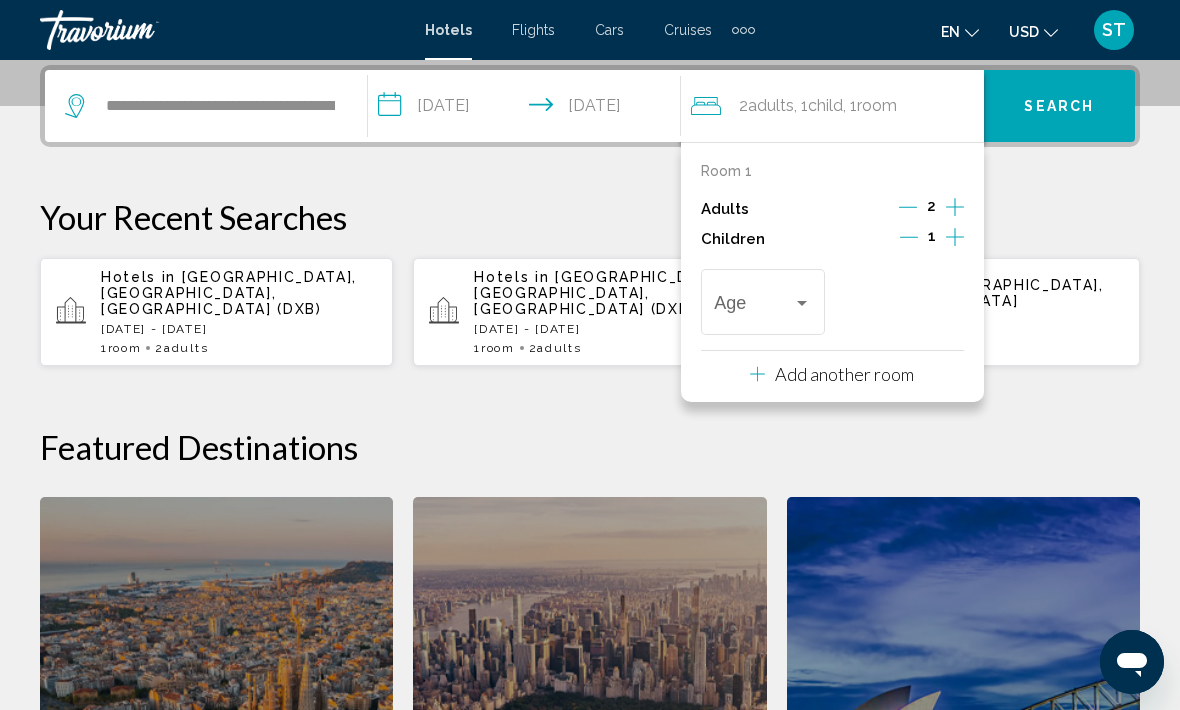 click at bounding box center (753, 307) 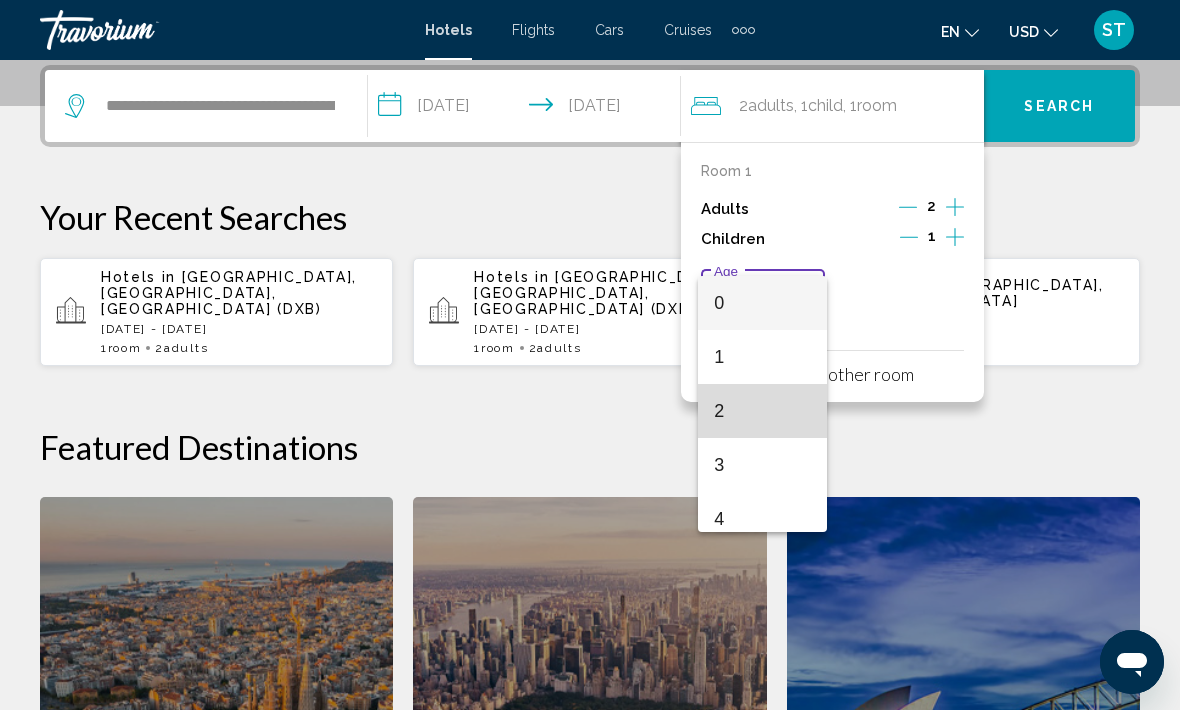 click on "2" at bounding box center [762, 411] 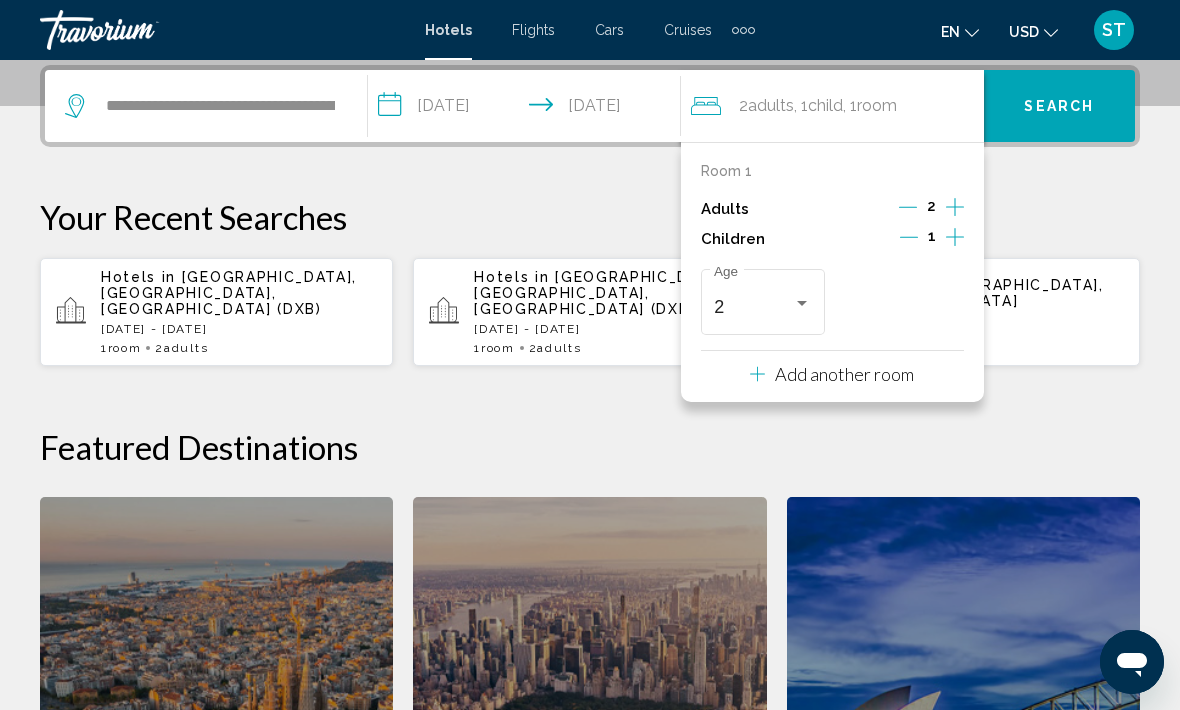 click 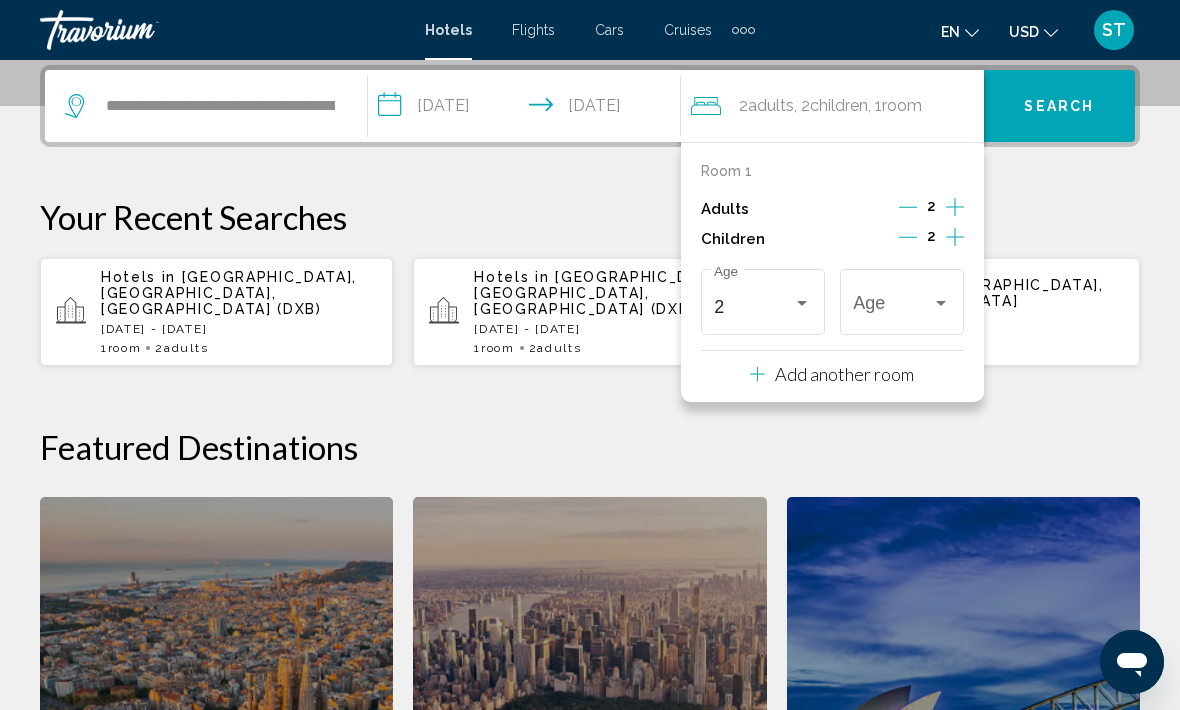 click at bounding box center [892, 307] 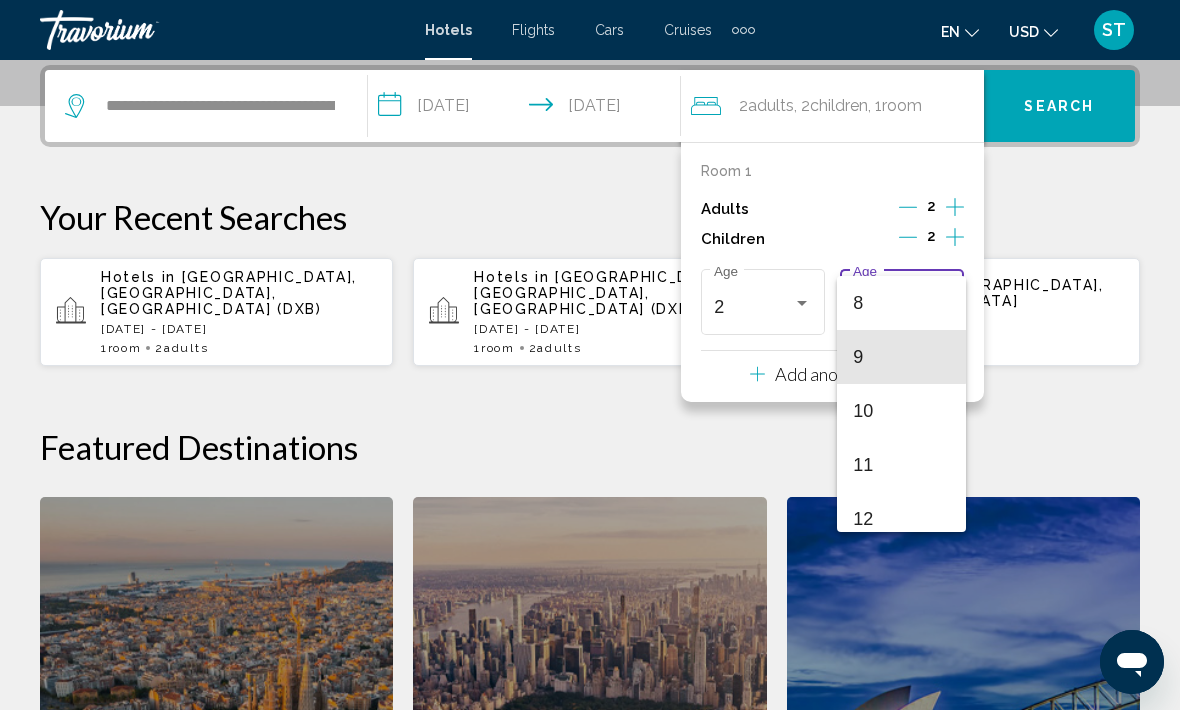 scroll, scrollTop: 456, scrollLeft: 0, axis: vertical 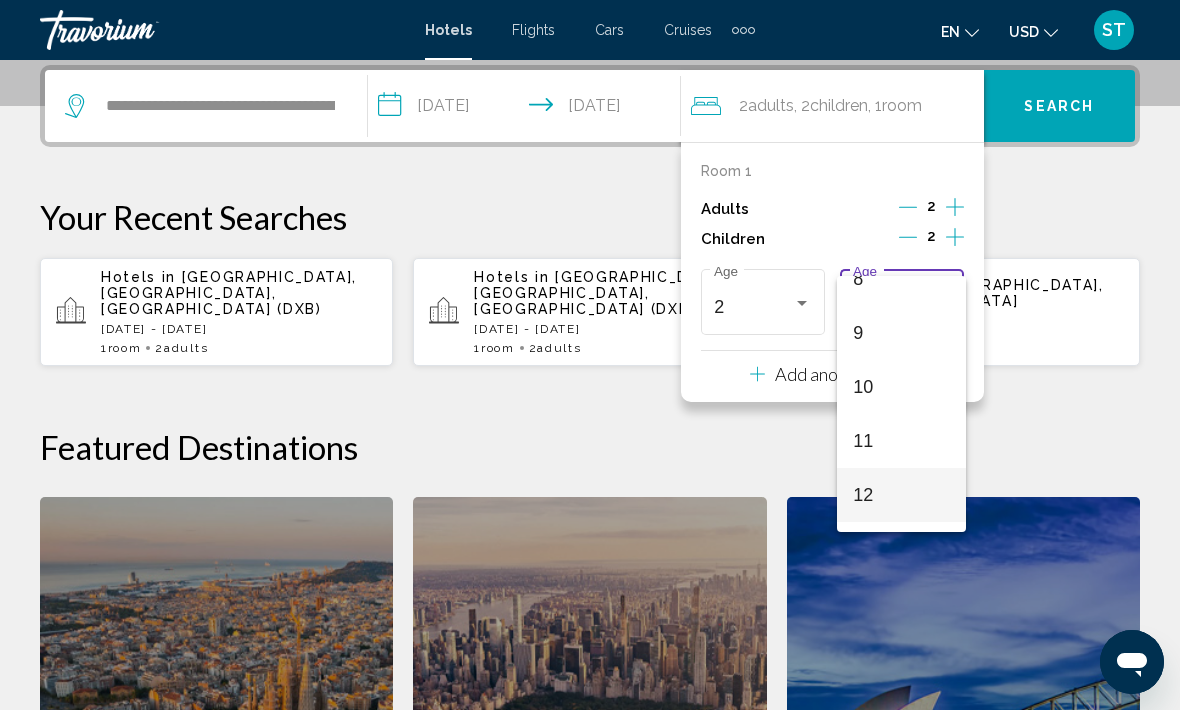 click on "12" at bounding box center (901, 495) 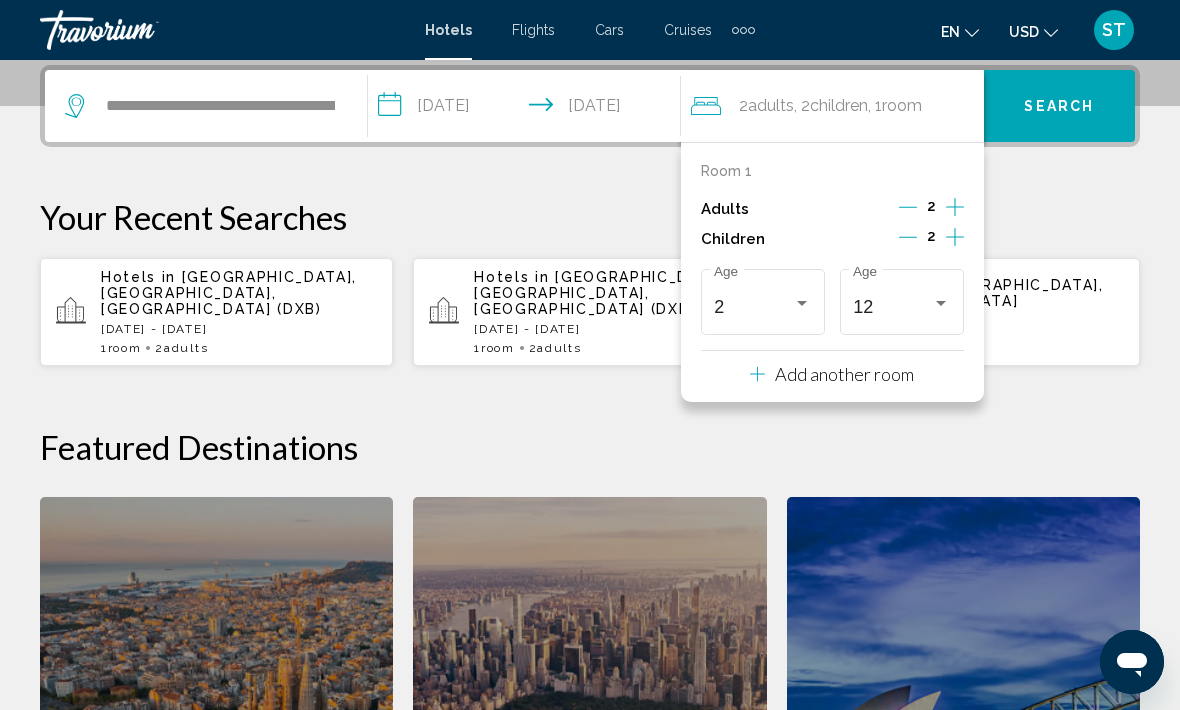 click on "Your Recent Searches
Hotels in    [GEOGRAPHIC_DATA], [GEOGRAPHIC_DATA], [GEOGRAPHIC_DATA] (DXB)  [DATE] - [DATE]  1  Room rooms 2  Adult Adults
Hotels in    [GEOGRAPHIC_DATA], [GEOGRAPHIC_DATA], [GEOGRAPHIC_DATA] (DXB)  [DATE] - [DATE]  1  Room rooms 2  Adult Adults" at bounding box center [590, 282] 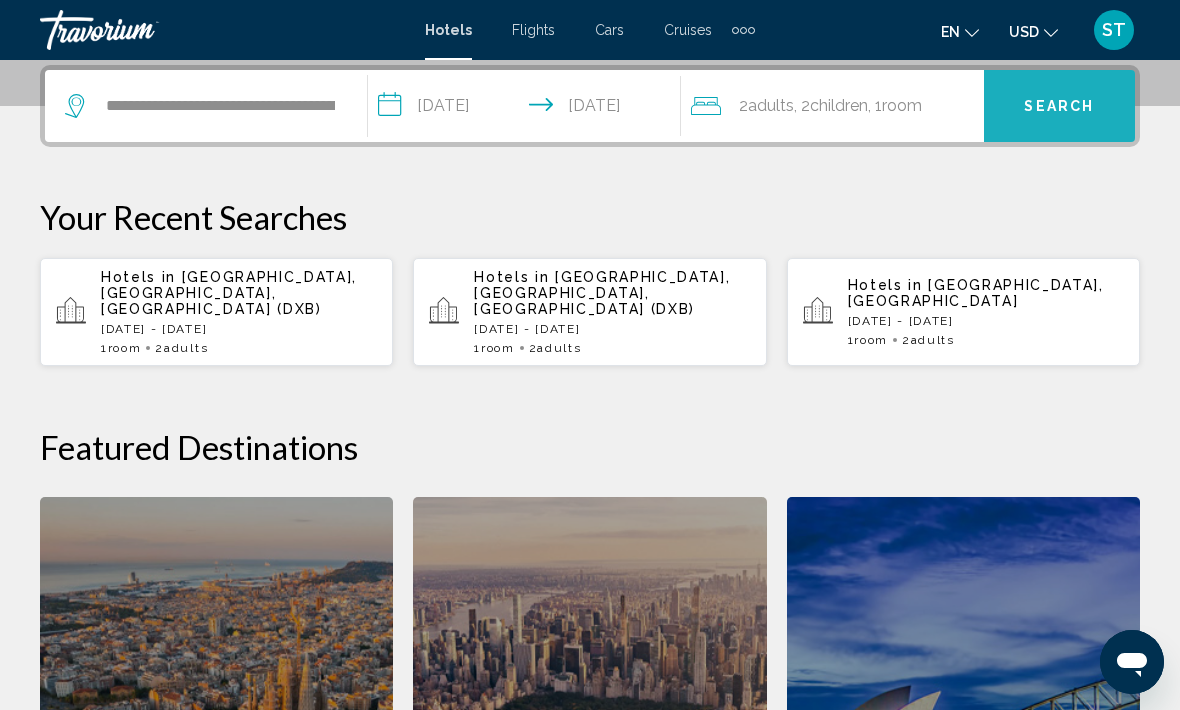 click on "Search" at bounding box center (1059, 106) 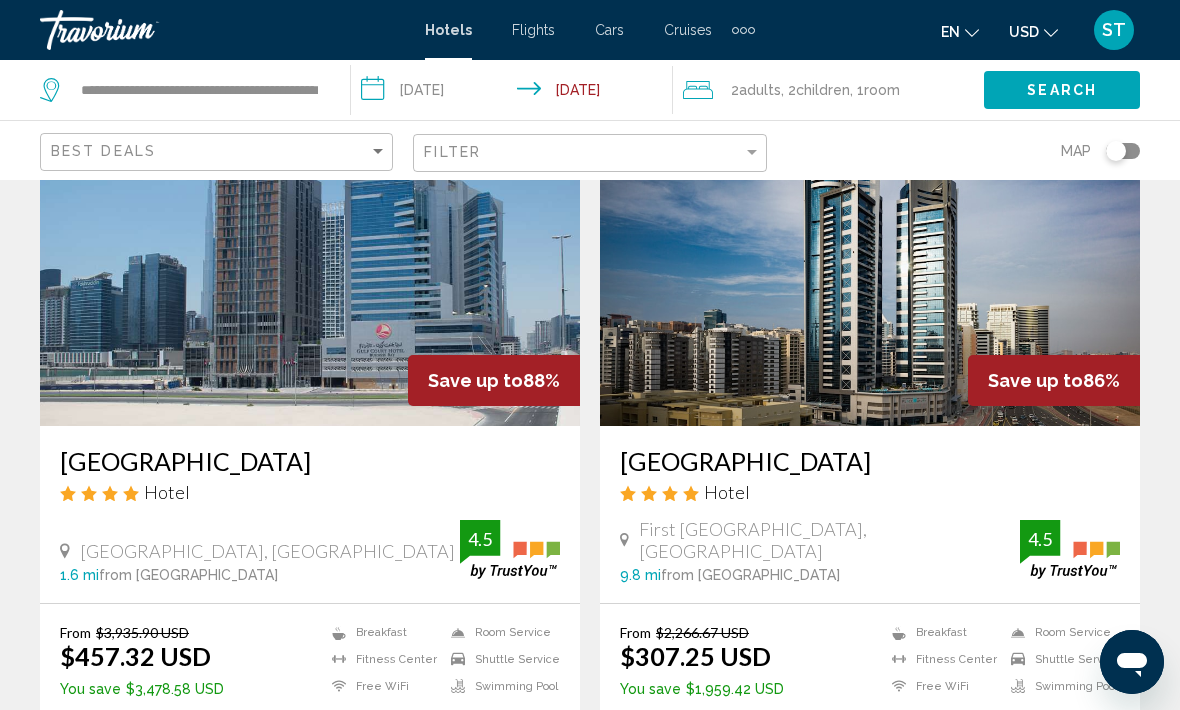 scroll, scrollTop: 888, scrollLeft: 0, axis: vertical 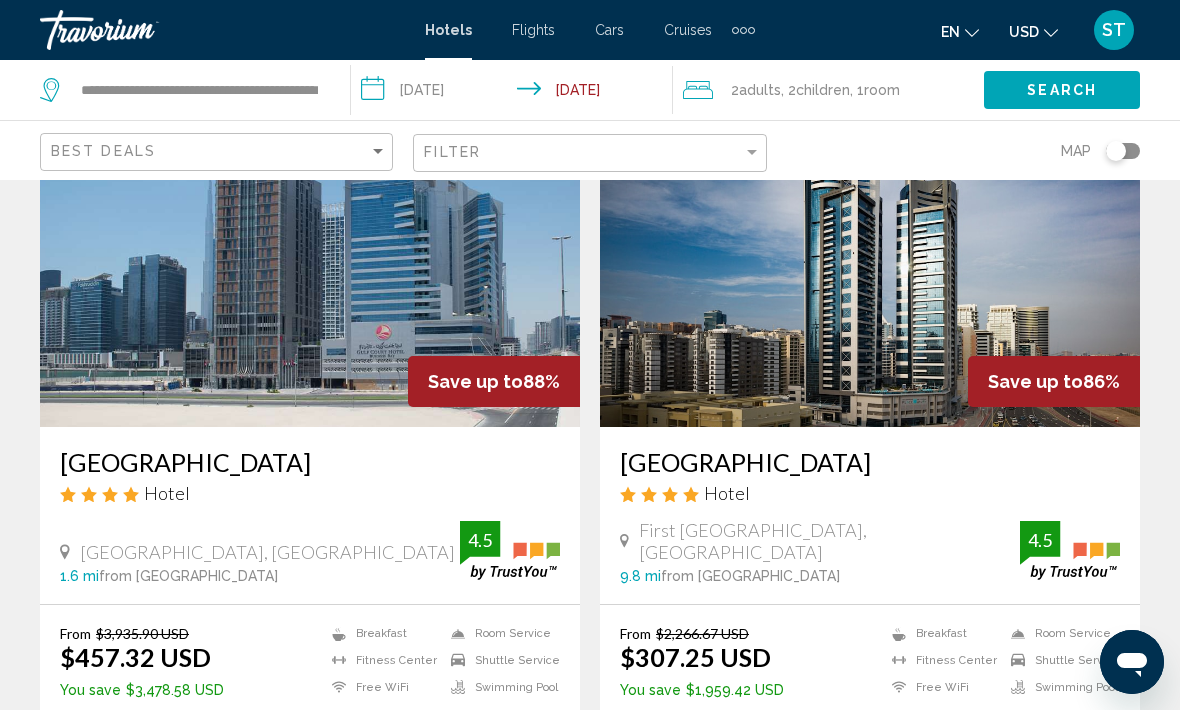 click on "Select Room" at bounding box center (870, 743) 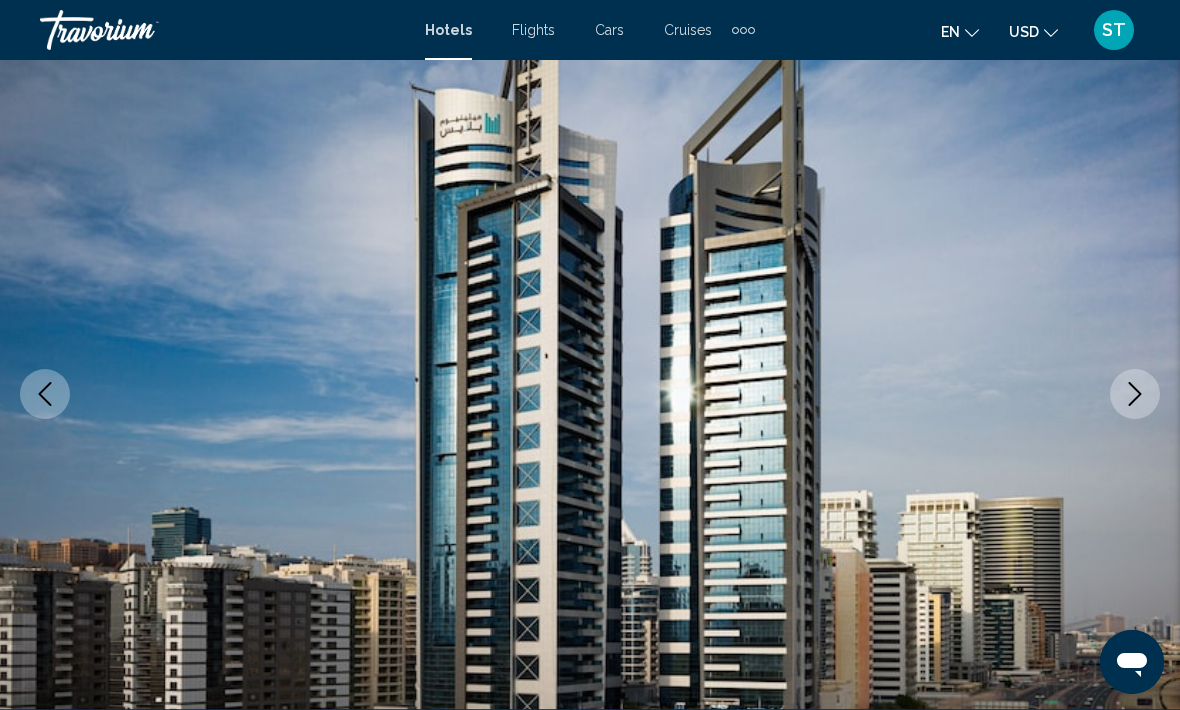 scroll, scrollTop: 183, scrollLeft: 0, axis: vertical 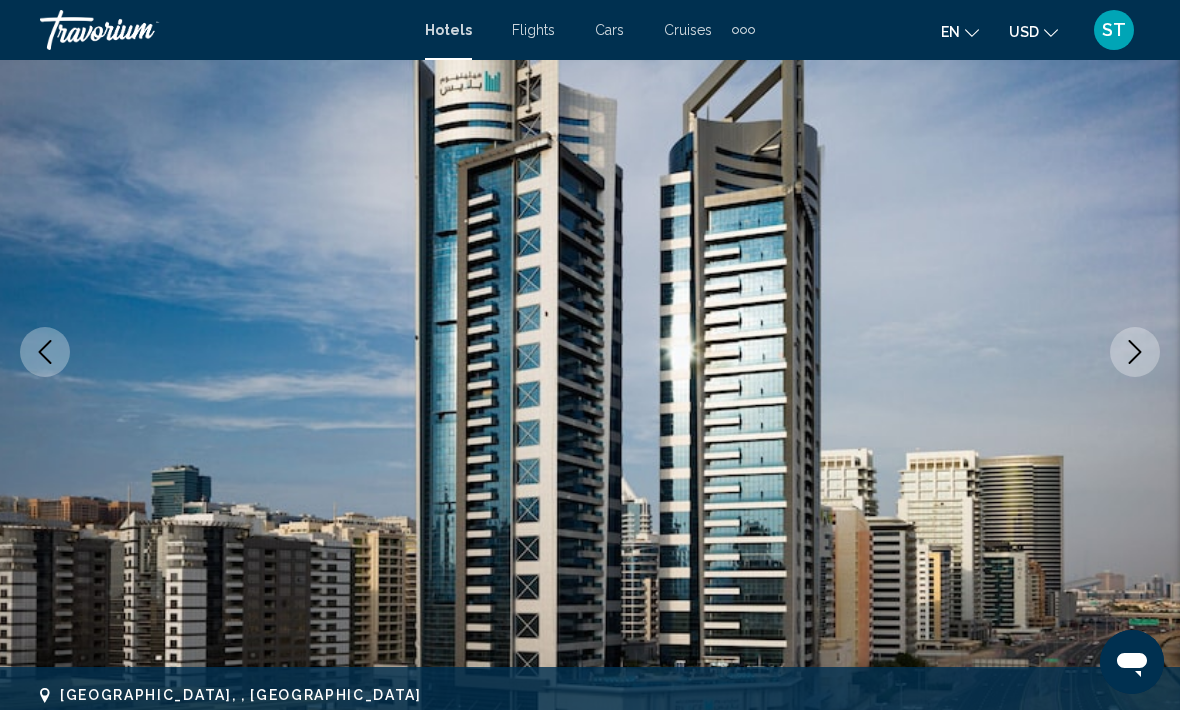 click 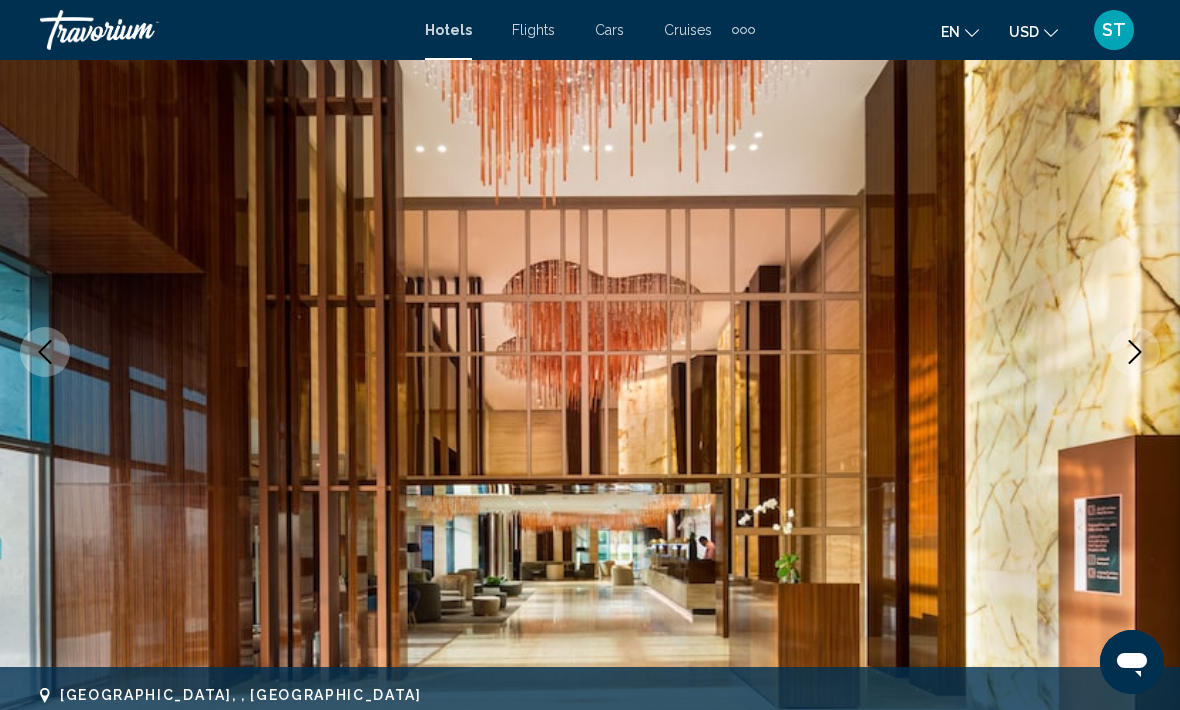 click at bounding box center (1135, 352) 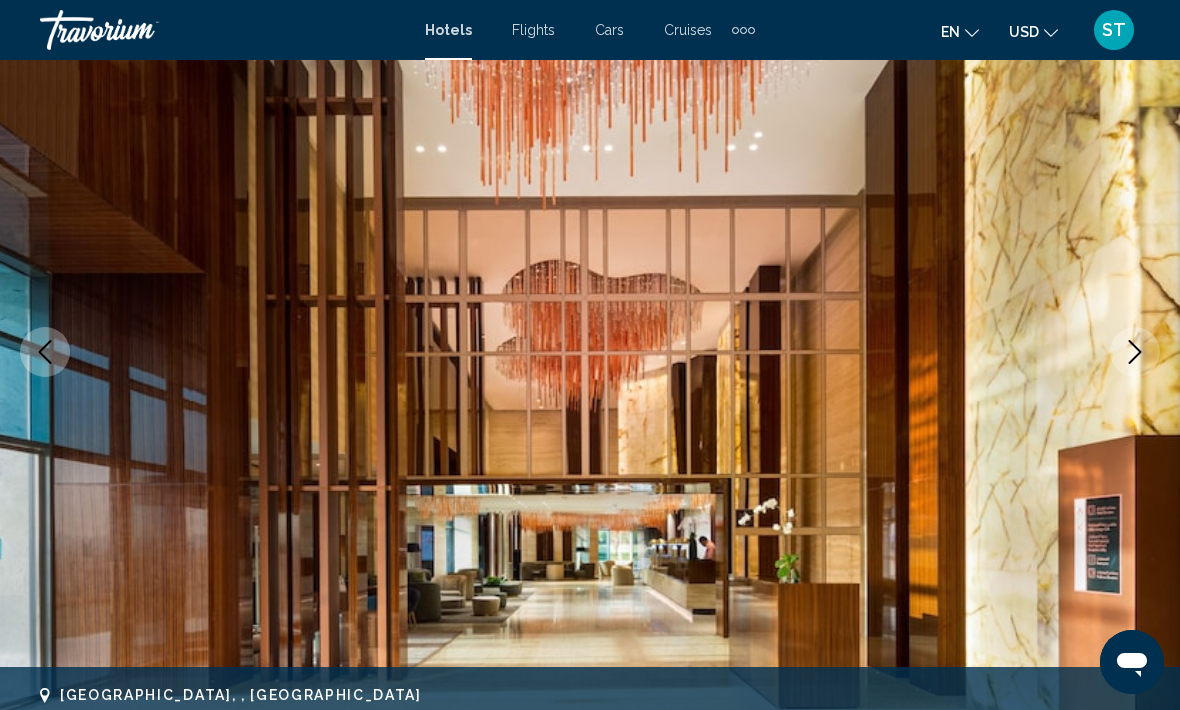 click at bounding box center (1135, 352) 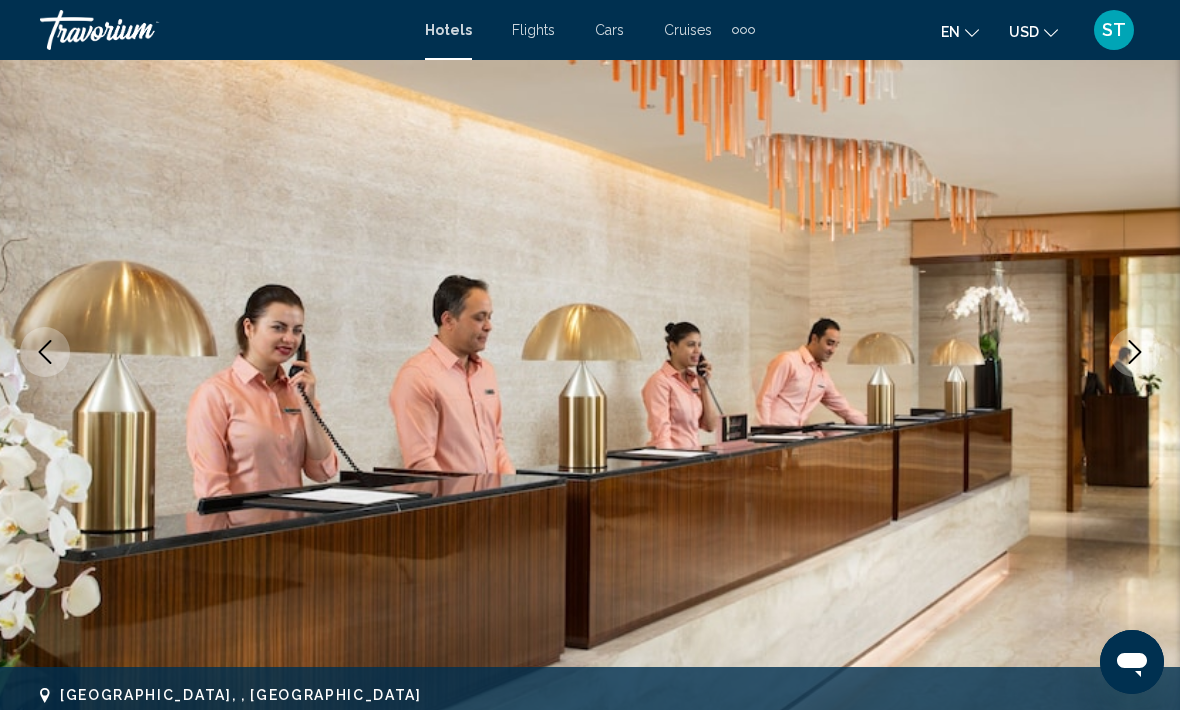 click 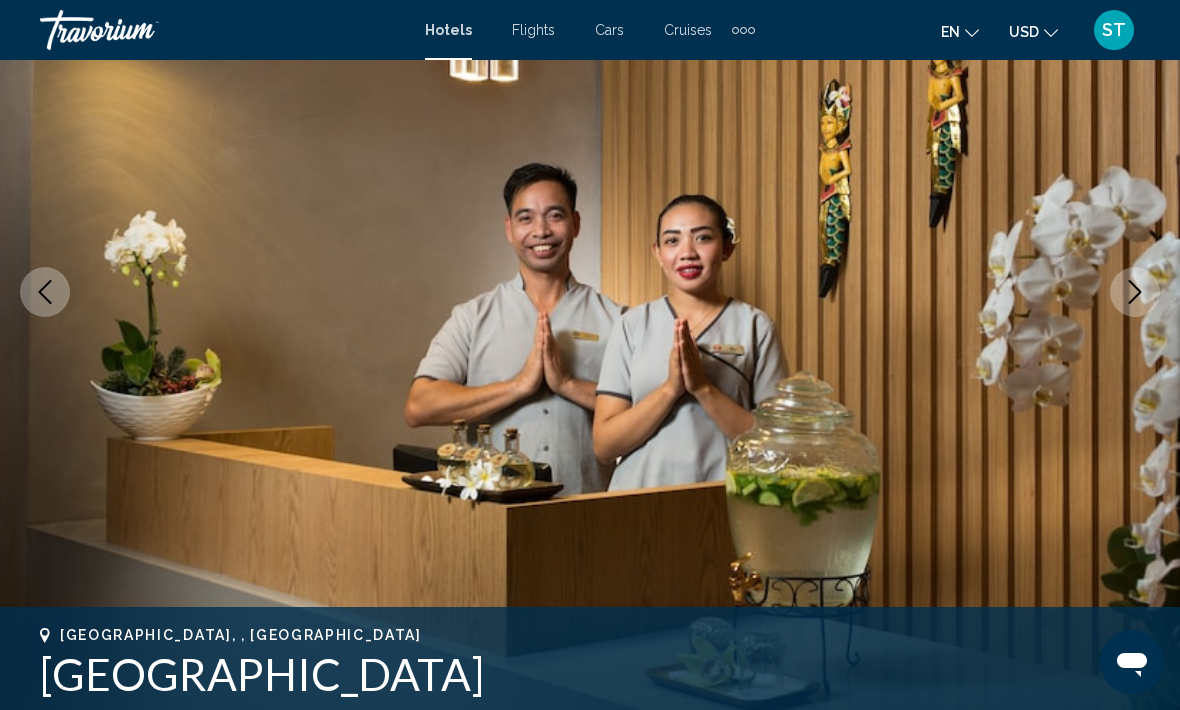 scroll, scrollTop: 244, scrollLeft: 0, axis: vertical 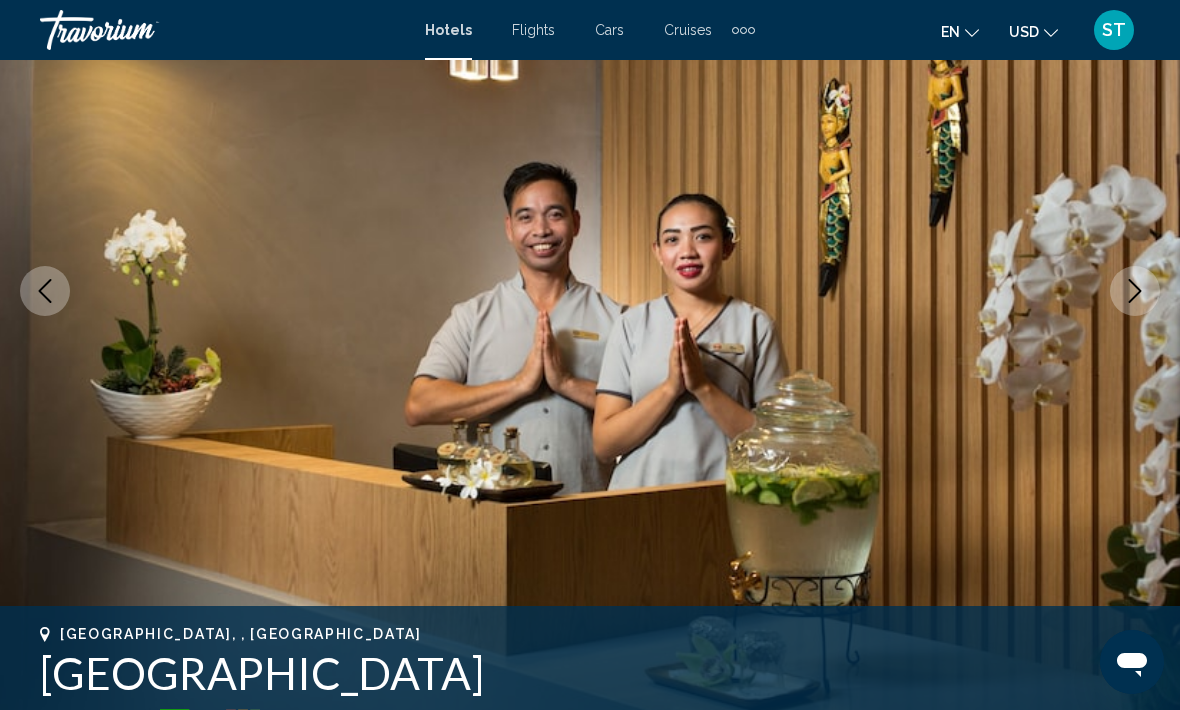 click at bounding box center [1135, 291] 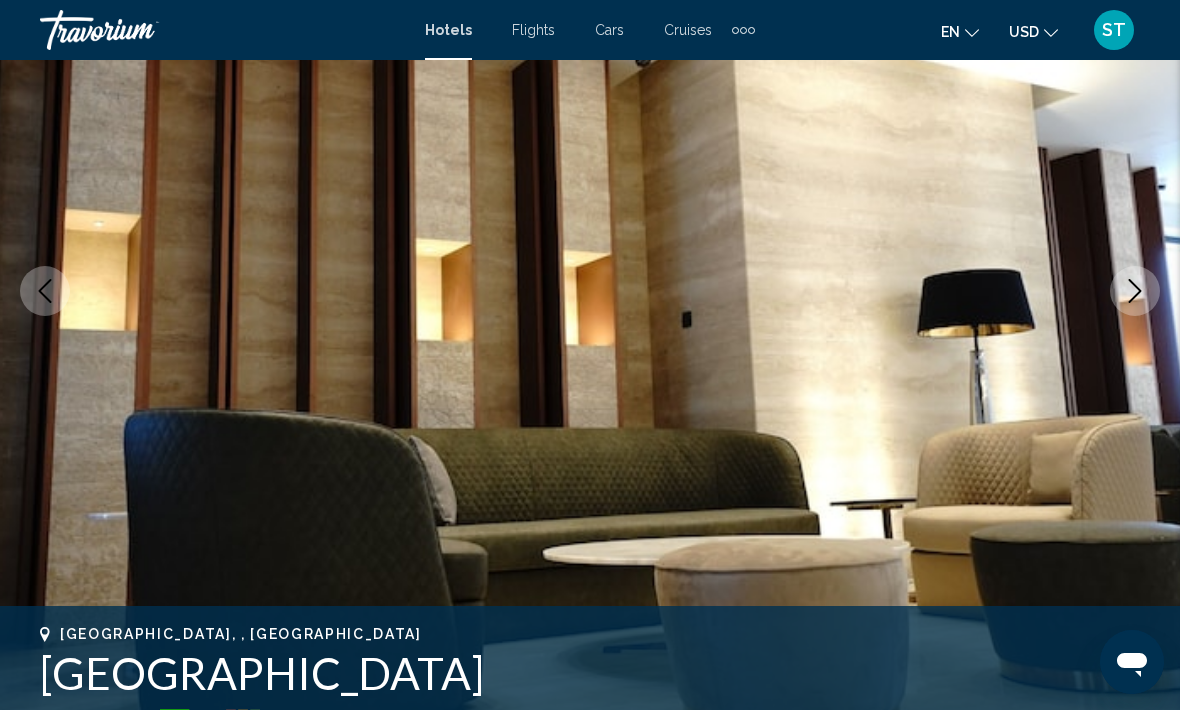 click at bounding box center (1135, 291) 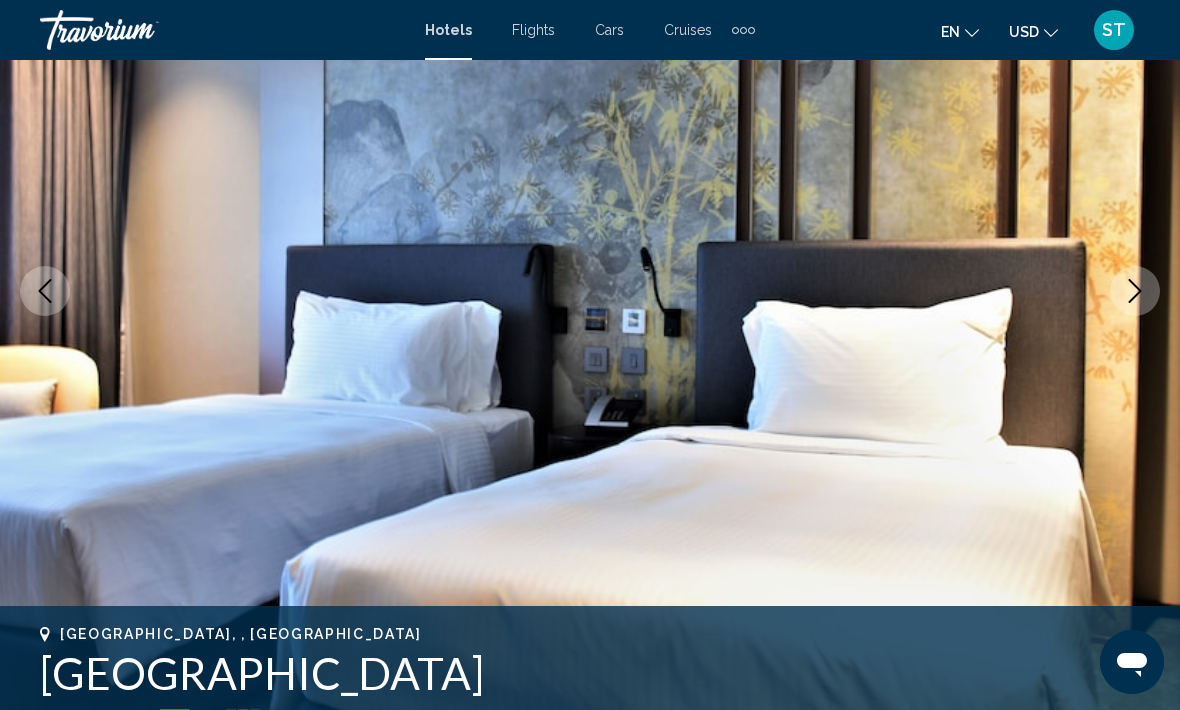 click at bounding box center [590, 291] 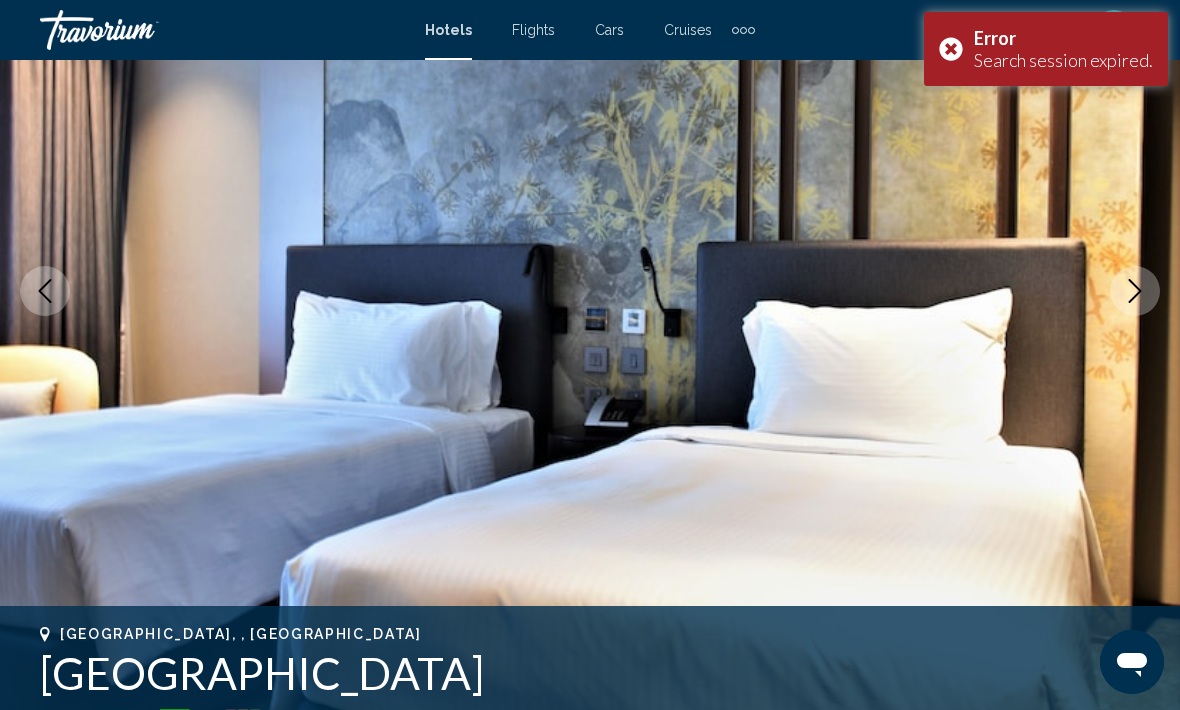 click at bounding box center (1135, 291) 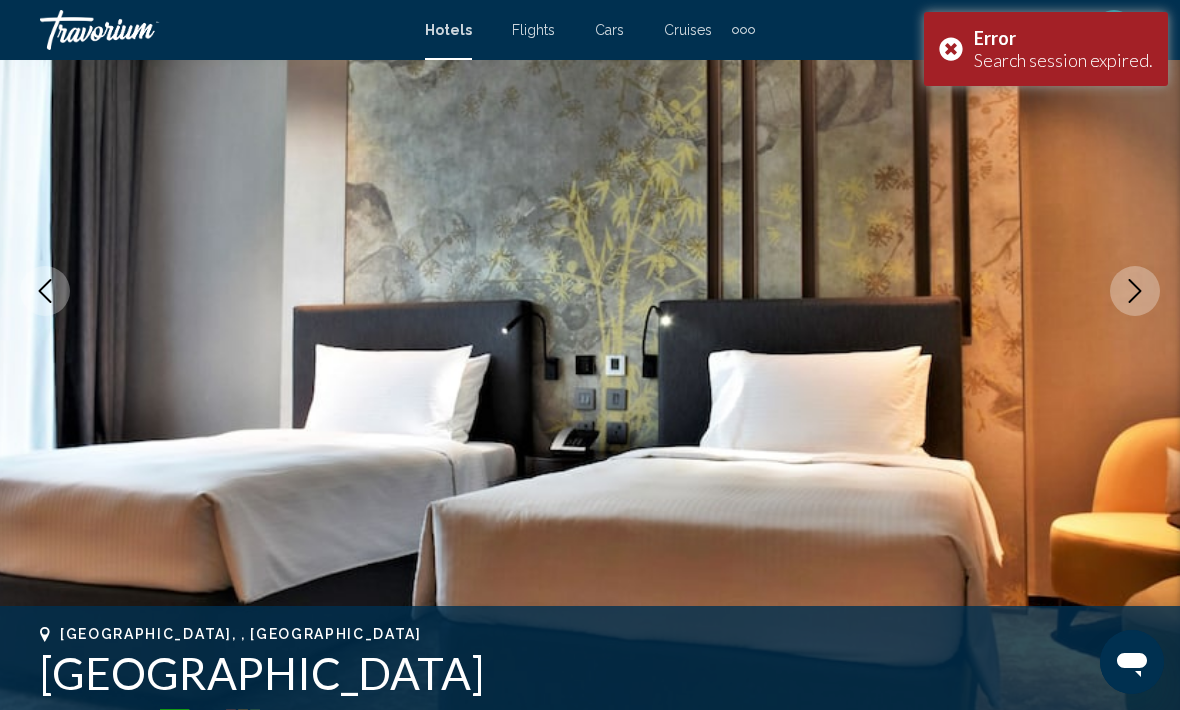 click 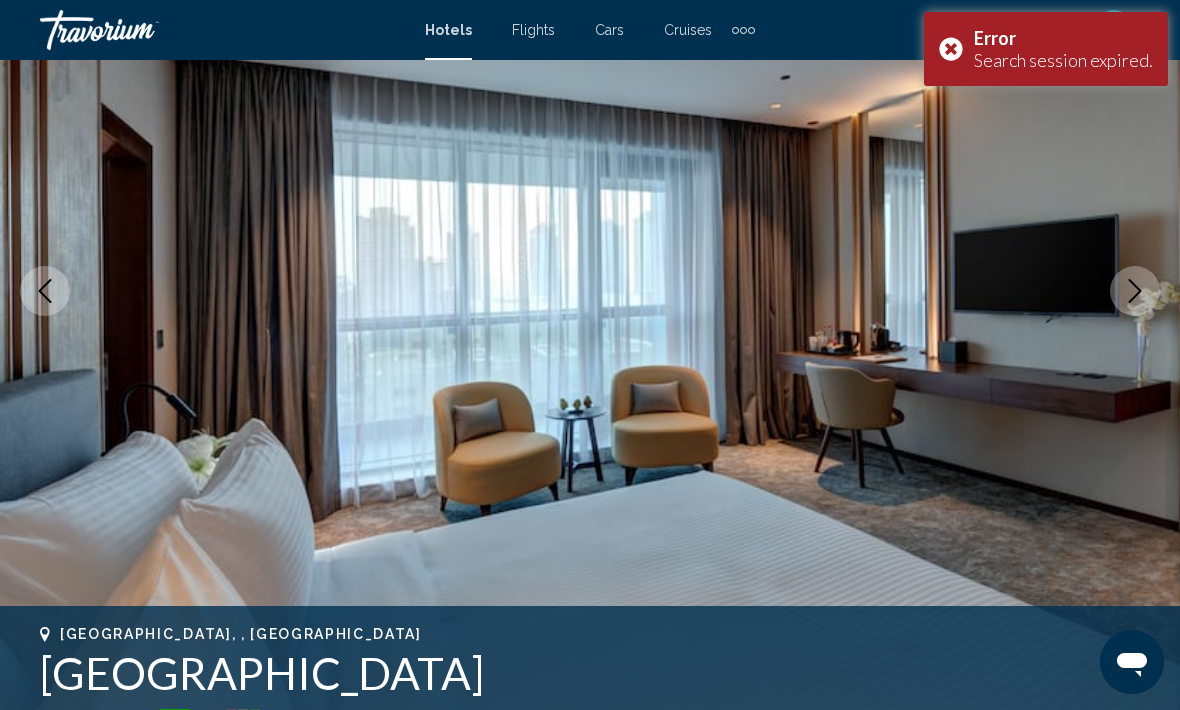click 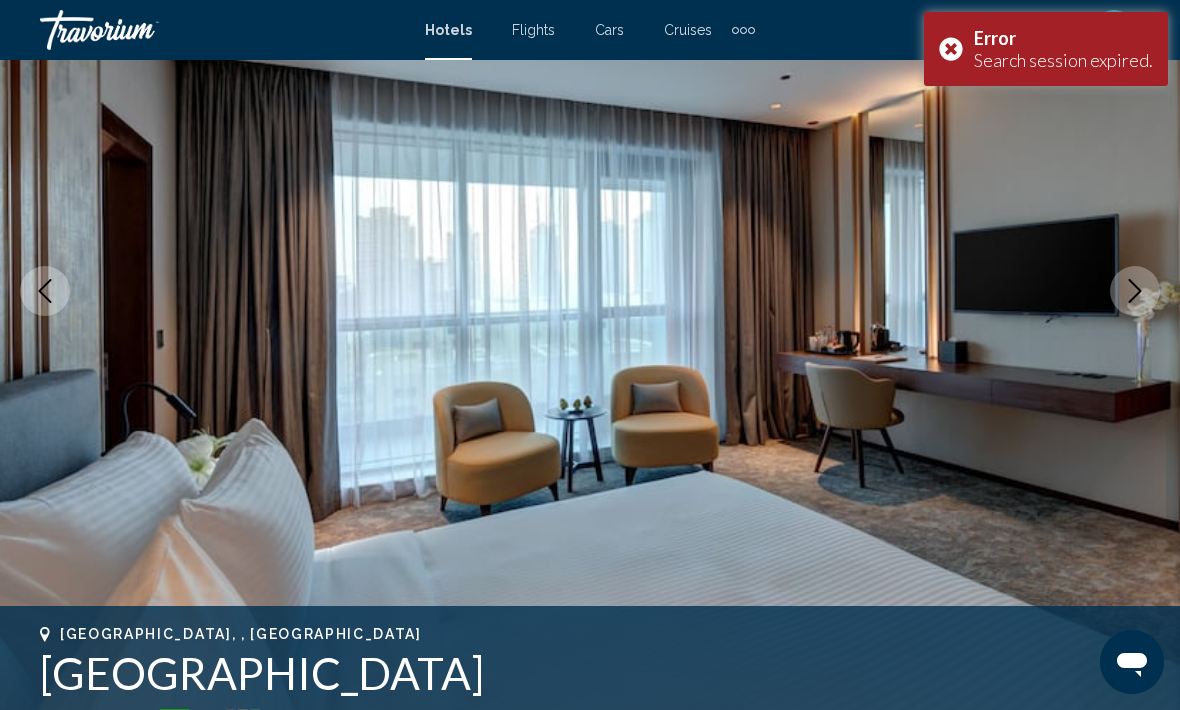 scroll, scrollTop: 239, scrollLeft: 0, axis: vertical 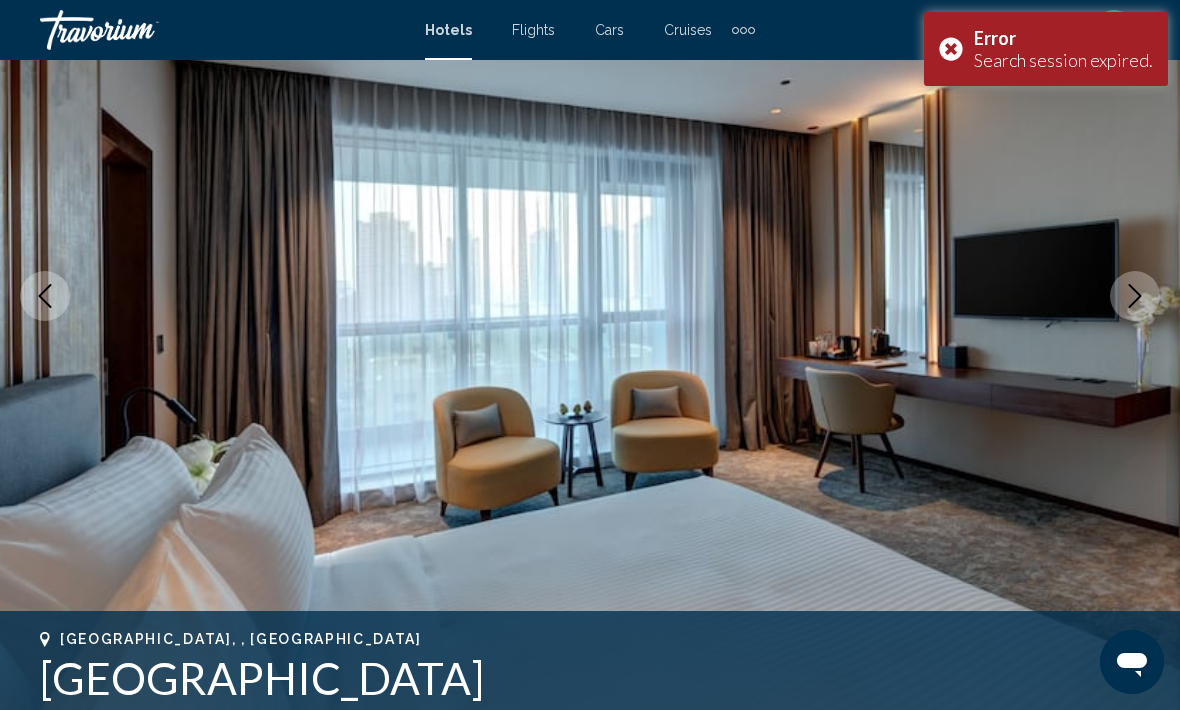 click at bounding box center [590, 296] 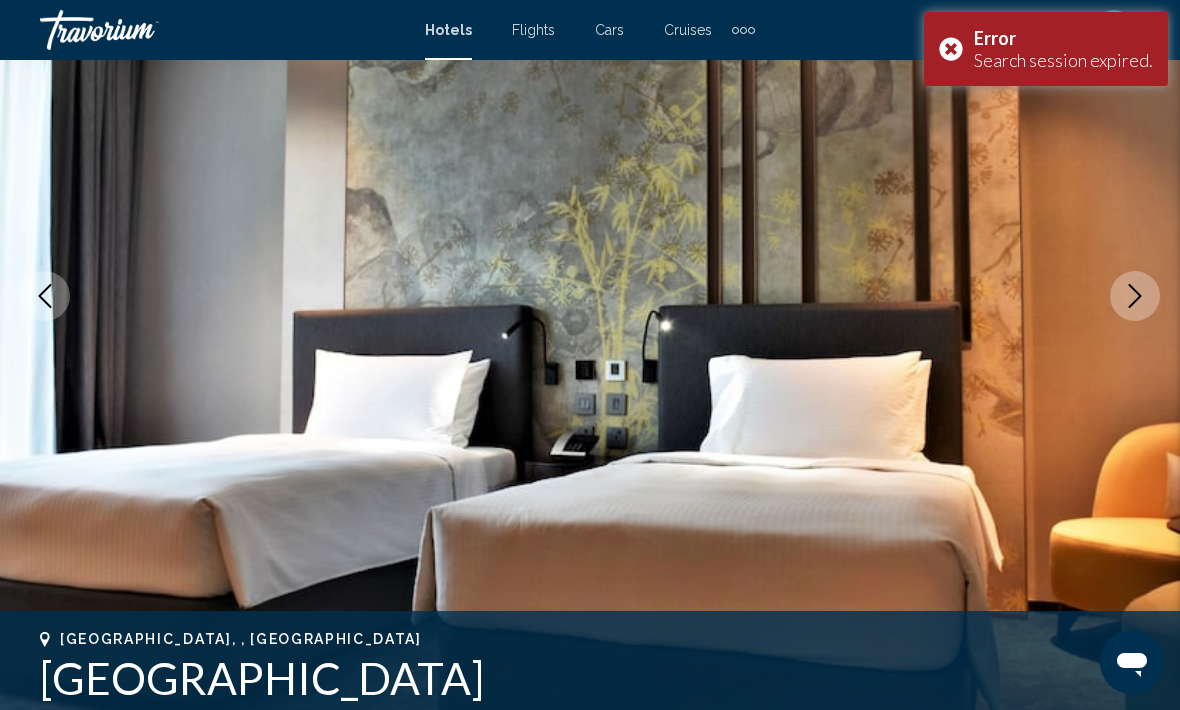 click 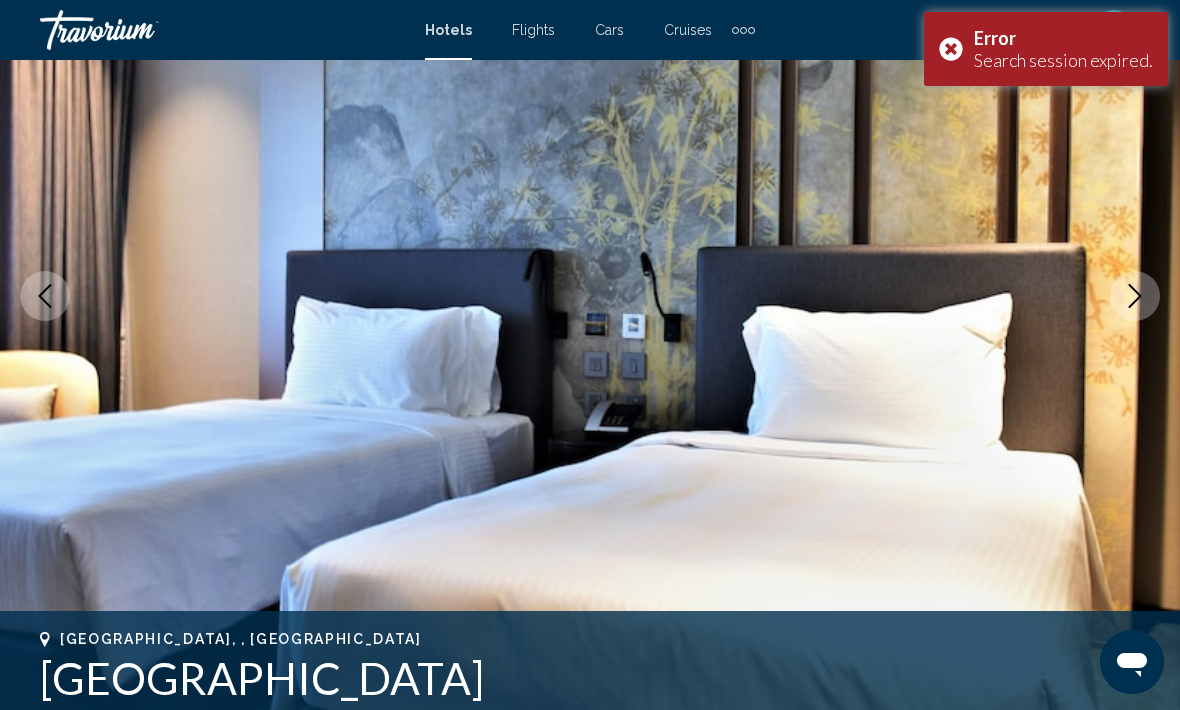 click 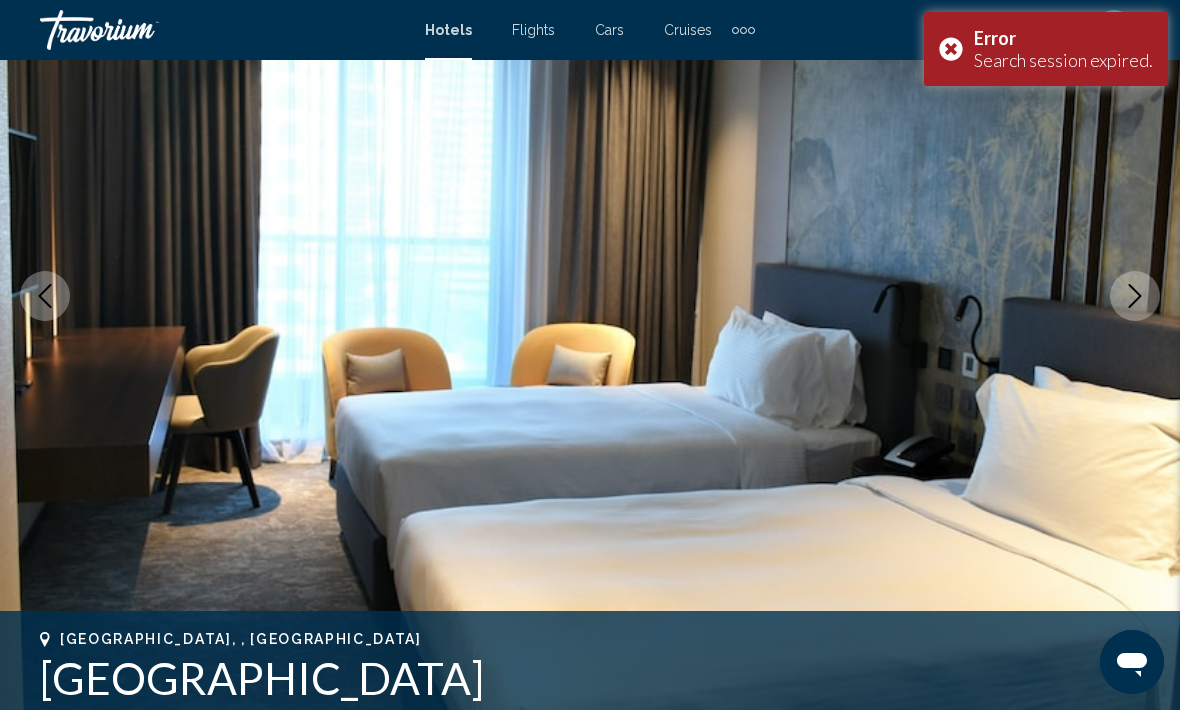 click 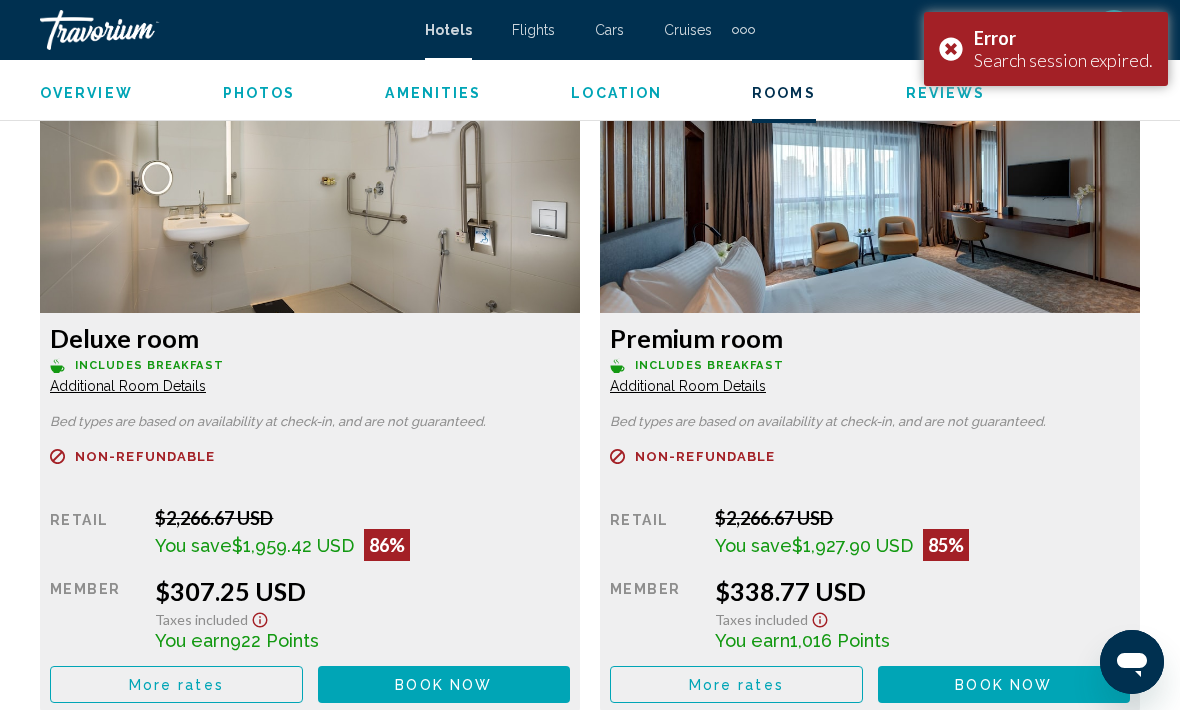 scroll, scrollTop: 3121, scrollLeft: 0, axis: vertical 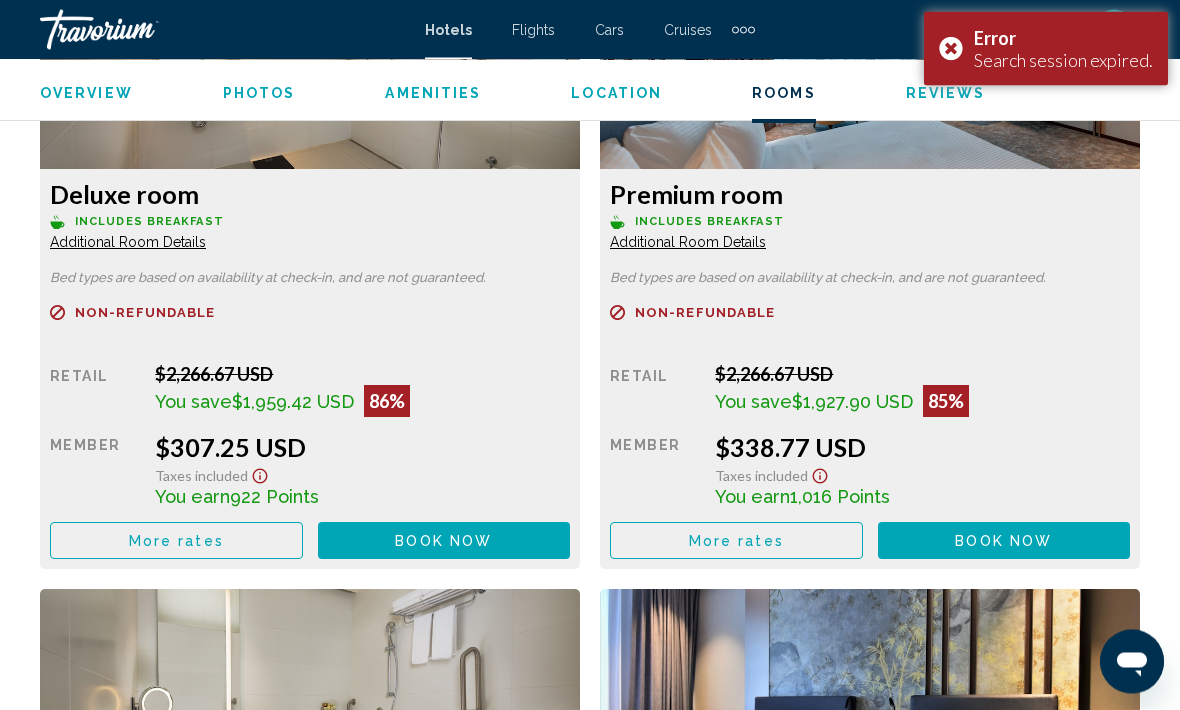 click on "Retail" at bounding box center (95, 391) 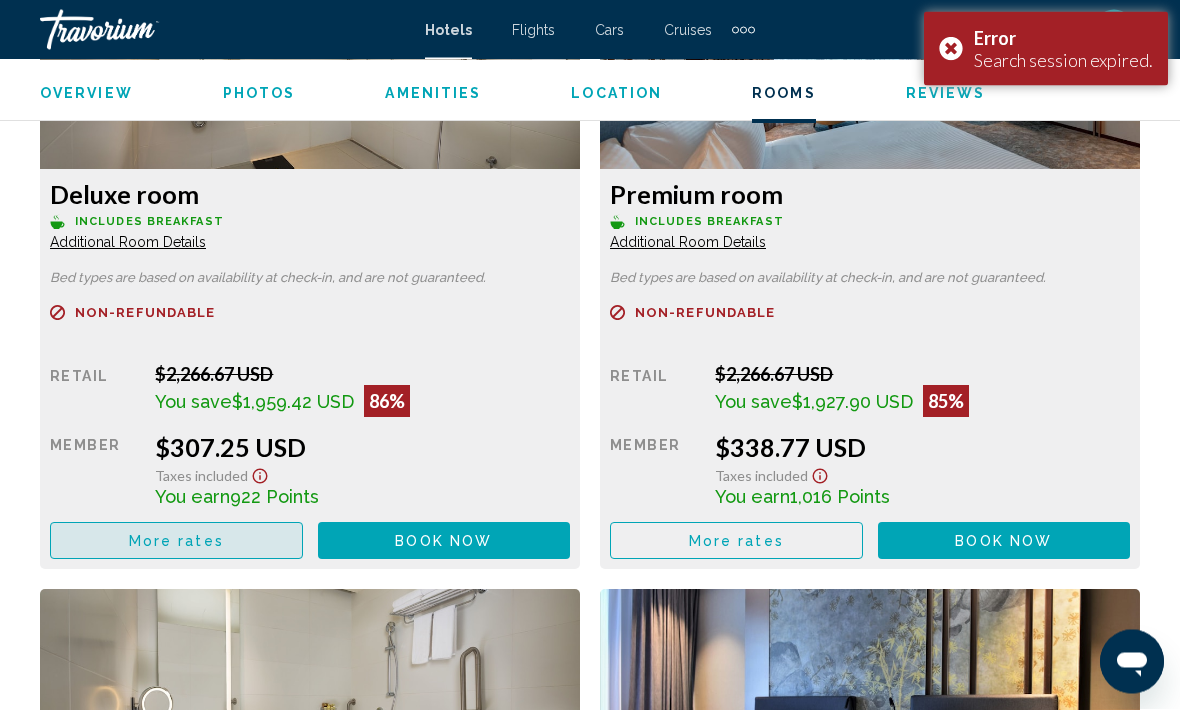 scroll, scrollTop: 3263, scrollLeft: 0, axis: vertical 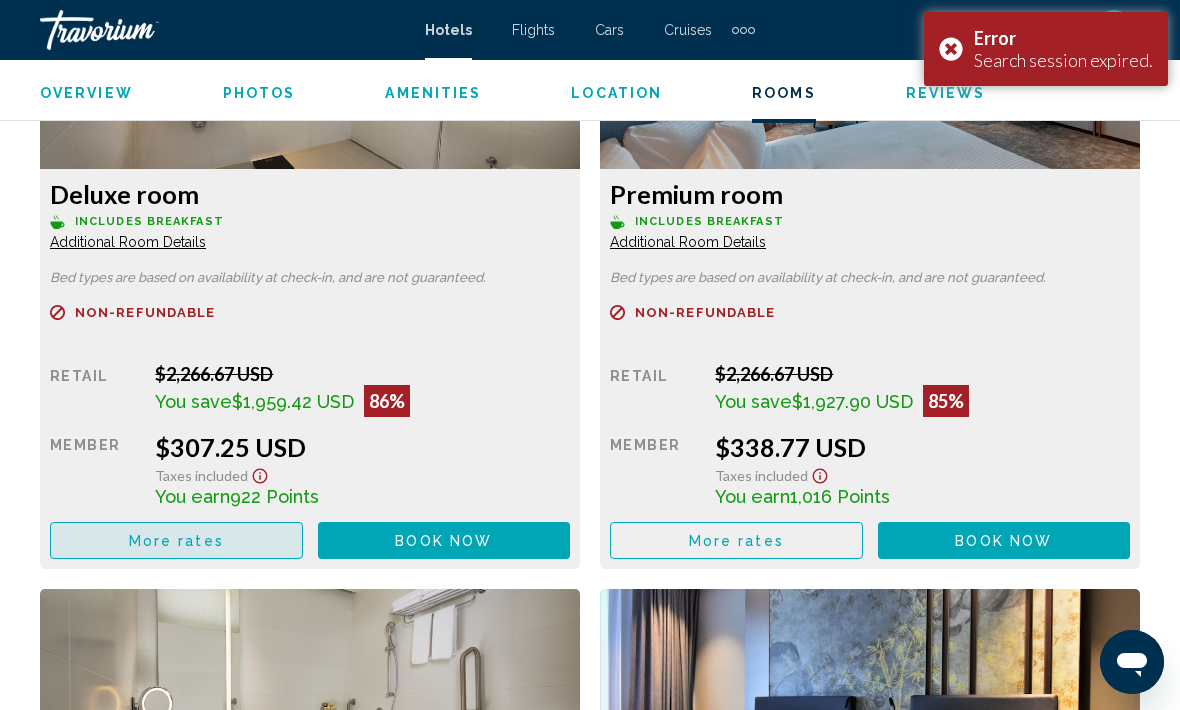 click on "More rates" at bounding box center (176, 540) 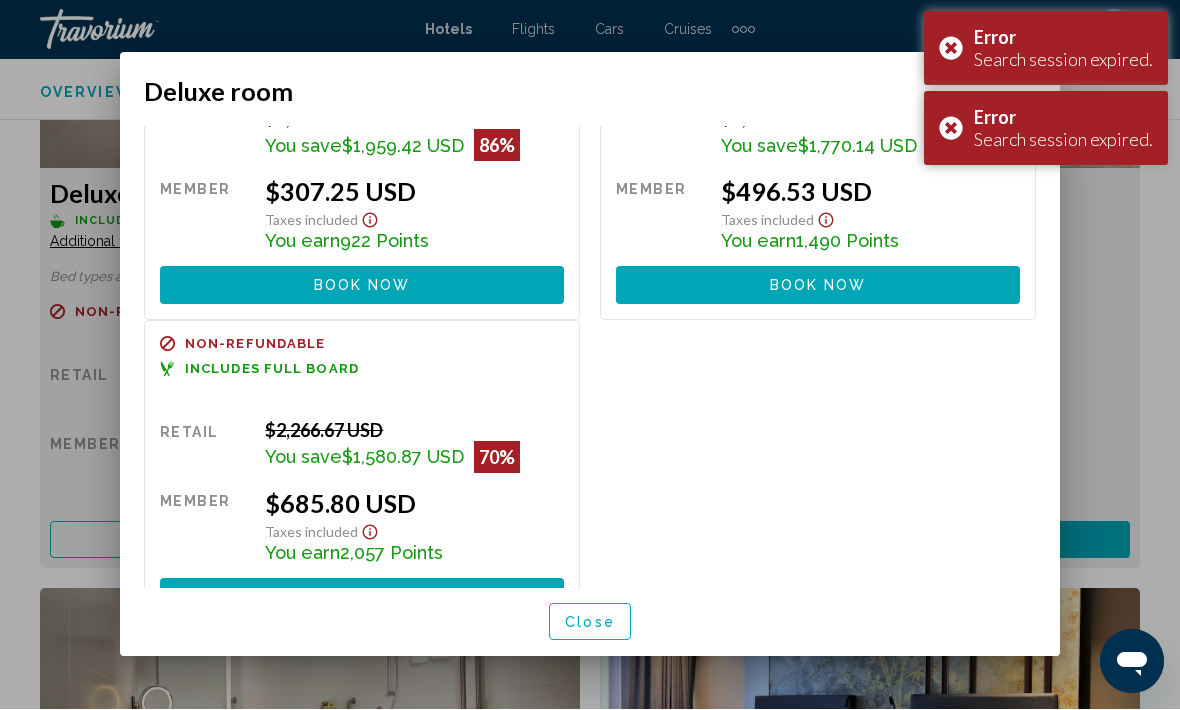 scroll, scrollTop: 137, scrollLeft: 0, axis: vertical 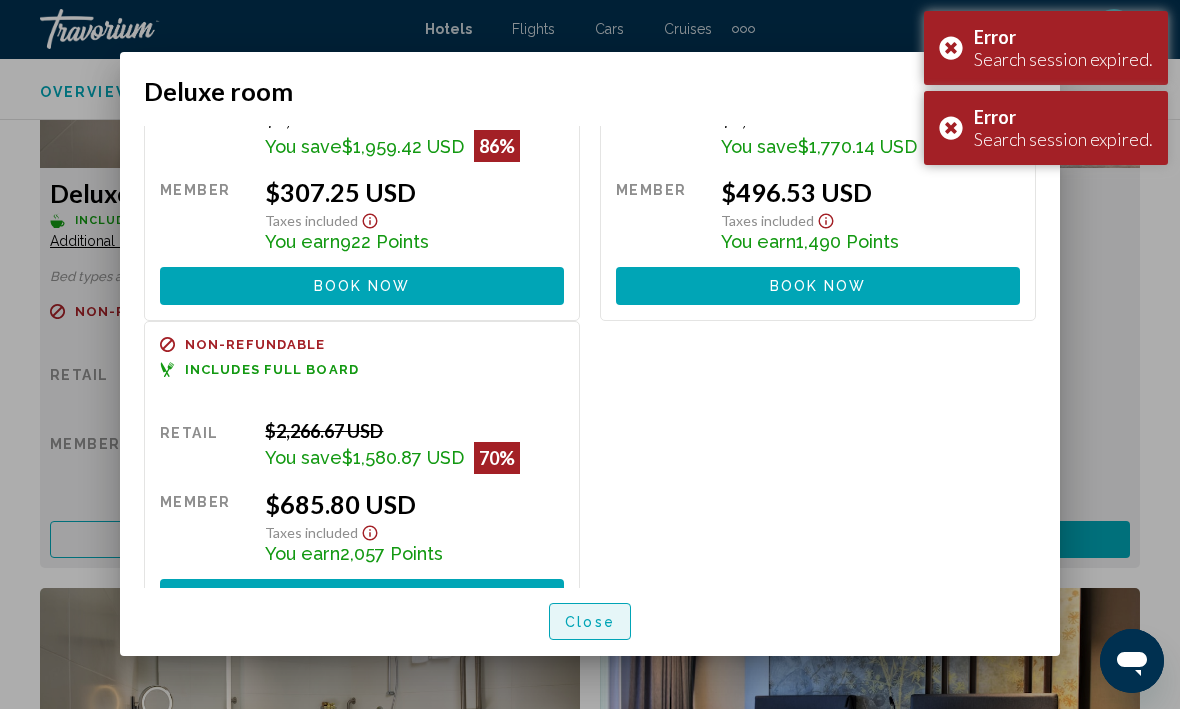 click on "Close" at bounding box center [590, 623] 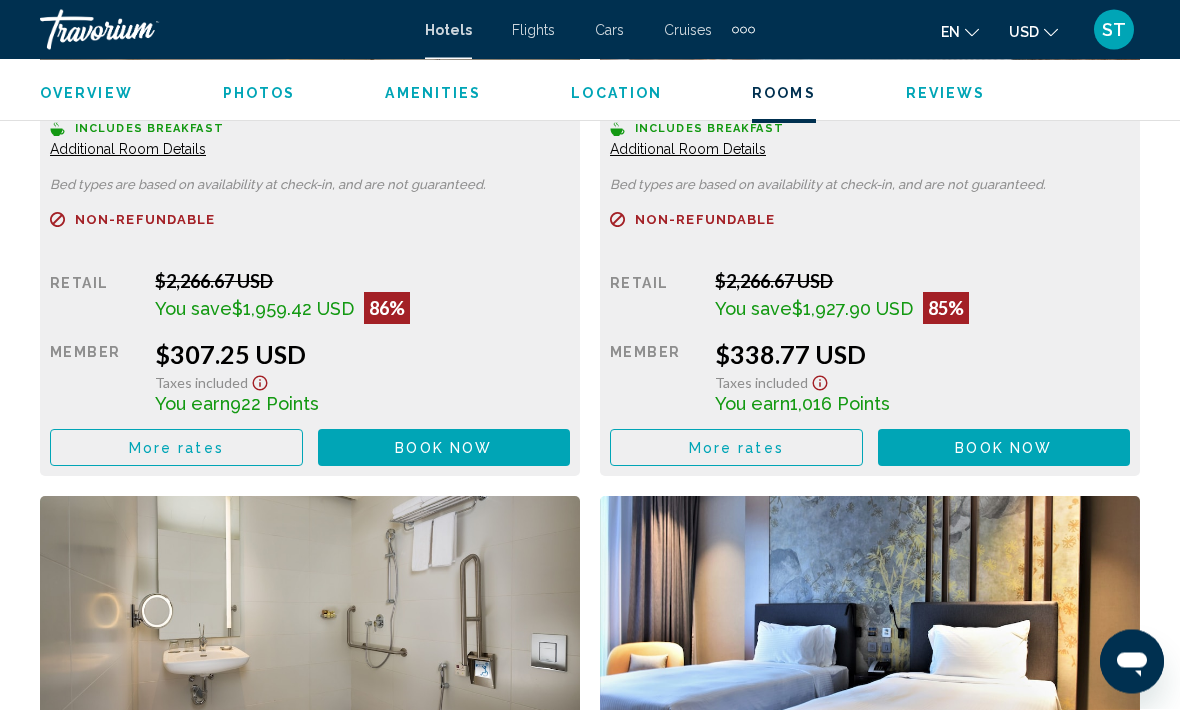 scroll, scrollTop: 3334, scrollLeft: 0, axis: vertical 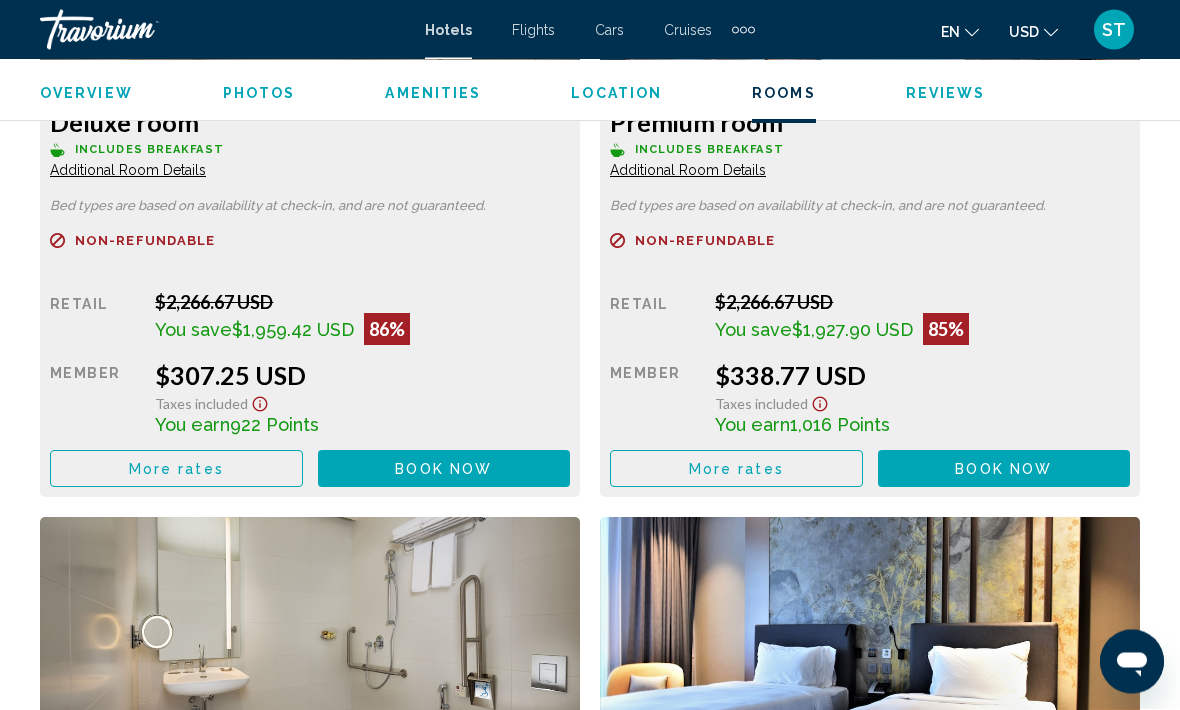 click on "More rates" at bounding box center [176, 469] 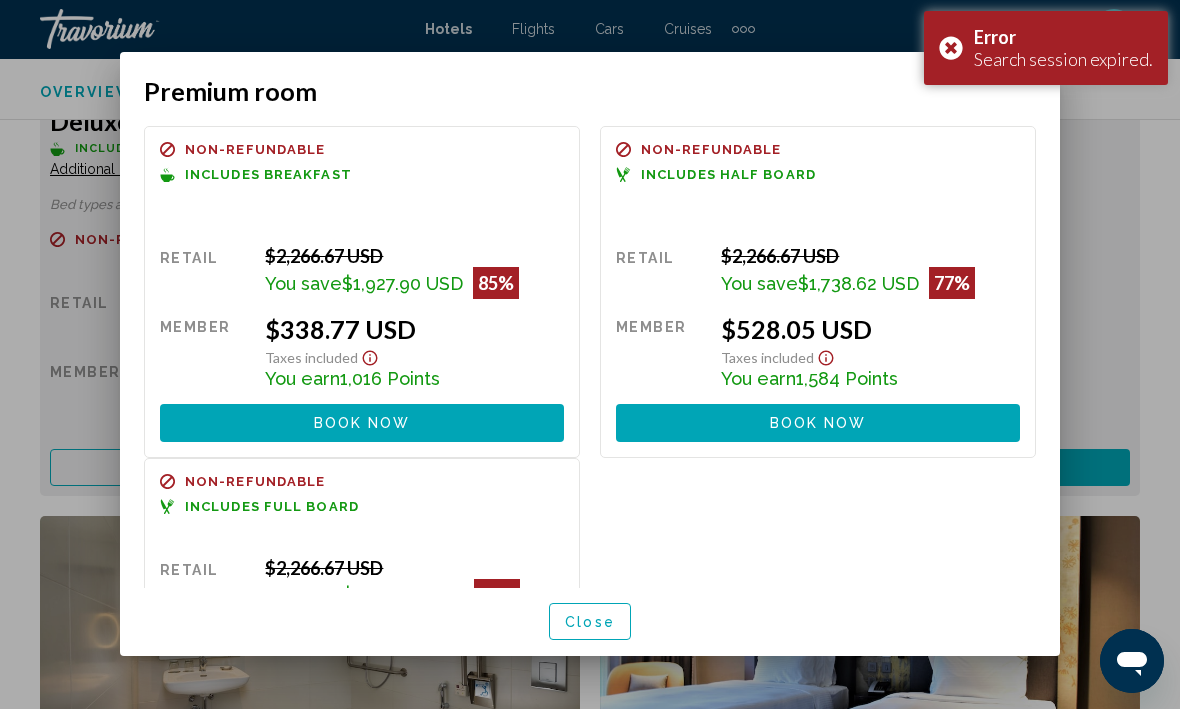 click on "Close" at bounding box center [590, 623] 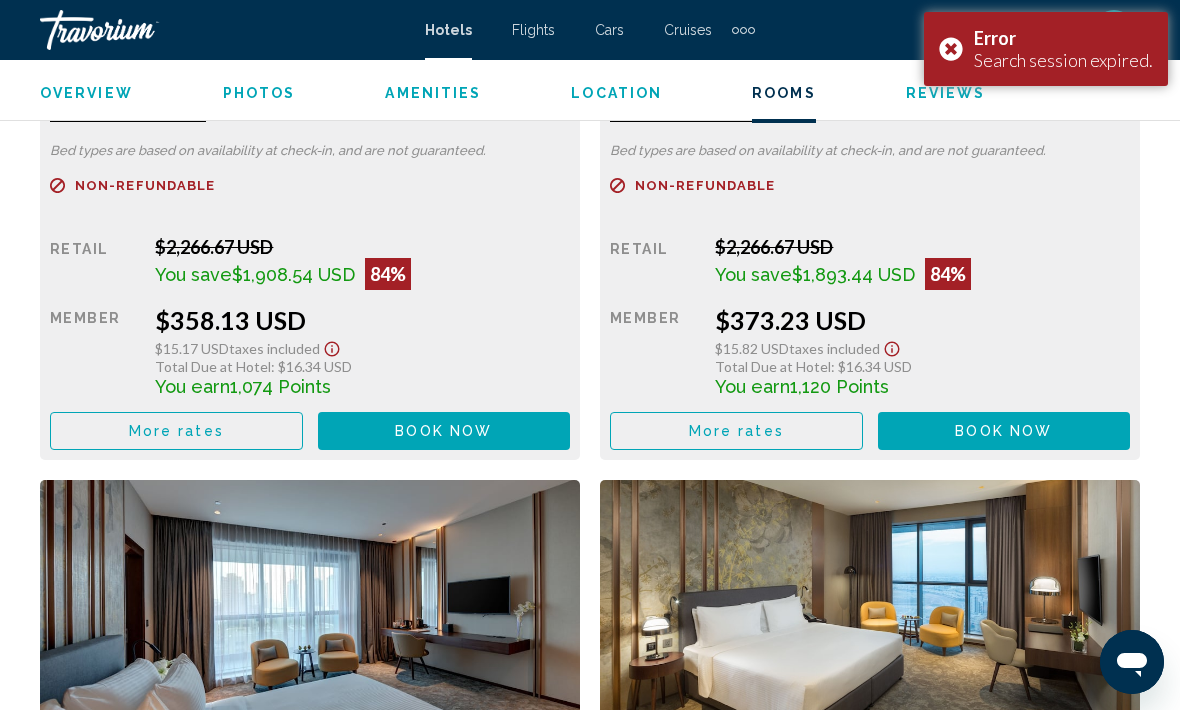 scroll, scrollTop: 4094, scrollLeft: 0, axis: vertical 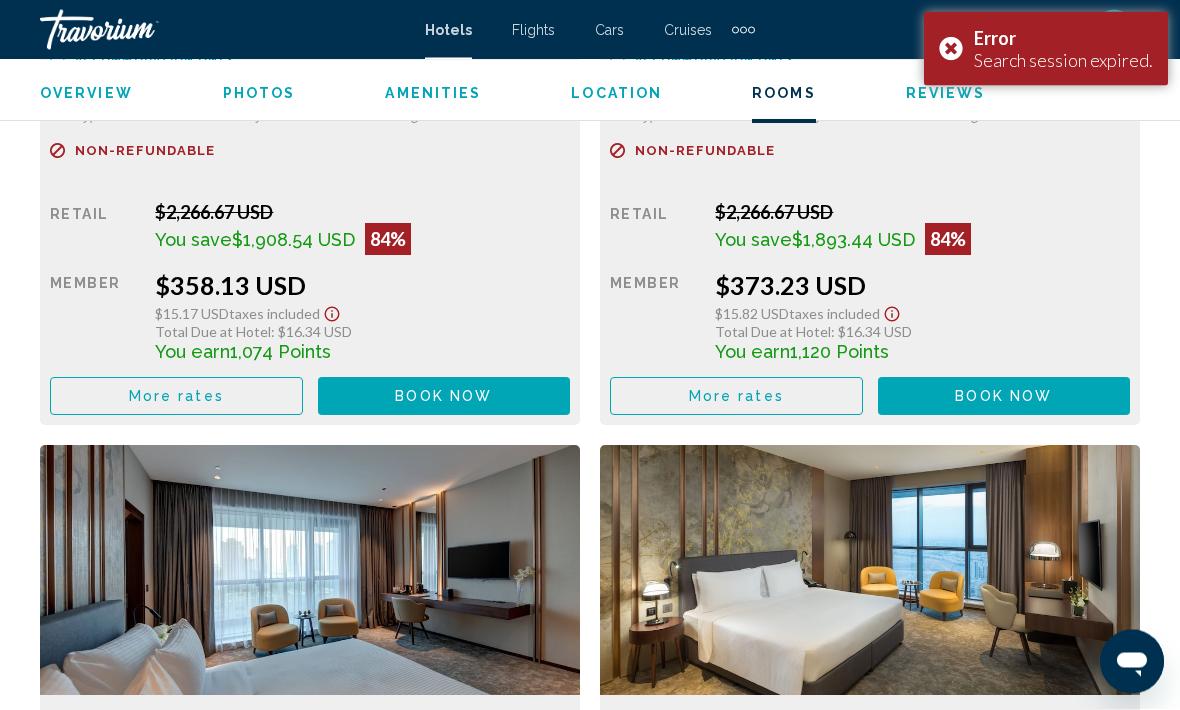 click on "Retail  $2,266.67 USD  You save  $1,908.54 USD  84%  when you redeem    Member  $358.13 USD  $15.17 USD  Taxes included
Total Due at Hotel : $16.34 USD  You earn  1,074  Points  More rates Book now No longer available" at bounding box center [310, -370] 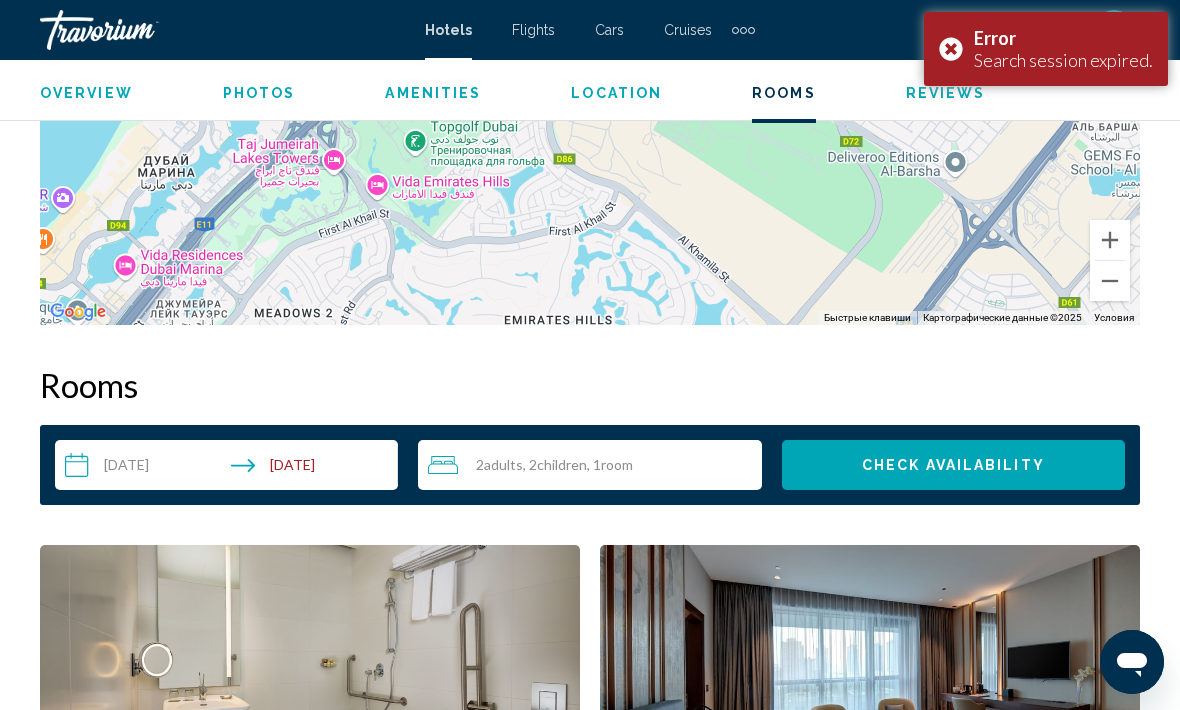 click on "More rates" at bounding box center [176, 1166] 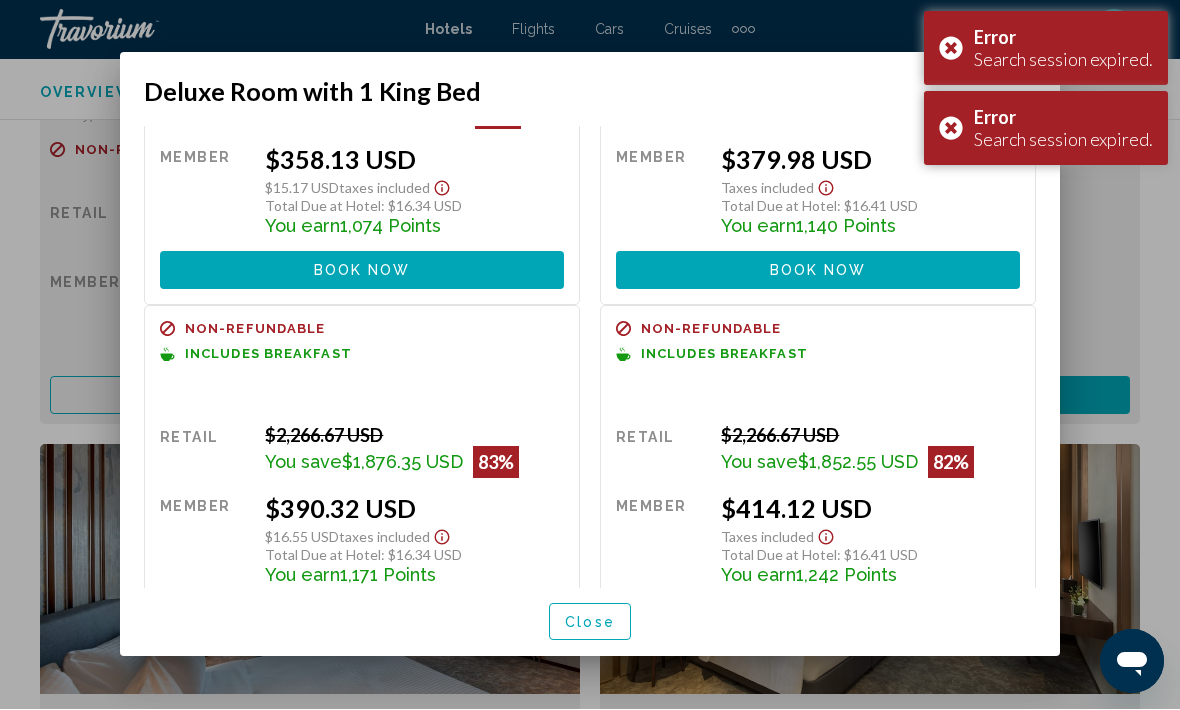 scroll, scrollTop: 172, scrollLeft: 0, axis: vertical 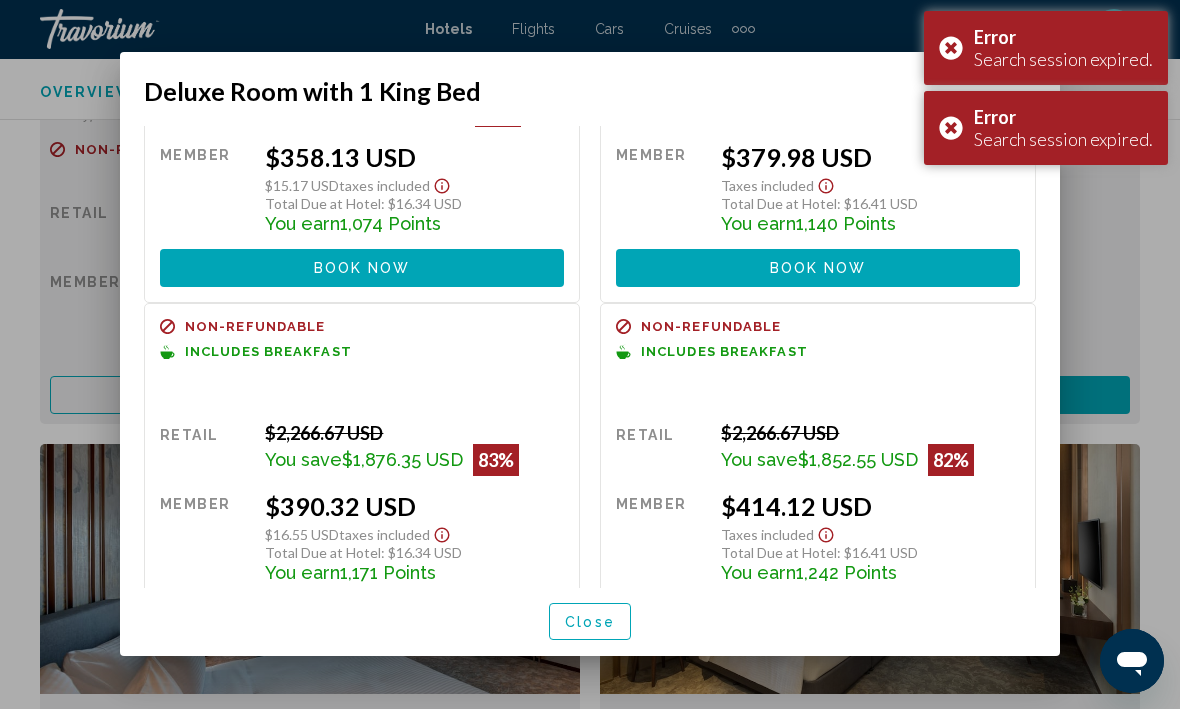 click on "Close" at bounding box center (590, 623) 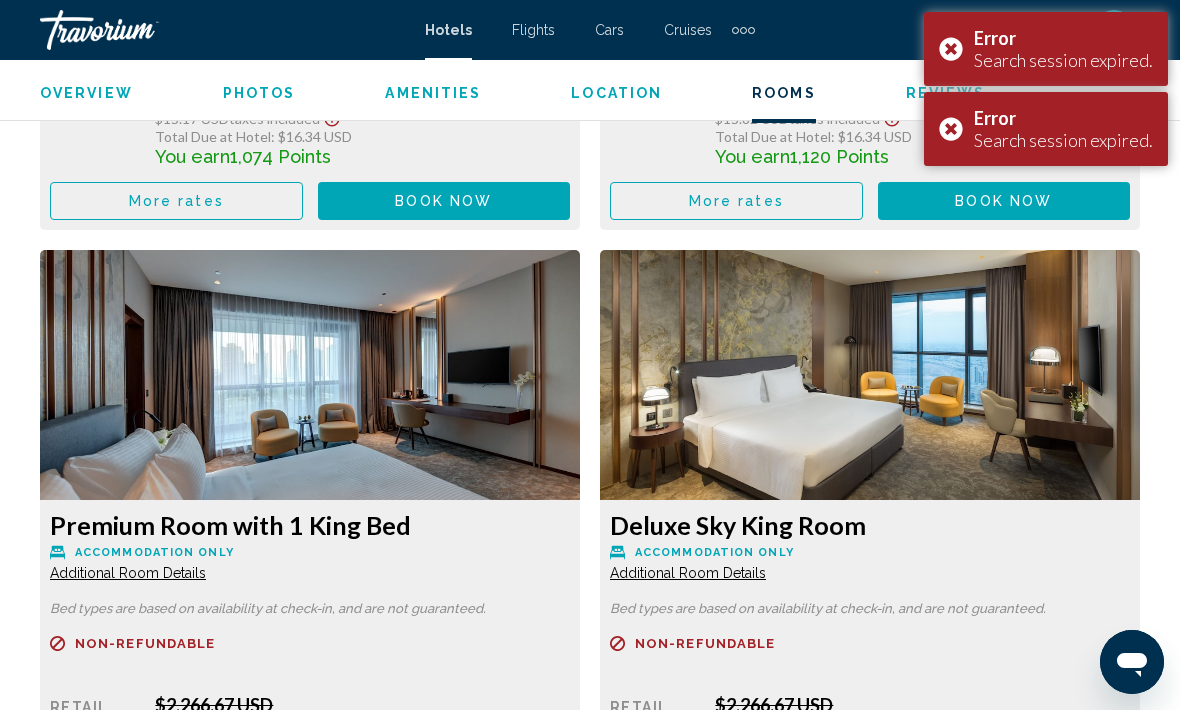 scroll, scrollTop: 4682, scrollLeft: 0, axis: vertical 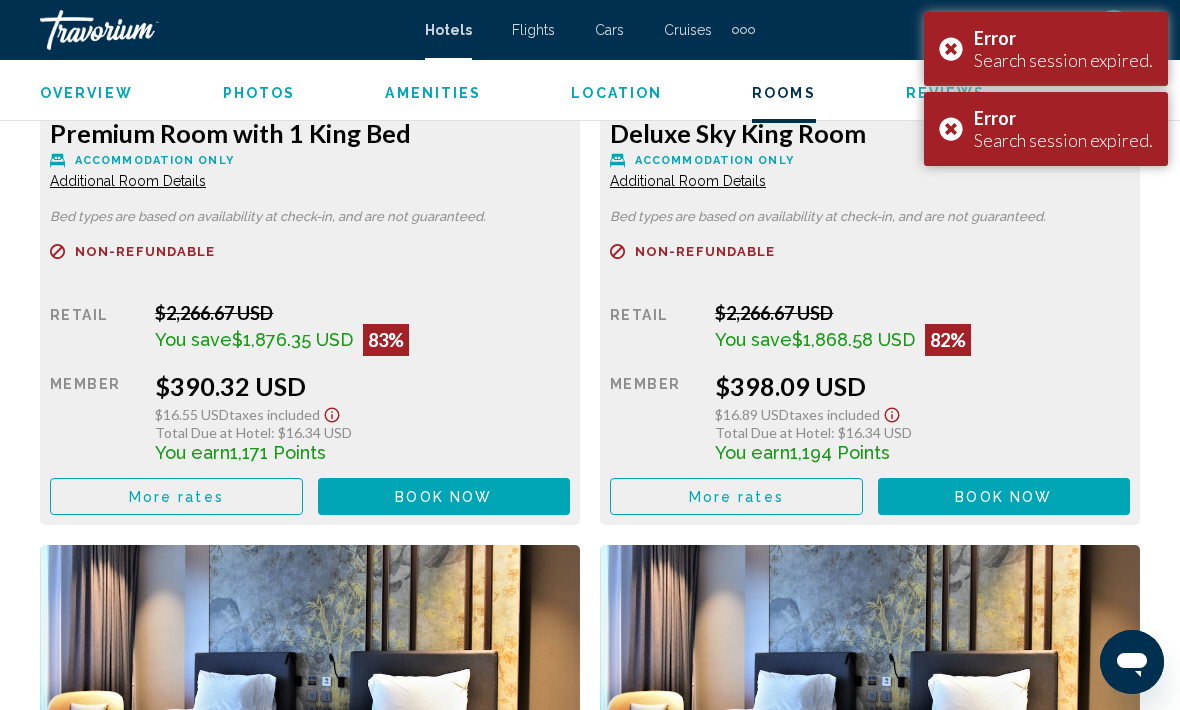 click on "More rates" at bounding box center [176, -879] 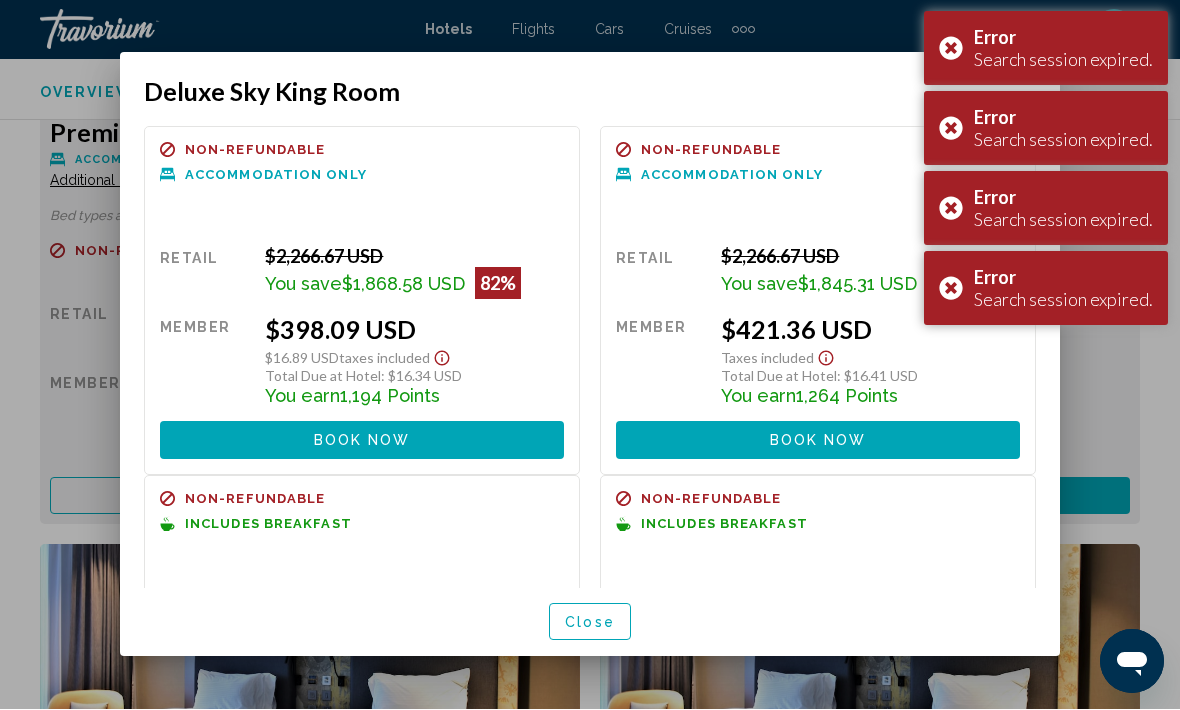 click on "Close" at bounding box center (590, 623) 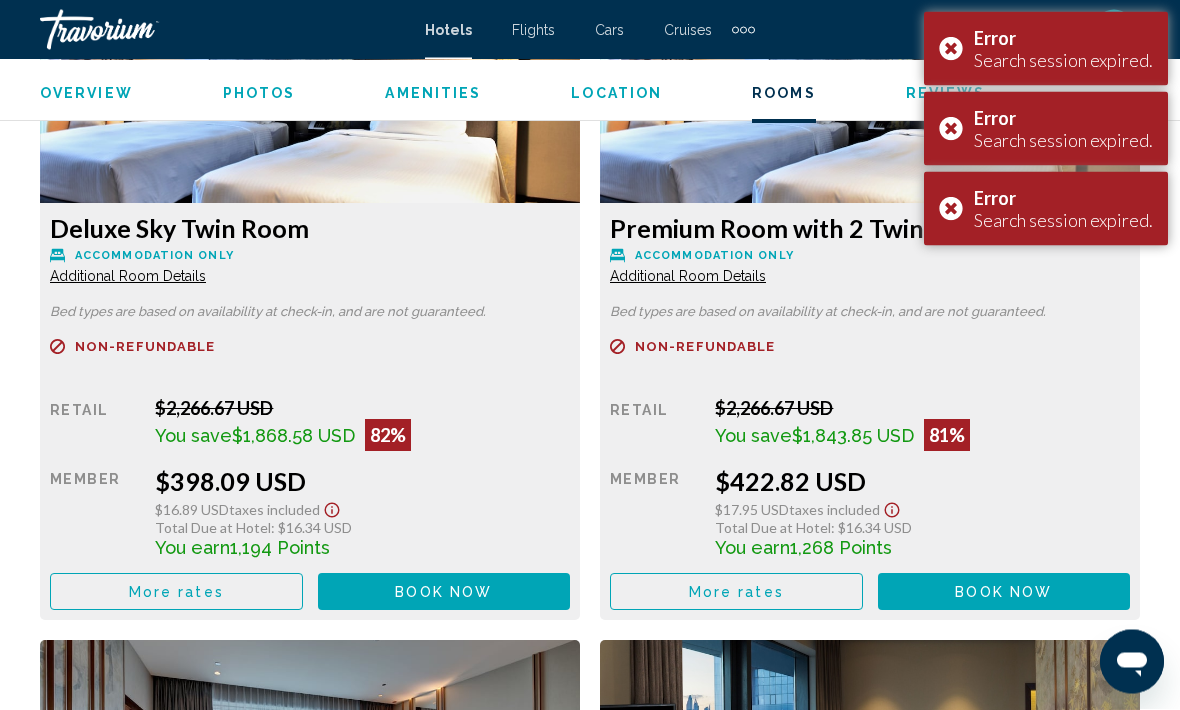 scroll, scrollTop: 5274, scrollLeft: 0, axis: vertical 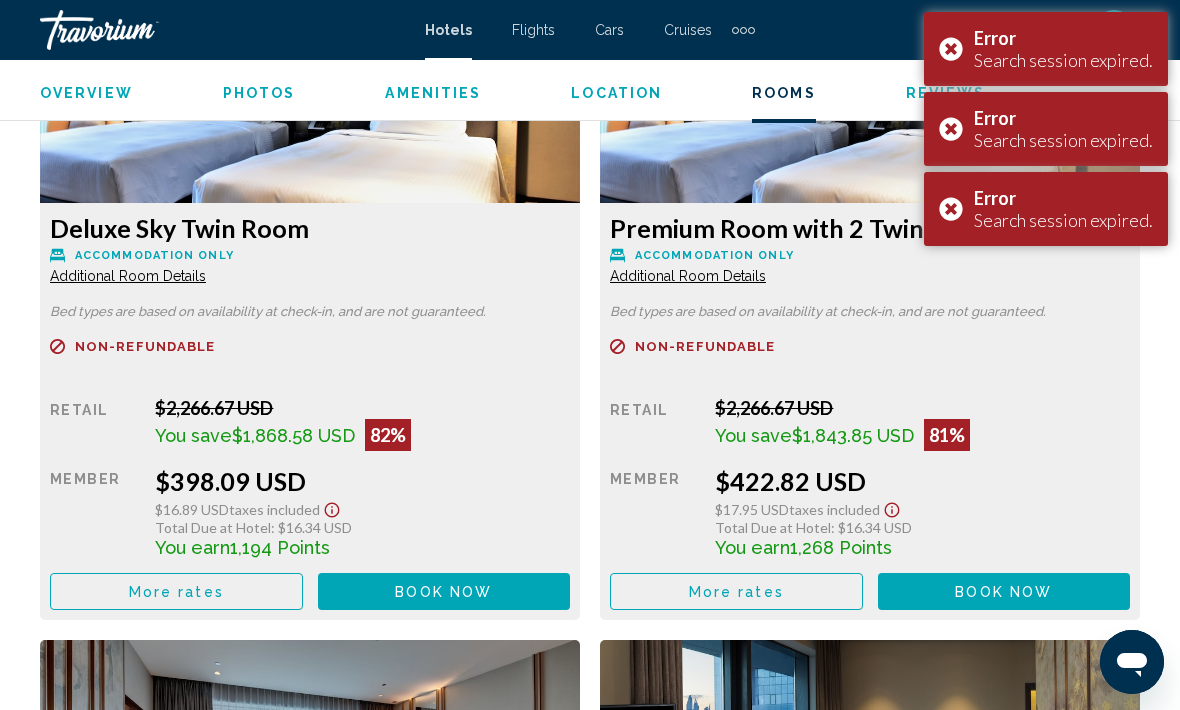 click on "More rates" at bounding box center [176, -1471] 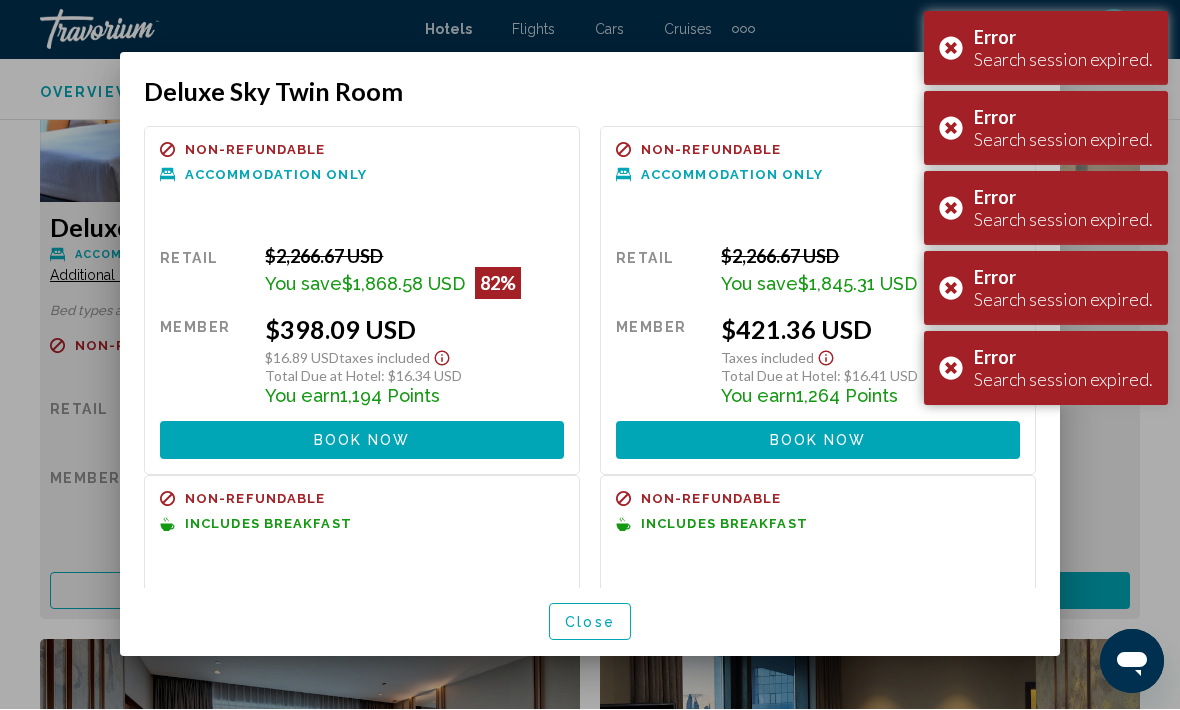 click on "Close" at bounding box center (590, 623) 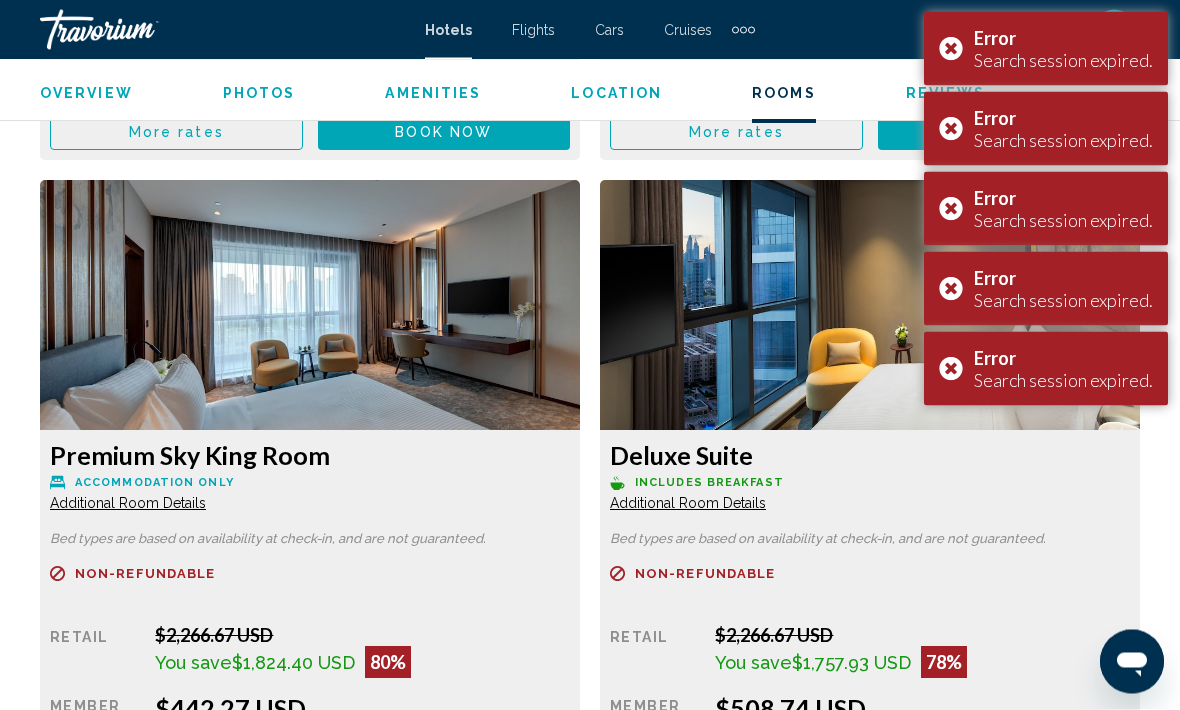 scroll, scrollTop: 5824, scrollLeft: 0, axis: vertical 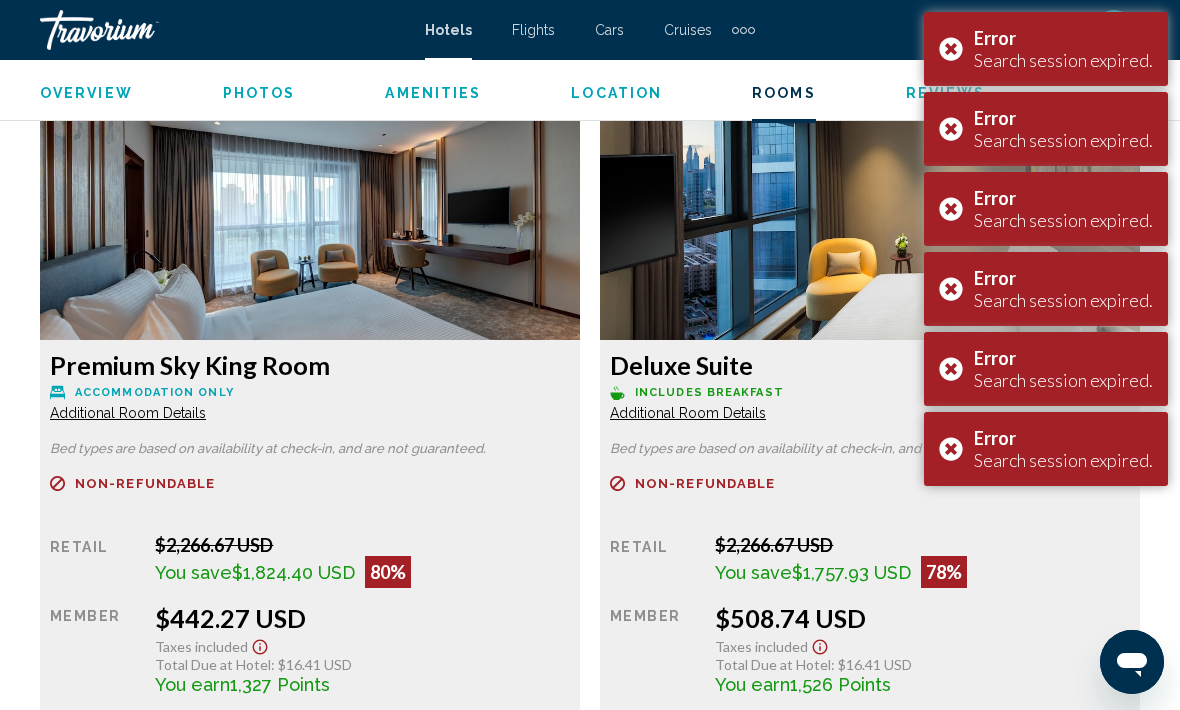 click on "Error   Search session expired." at bounding box center [1046, 449] 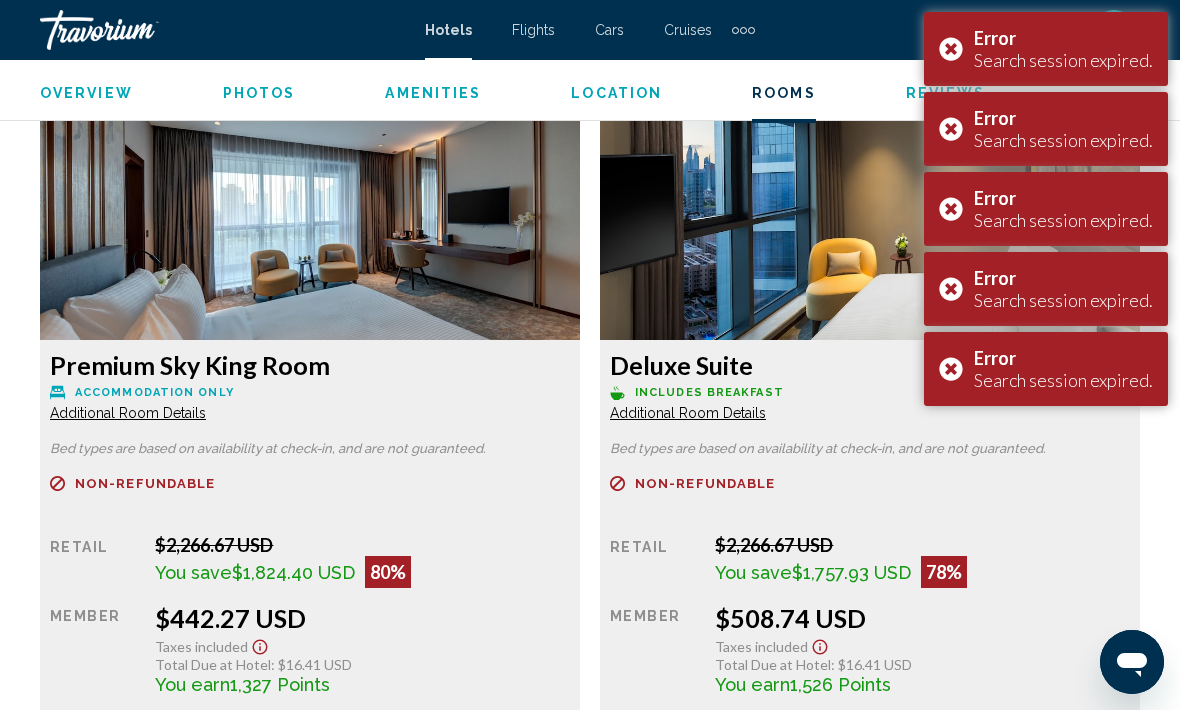 click on "Error   Search session expired." at bounding box center (1046, 369) 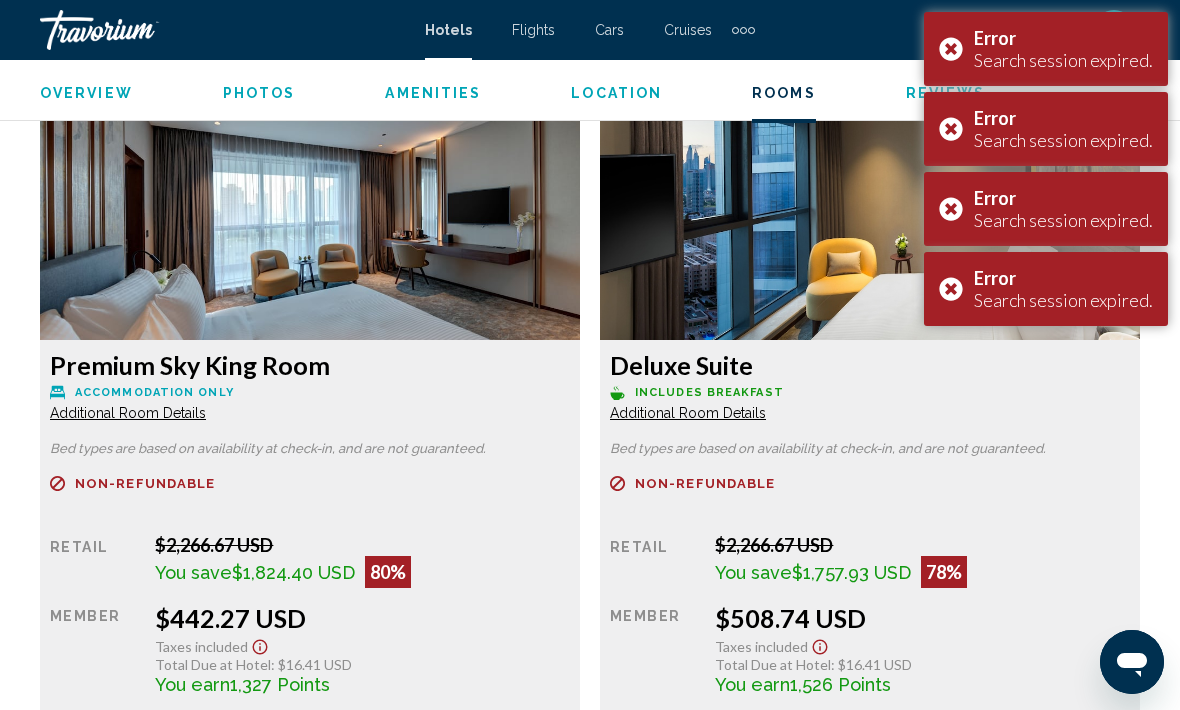 click on "Error   Search session expired." at bounding box center [1046, 289] 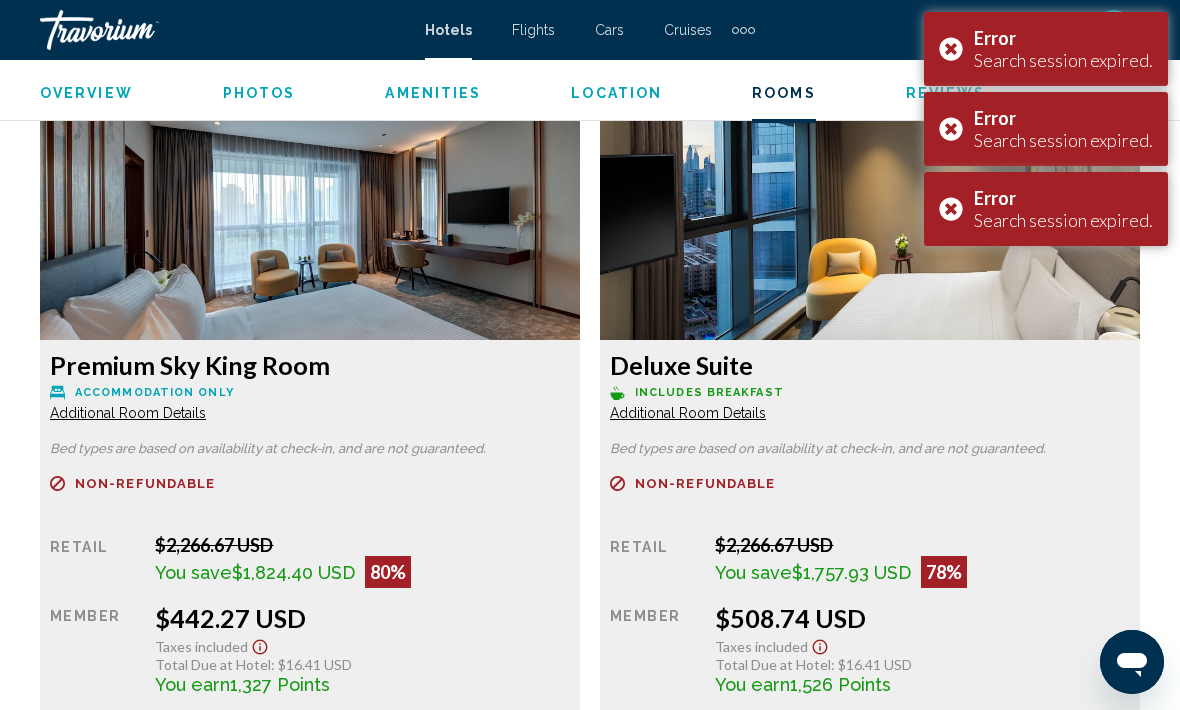 click on "Error   Search session expired." at bounding box center (1046, 209) 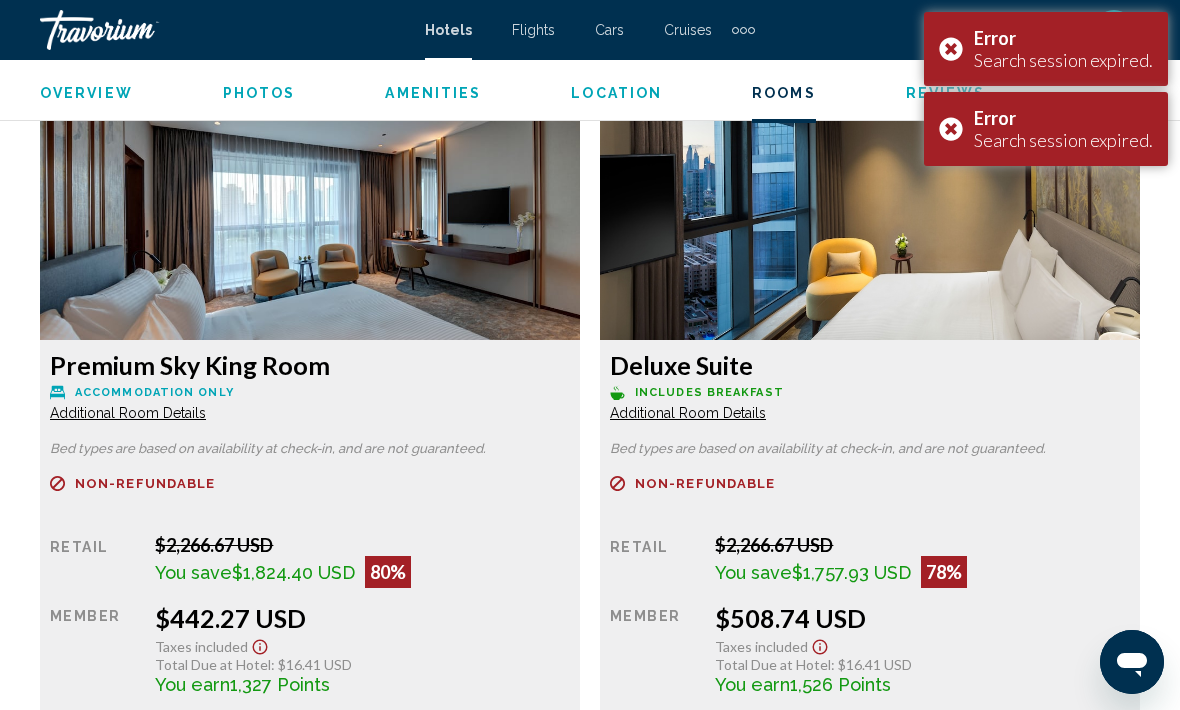 click on "Error   Search session expired." at bounding box center [1046, 129] 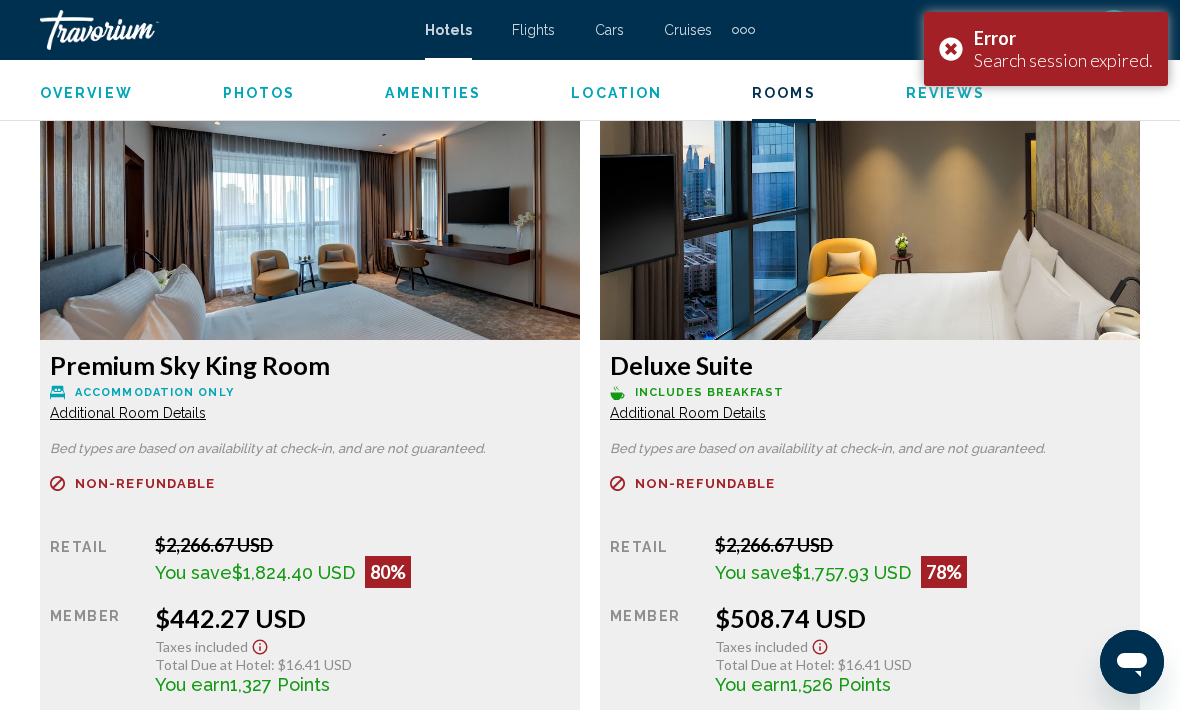 click on "Error   Search session expired." at bounding box center (1046, 49) 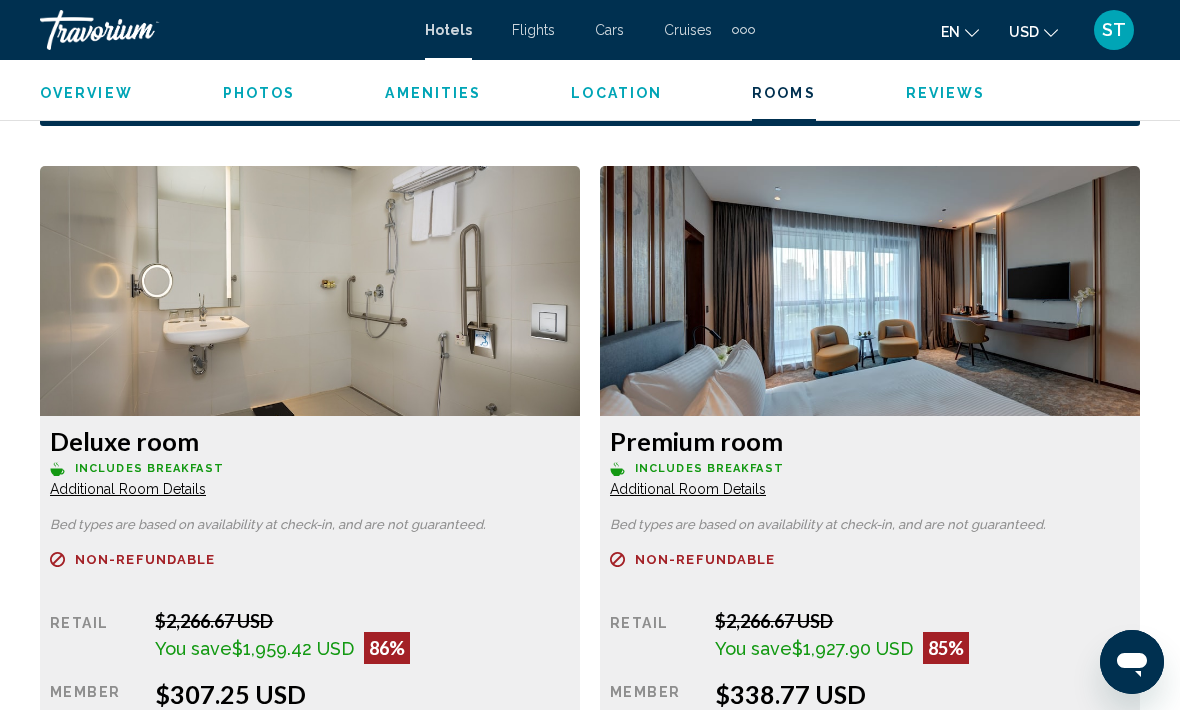 scroll, scrollTop: 2957, scrollLeft: 0, axis: vertical 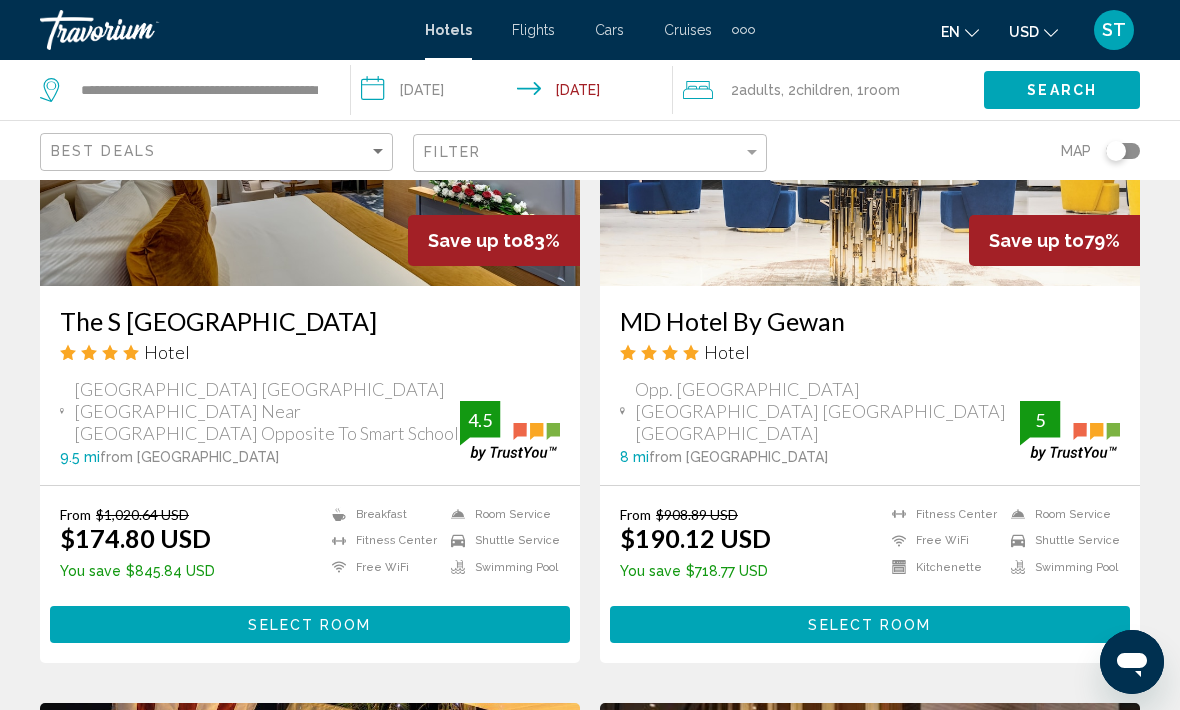 click on "Select Room" at bounding box center (310, 624) 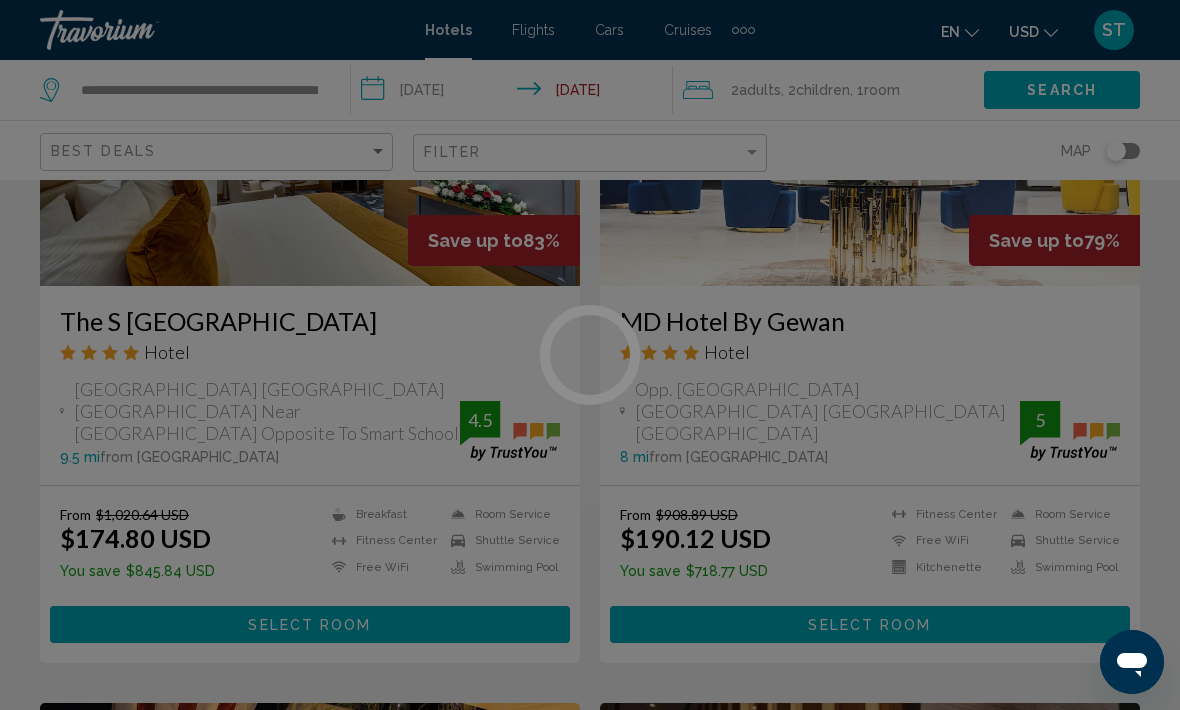 scroll, scrollTop: 0, scrollLeft: 0, axis: both 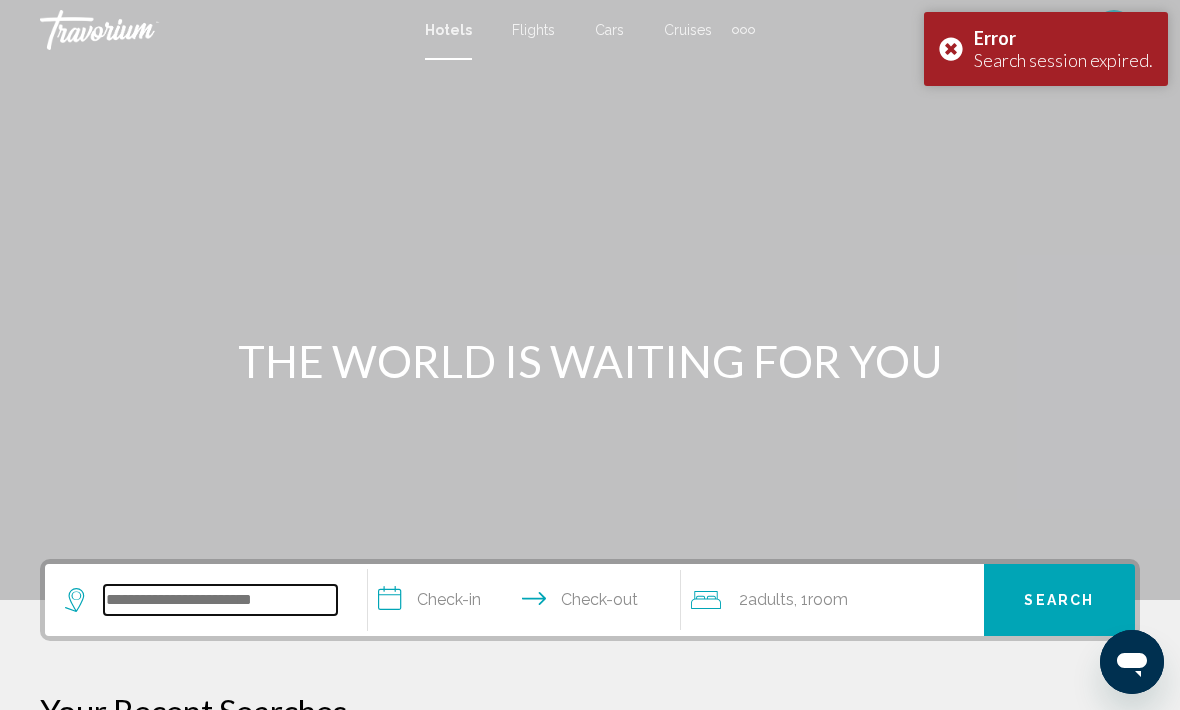 click at bounding box center (220, 600) 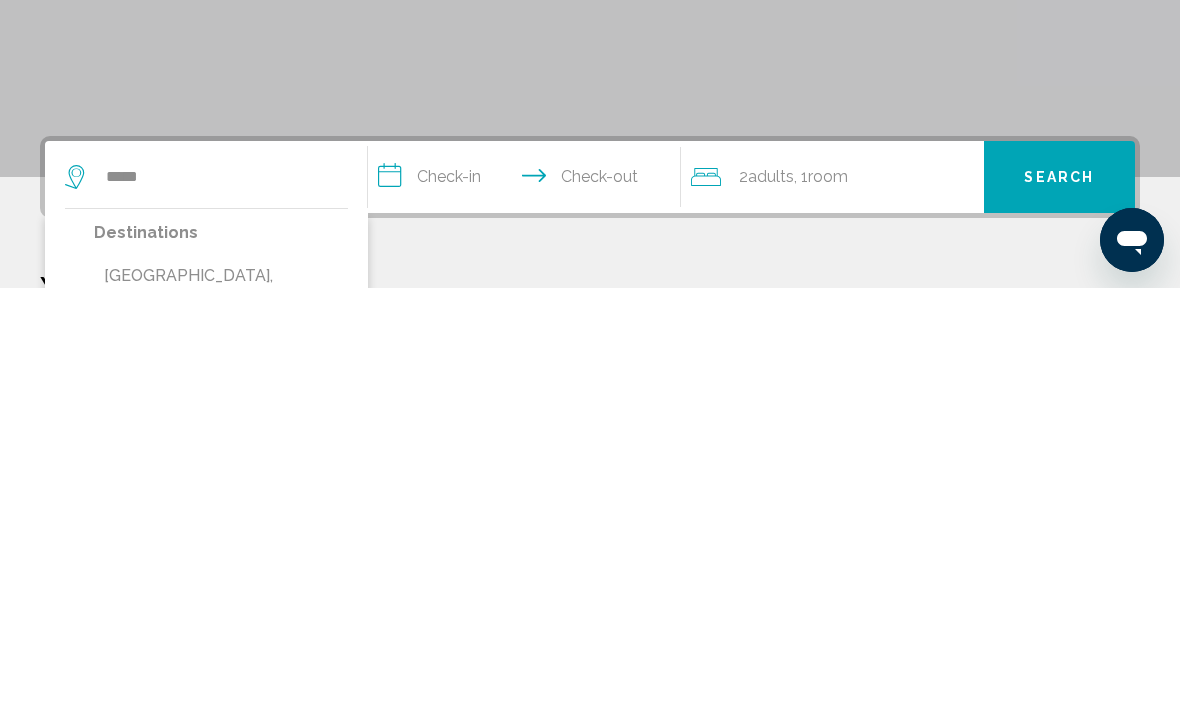 click on "[GEOGRAPHIC_DATA], [GEOGRAPHIC_DATA], [GEOGRAPHIC_DATA] (DXB)" at bounding box center [221, 726] 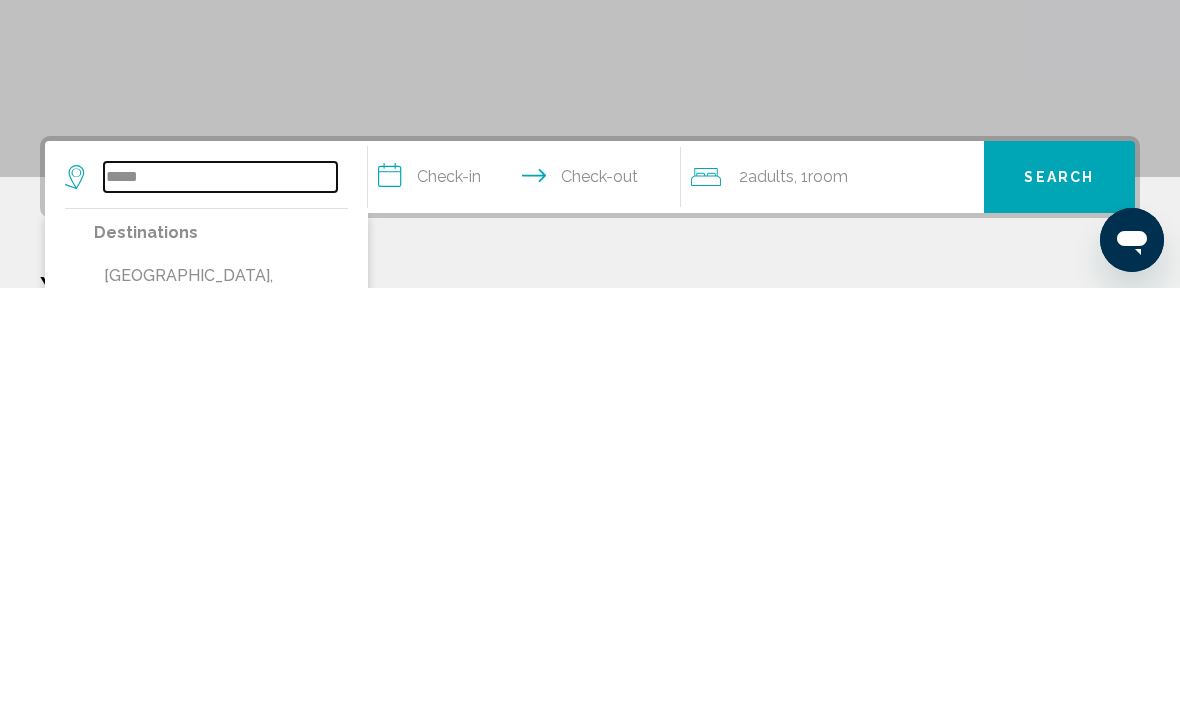 type on "**********" 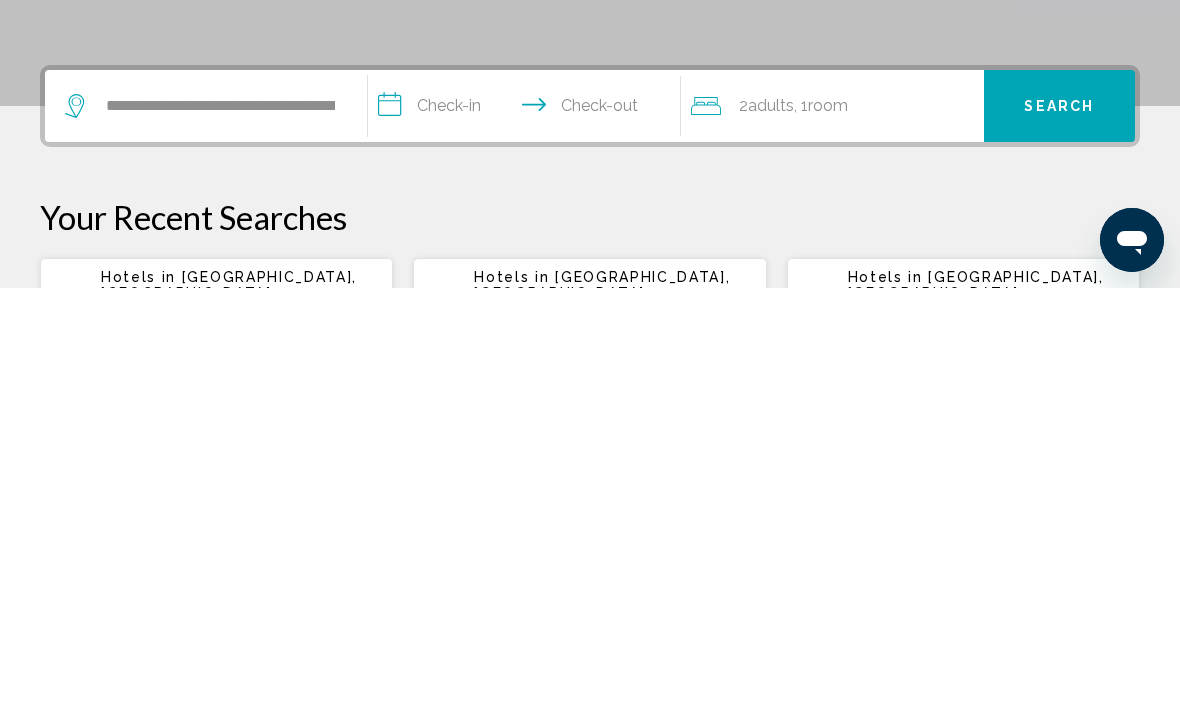 click on "**********" at bounding box center [528, 531] 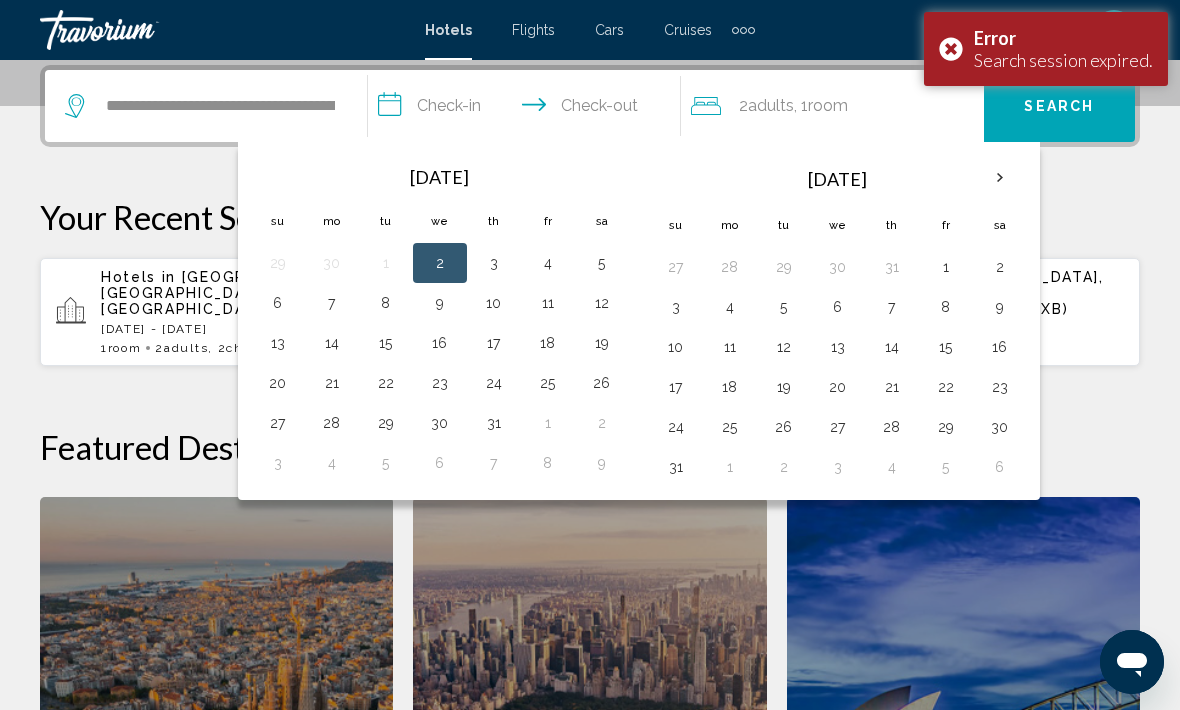 click on "14" at bounding box center (332, 343) 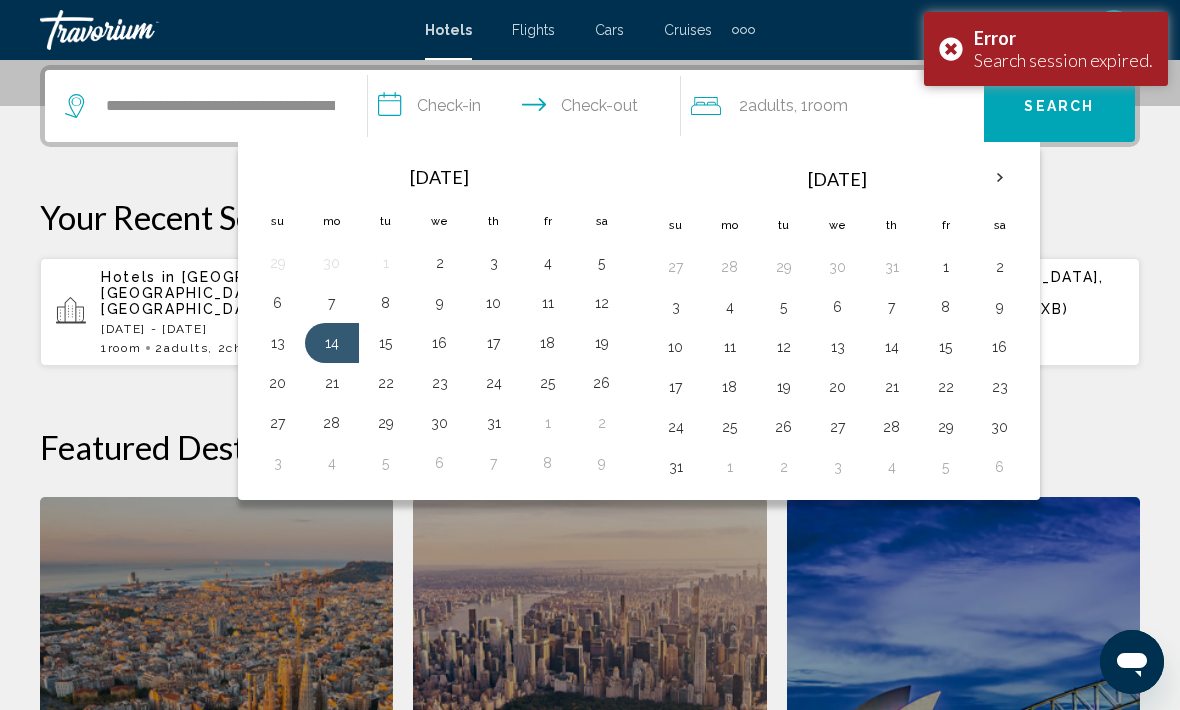 click on "18" at bounding box center (548, 343) 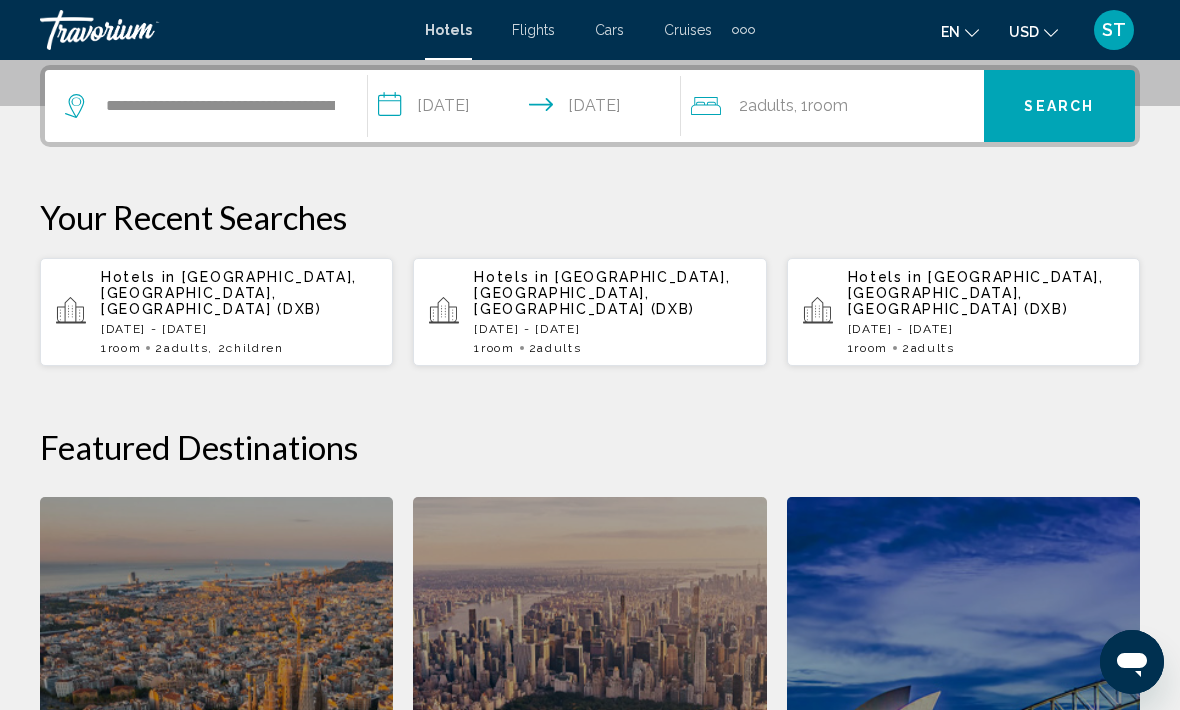 click on "Search" at bounding box center (1059, 107) 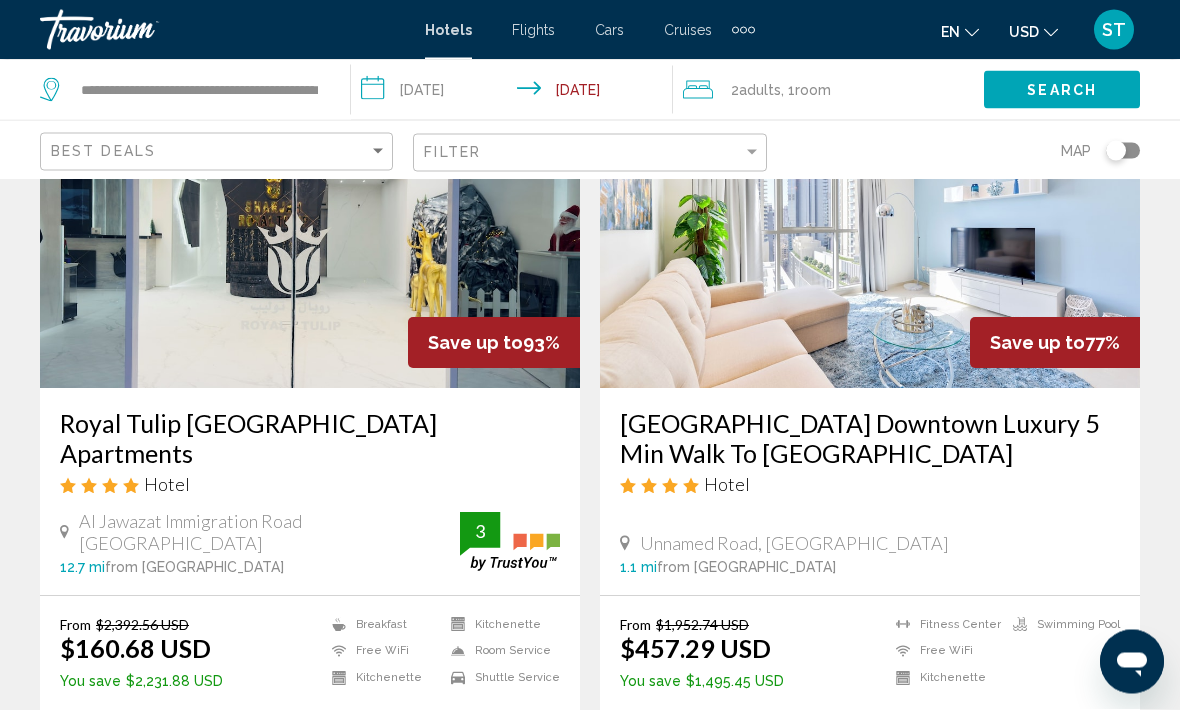 scroll, scrollTop: 182, scrollLeft: 0, axis: vertical 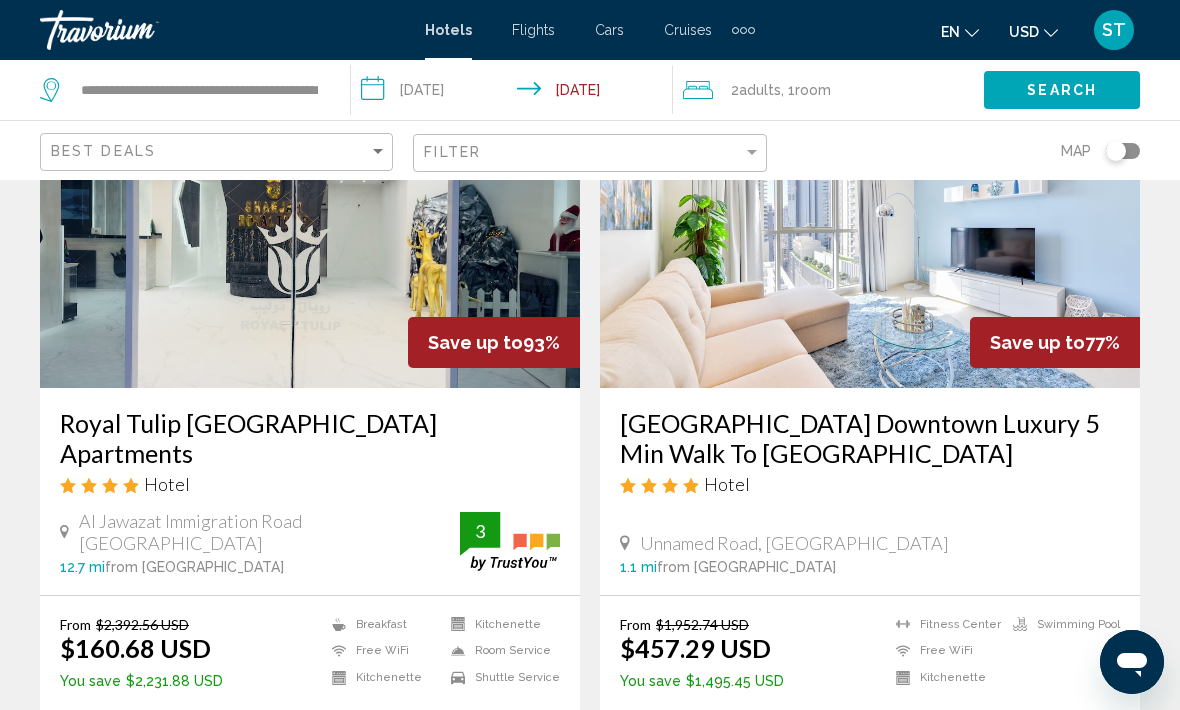 click on "Select Room" at bounding box center [869, 735] 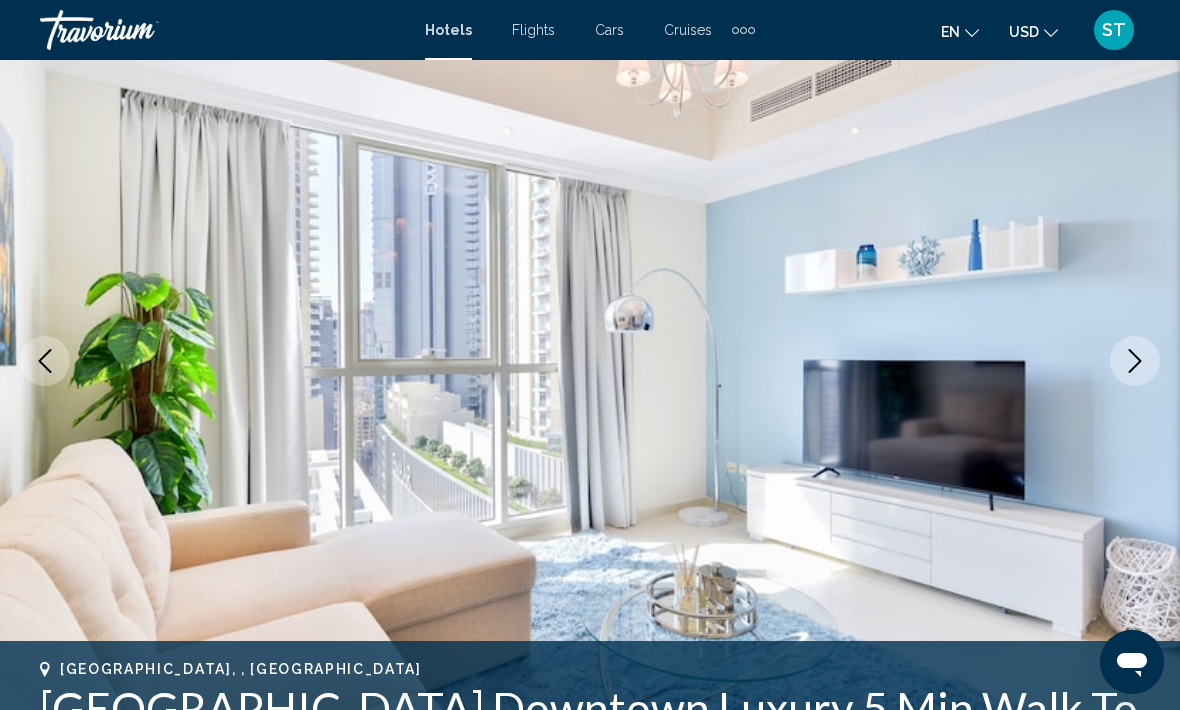scroll, scrollTop: 197, scrollLeft: 0, axis: vertical 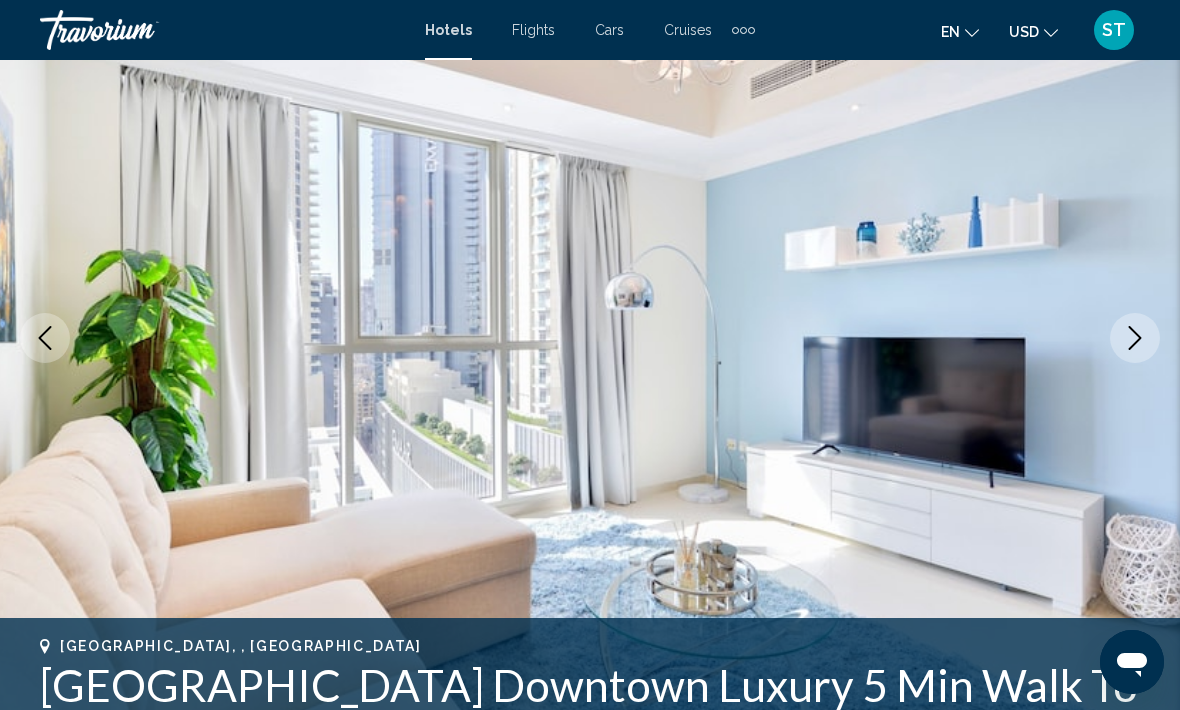 click 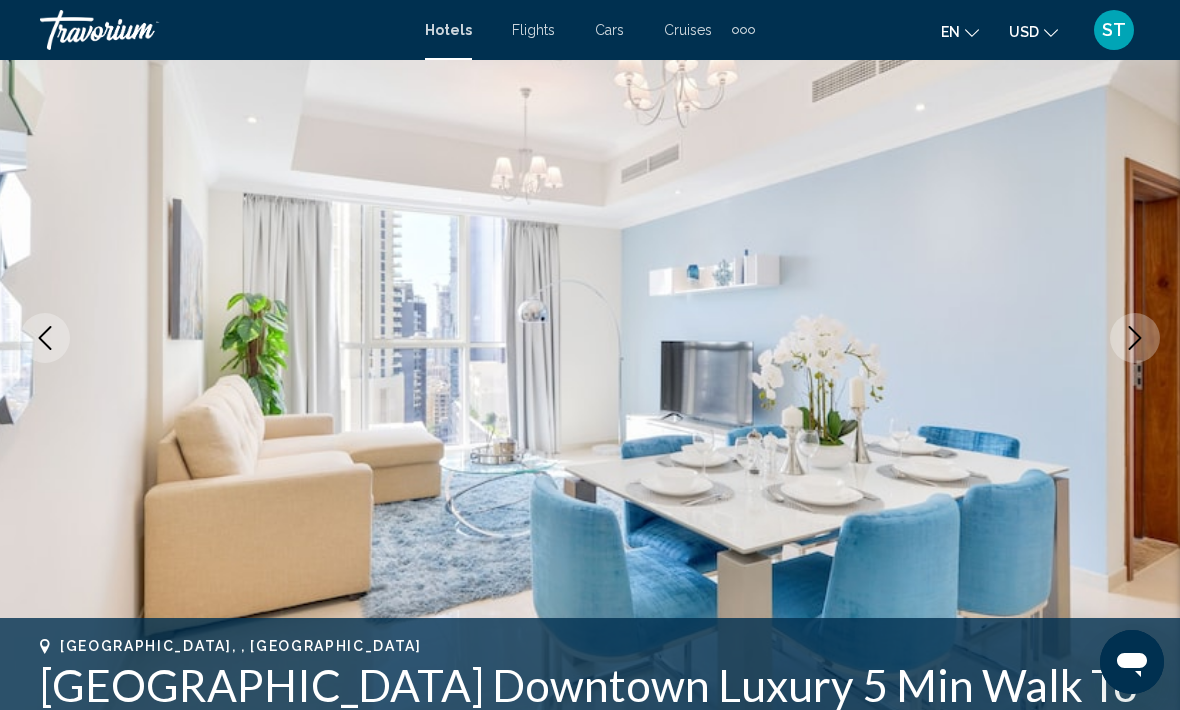 click 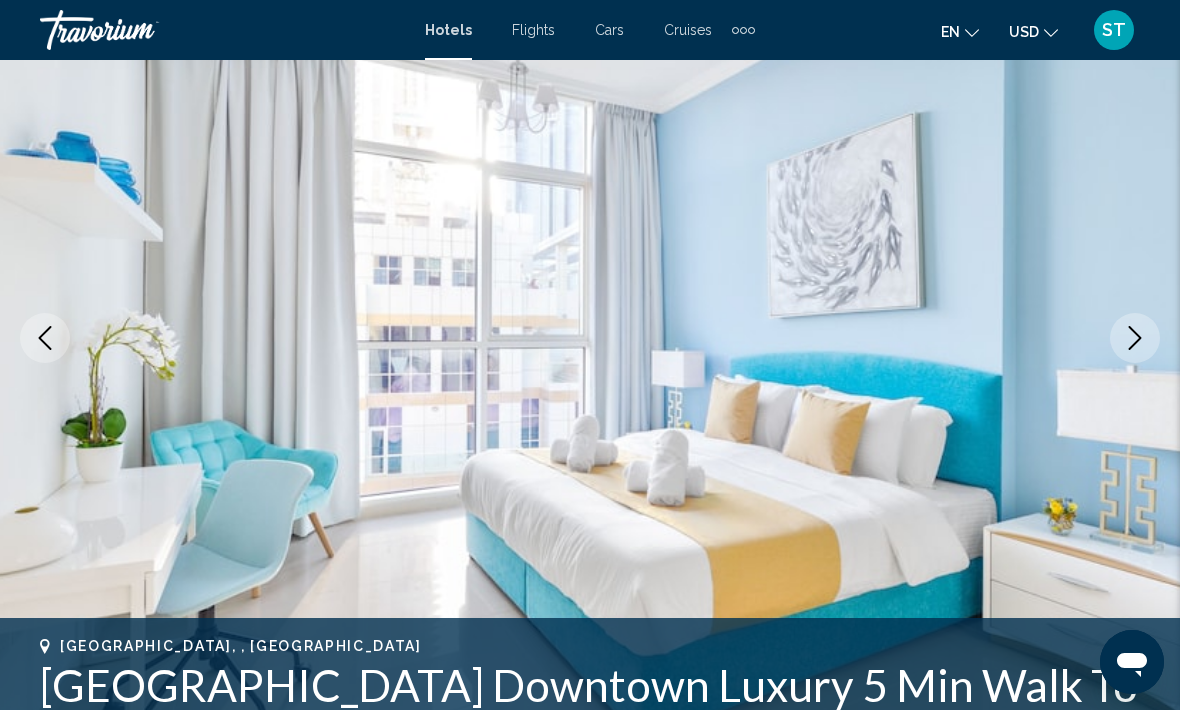 click 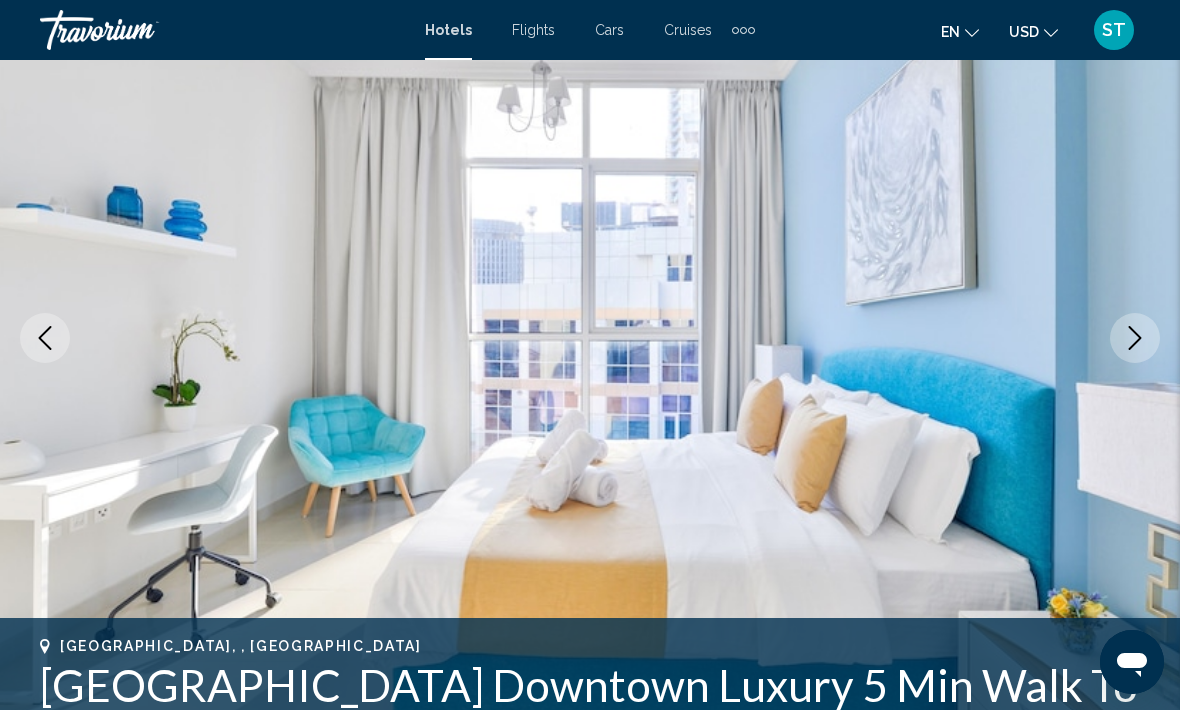 click 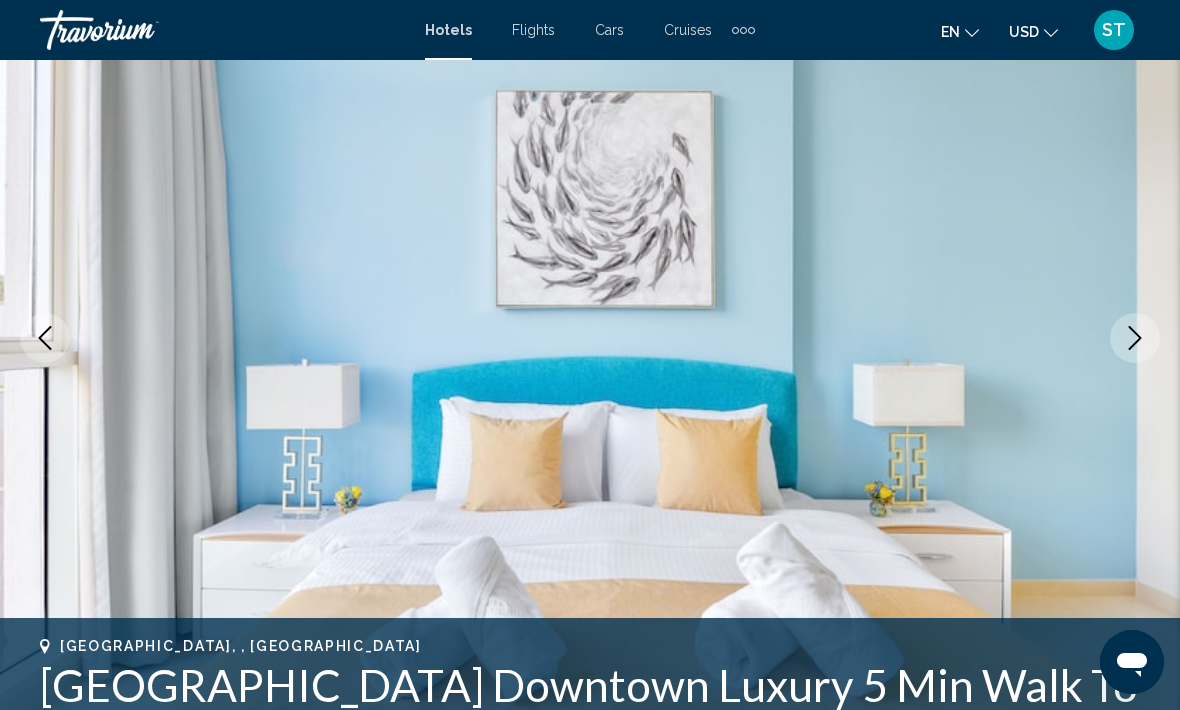 click at bounding box center [1135, 338] 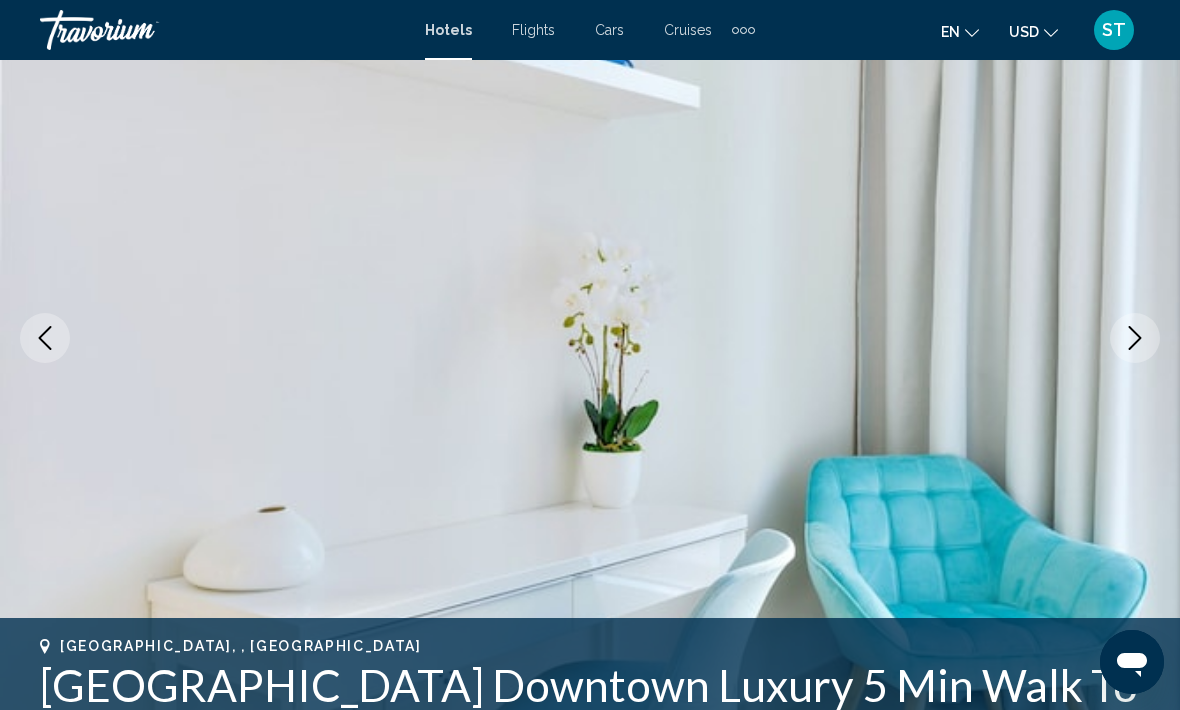 click 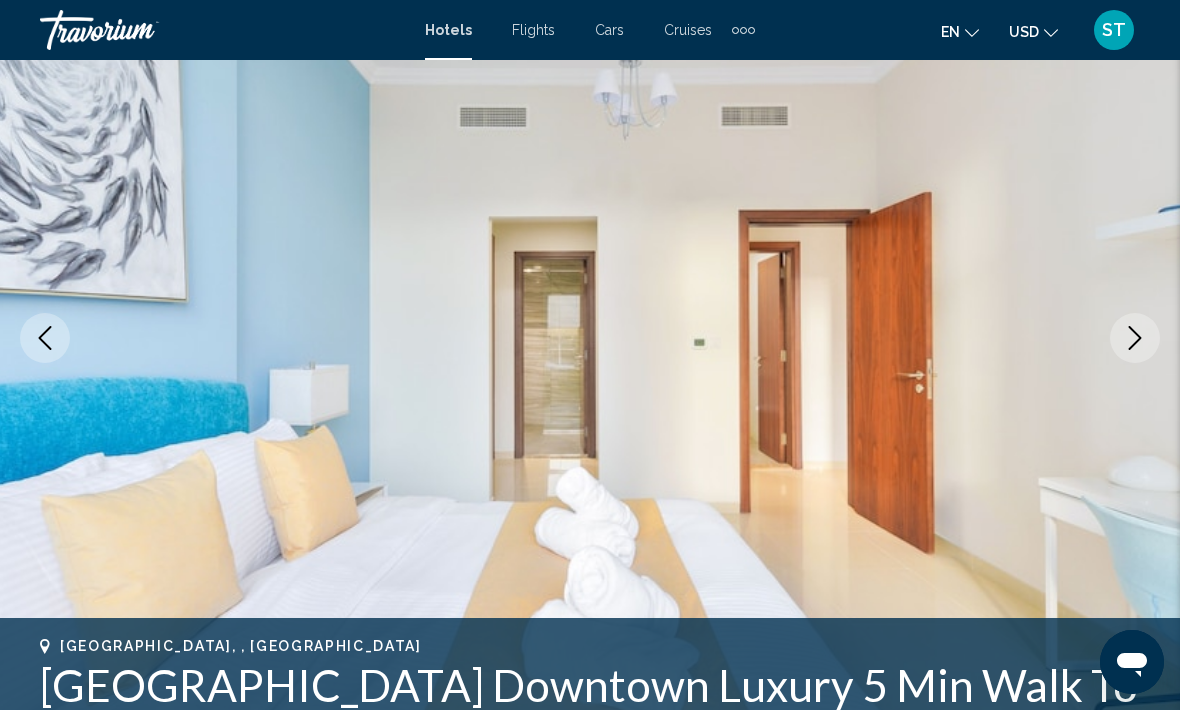 click 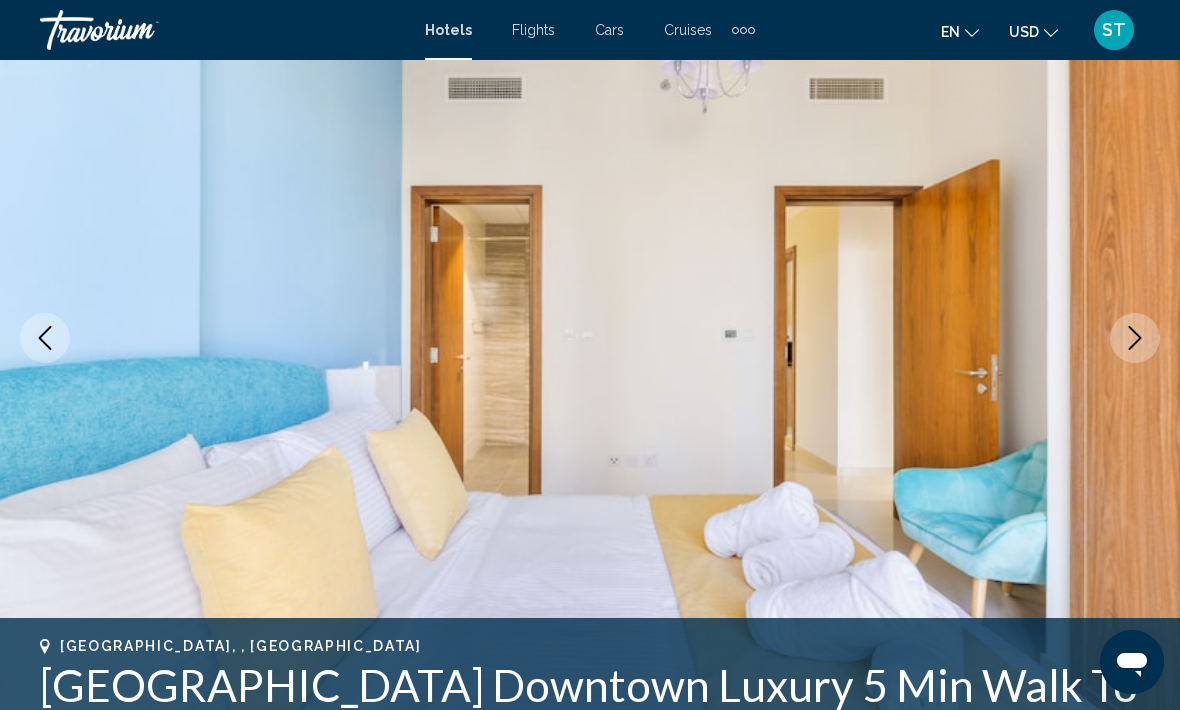 click at bounding box center (1135, 338) 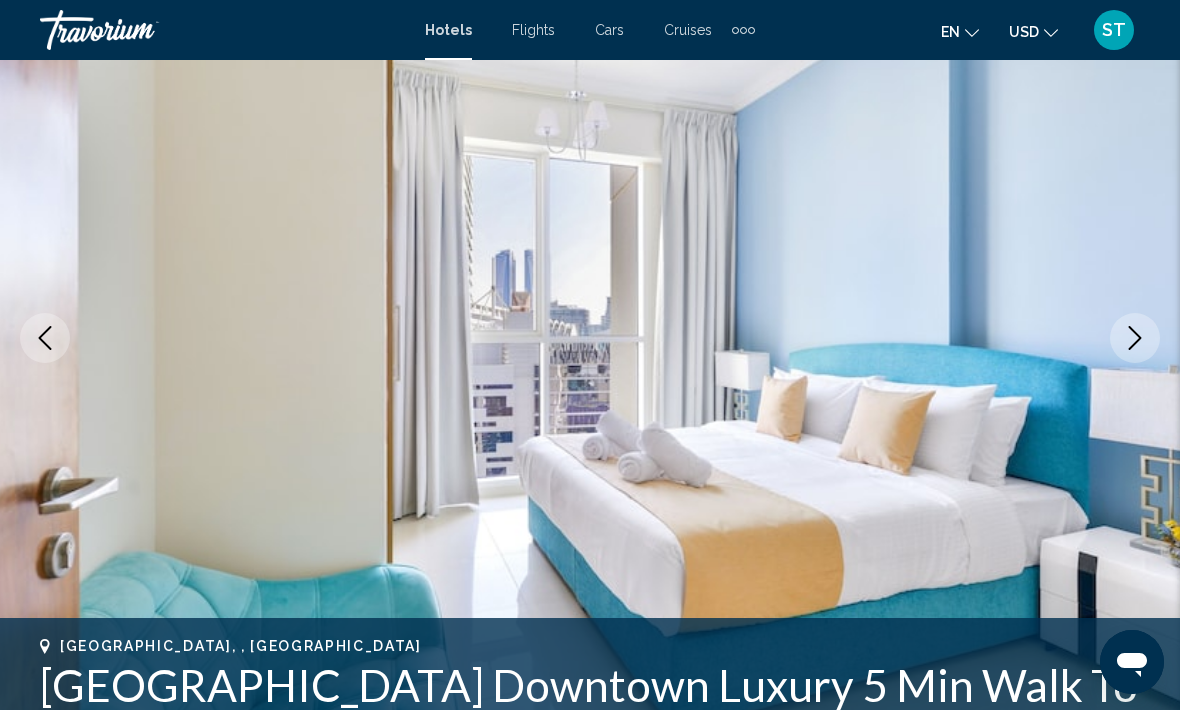 click 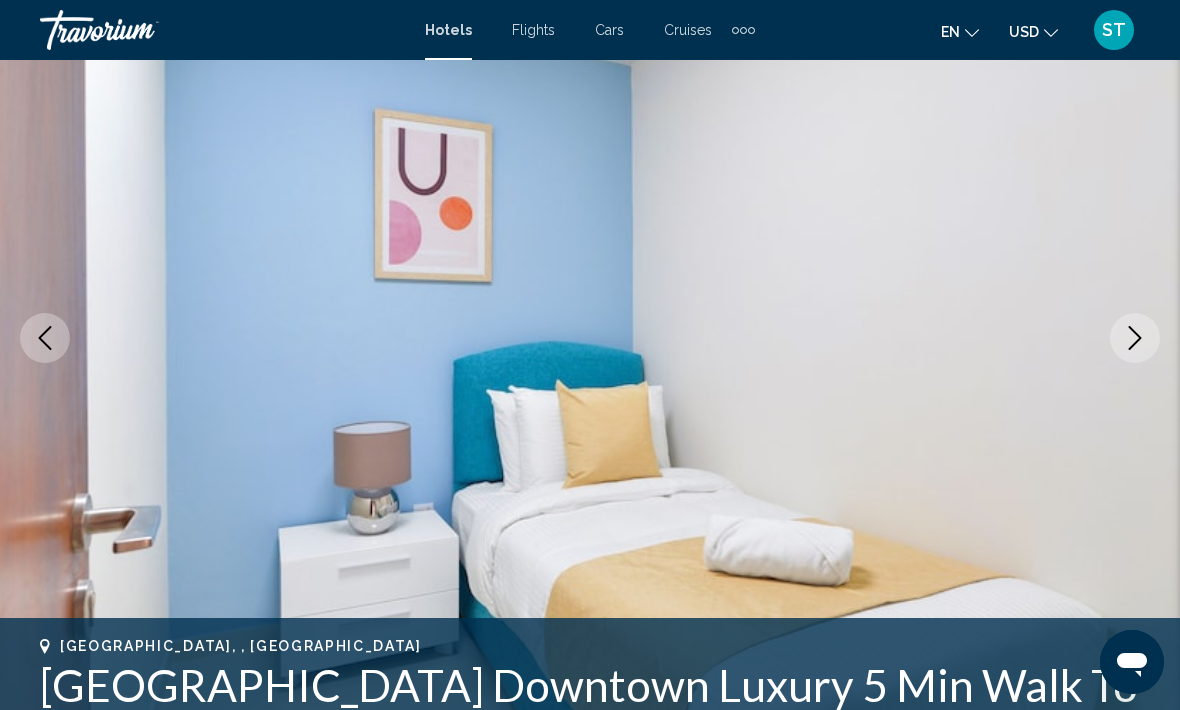 click 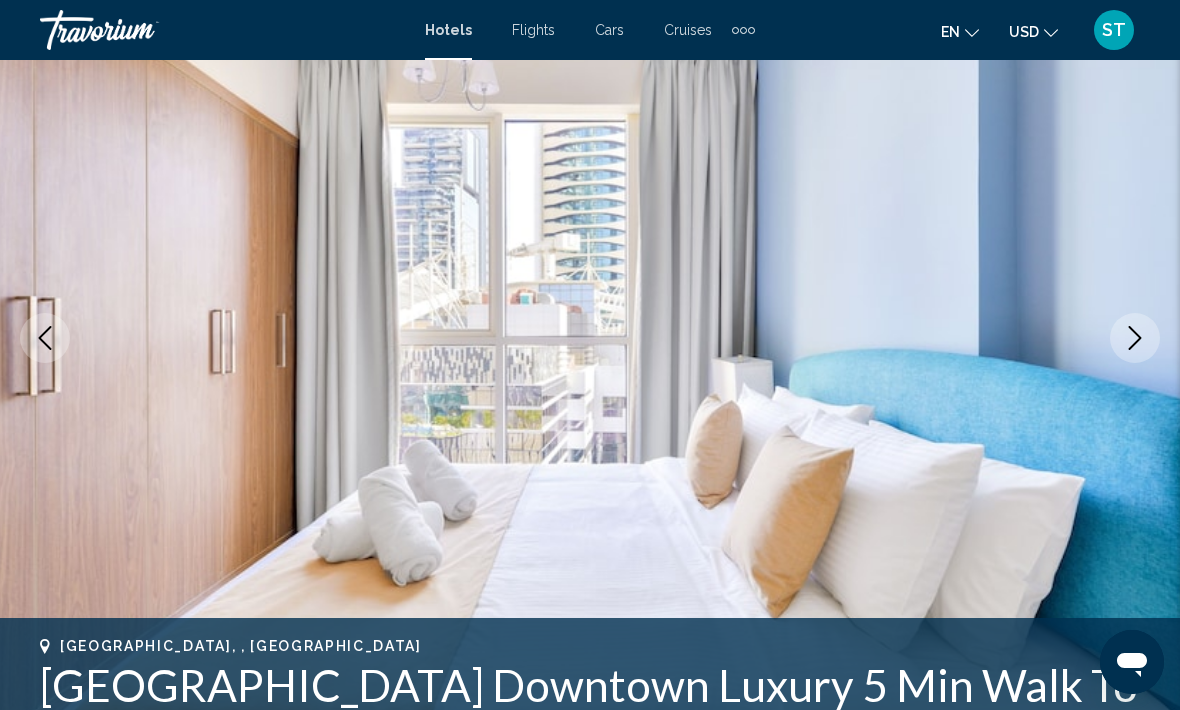 click at bounding box center [1135, 338] 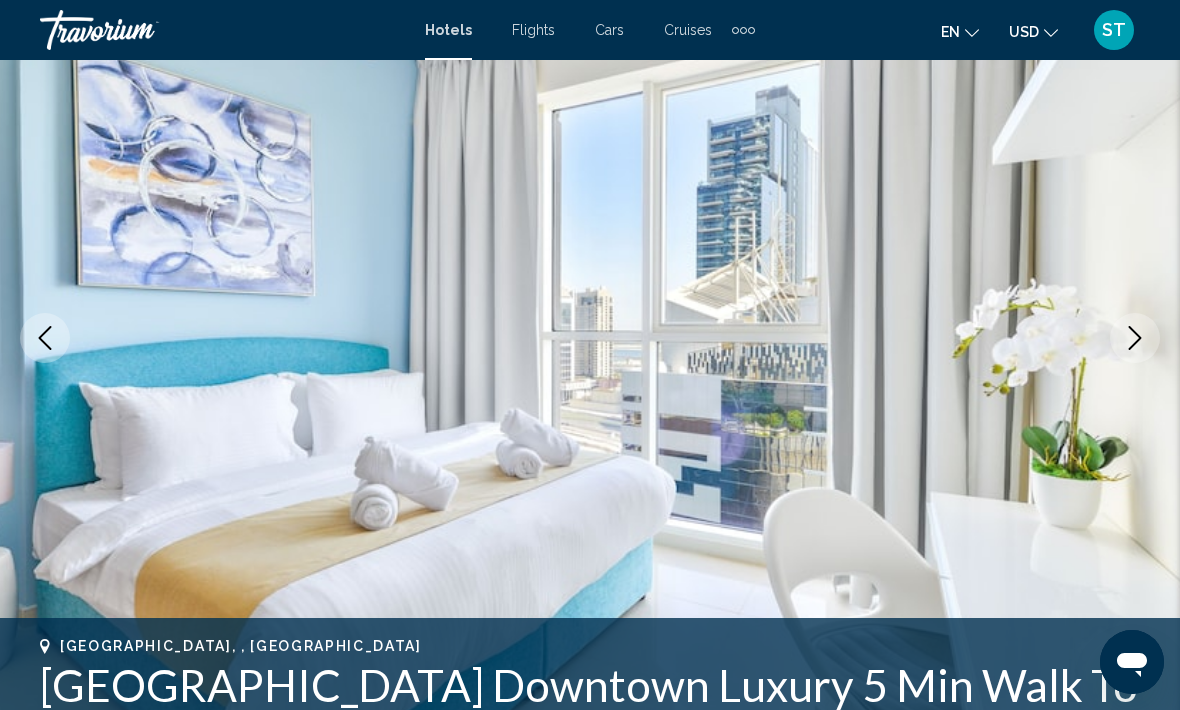 click at bounding box center [590, 338] 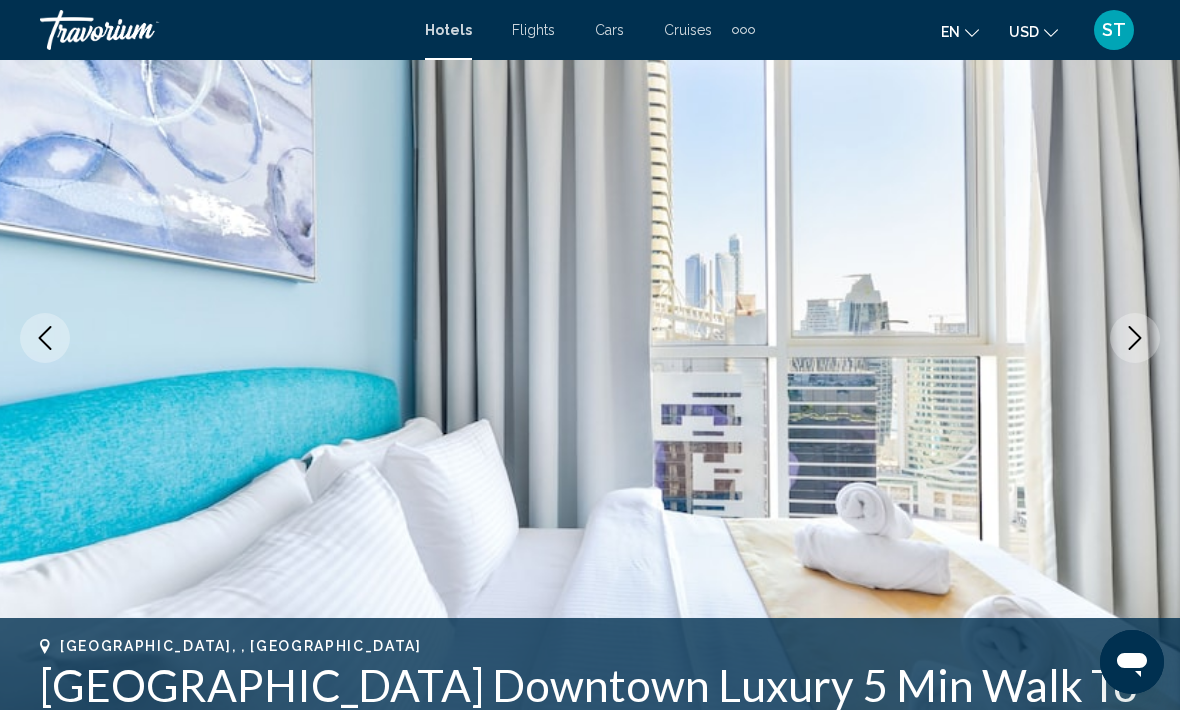 click 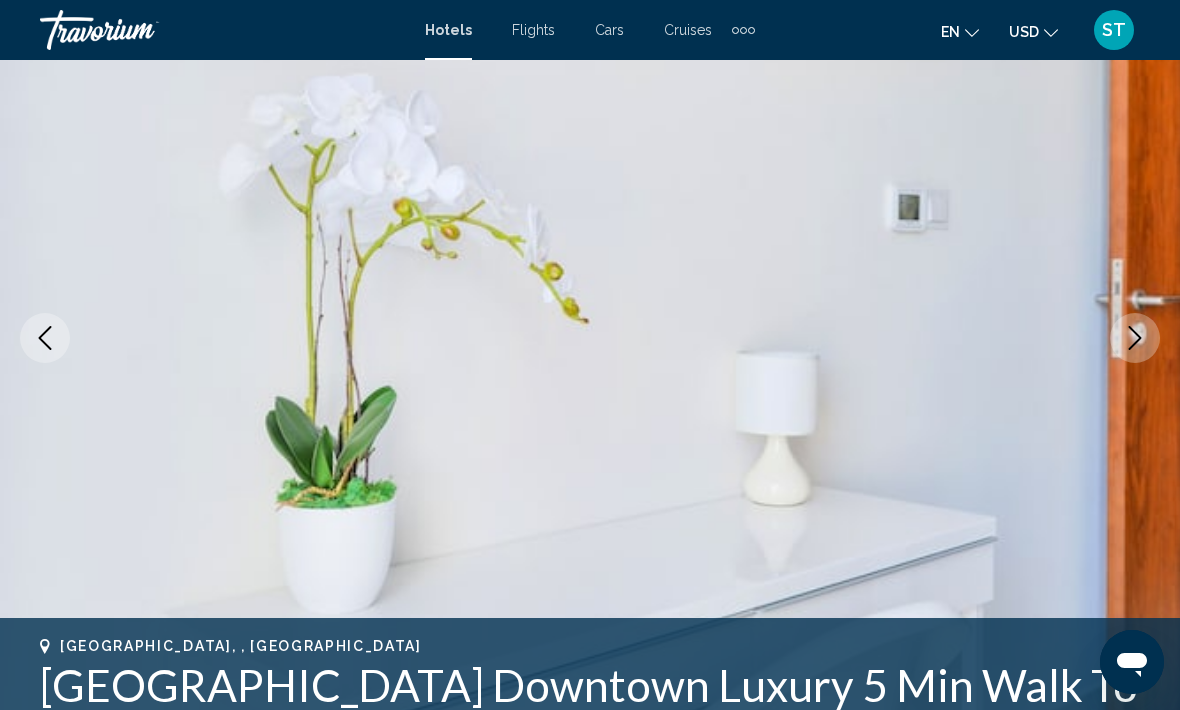click at bounding box center [590, 338] 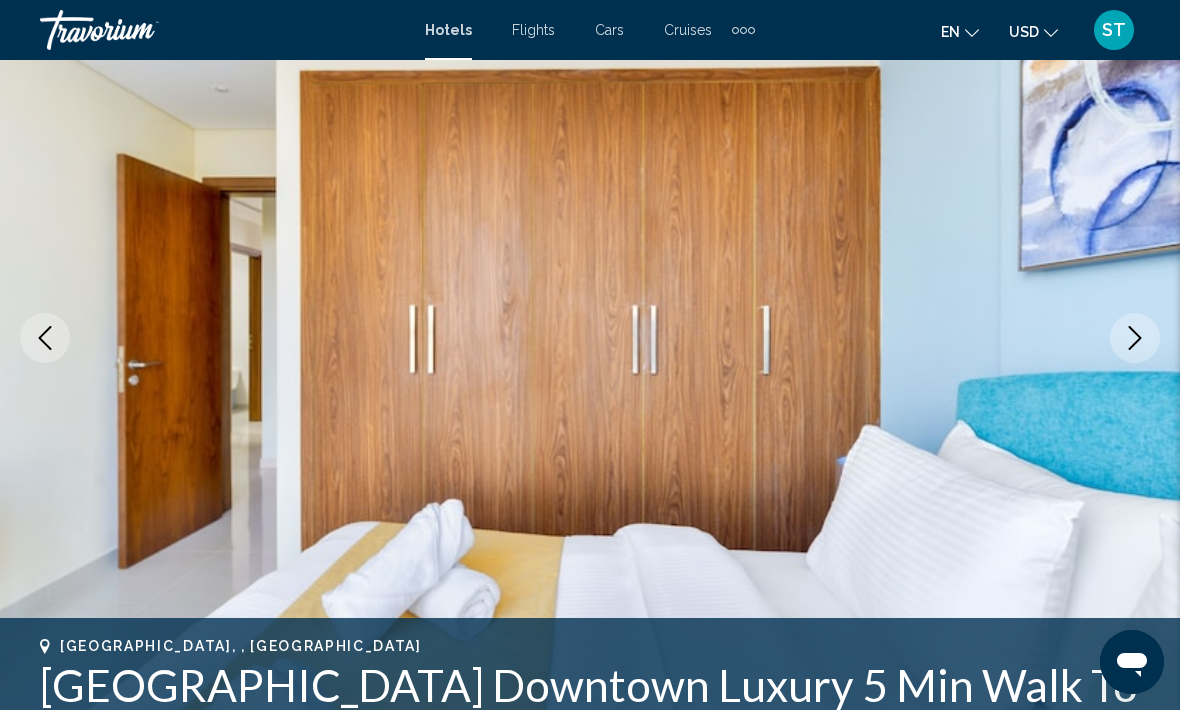 click 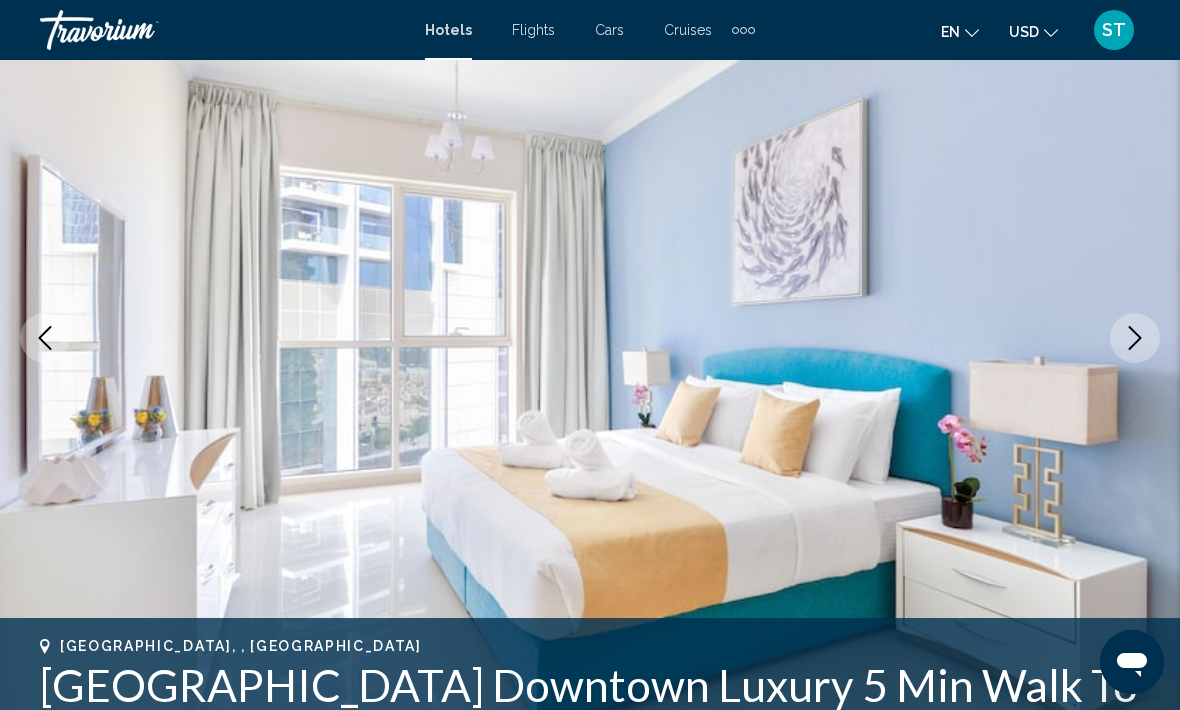 click 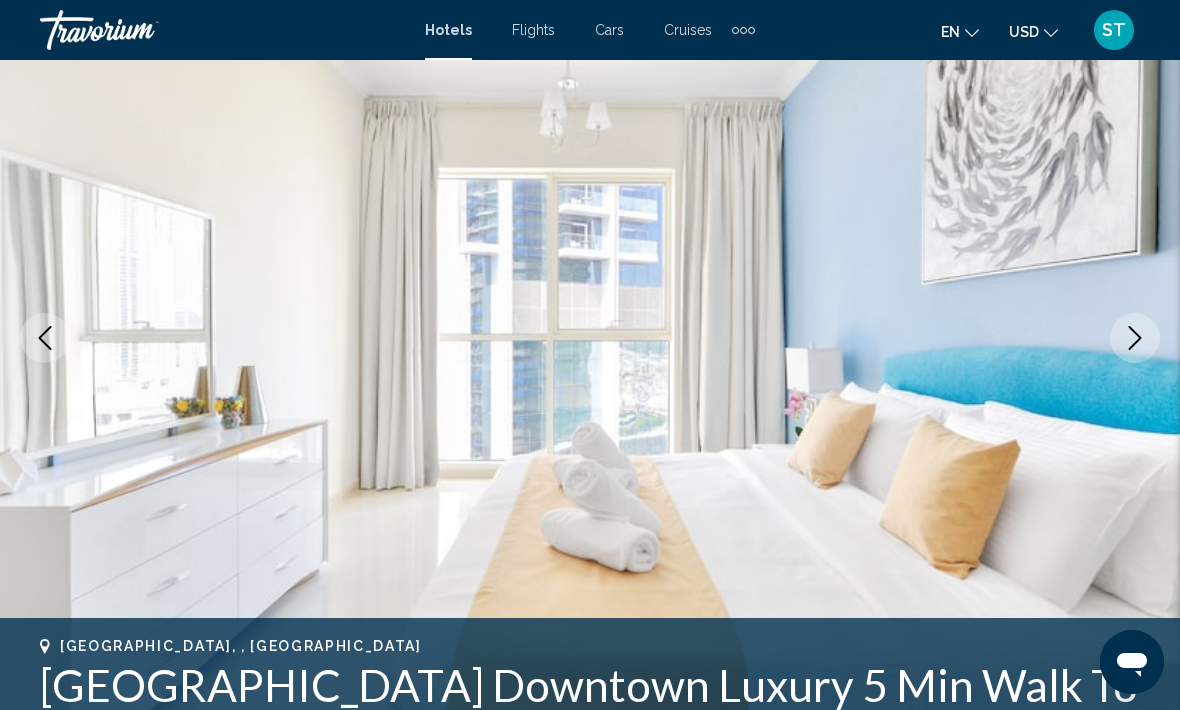 click 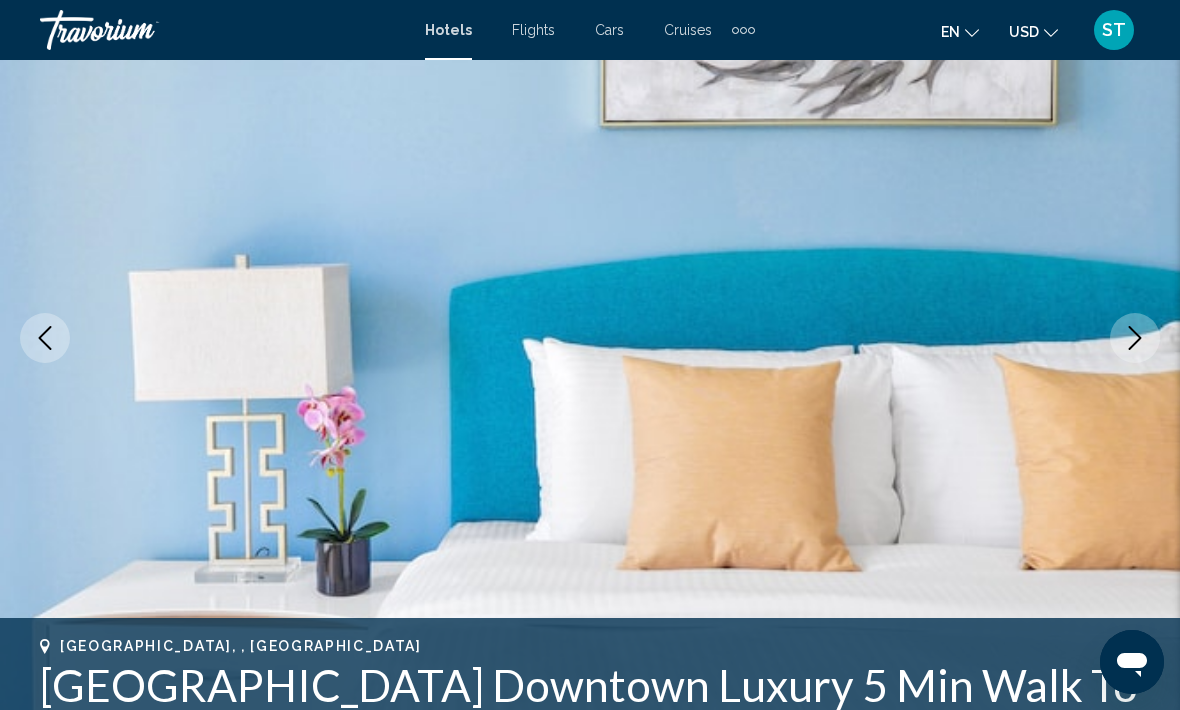 click 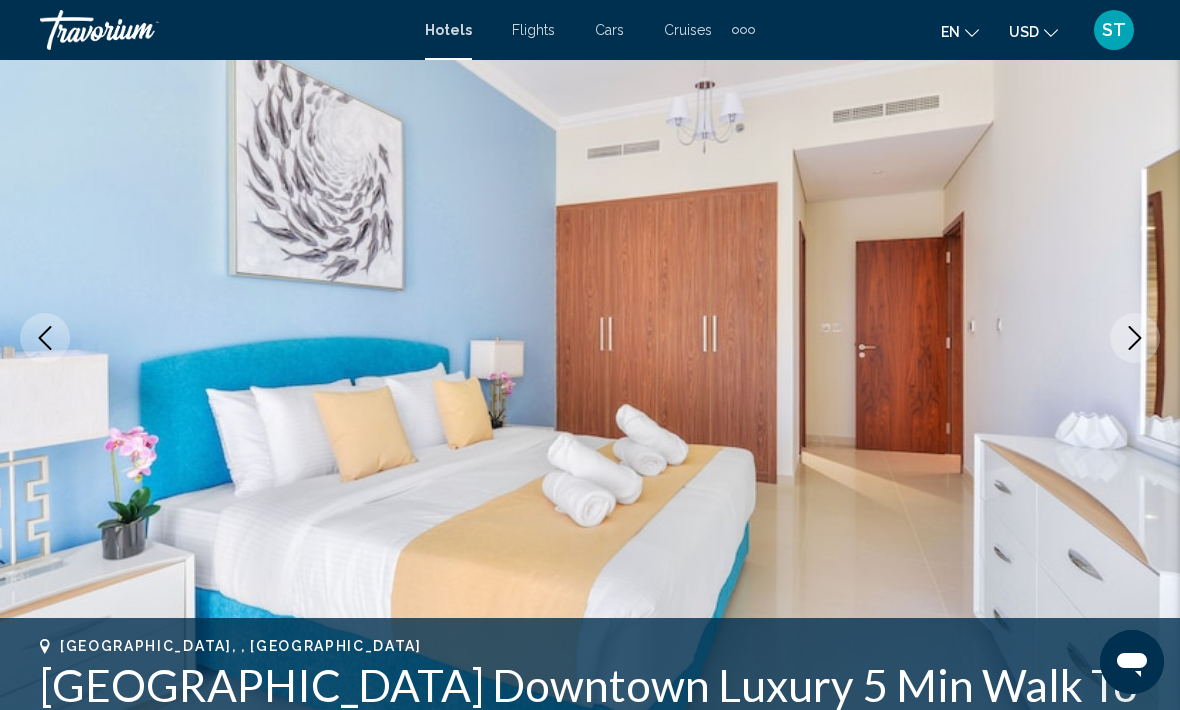 click 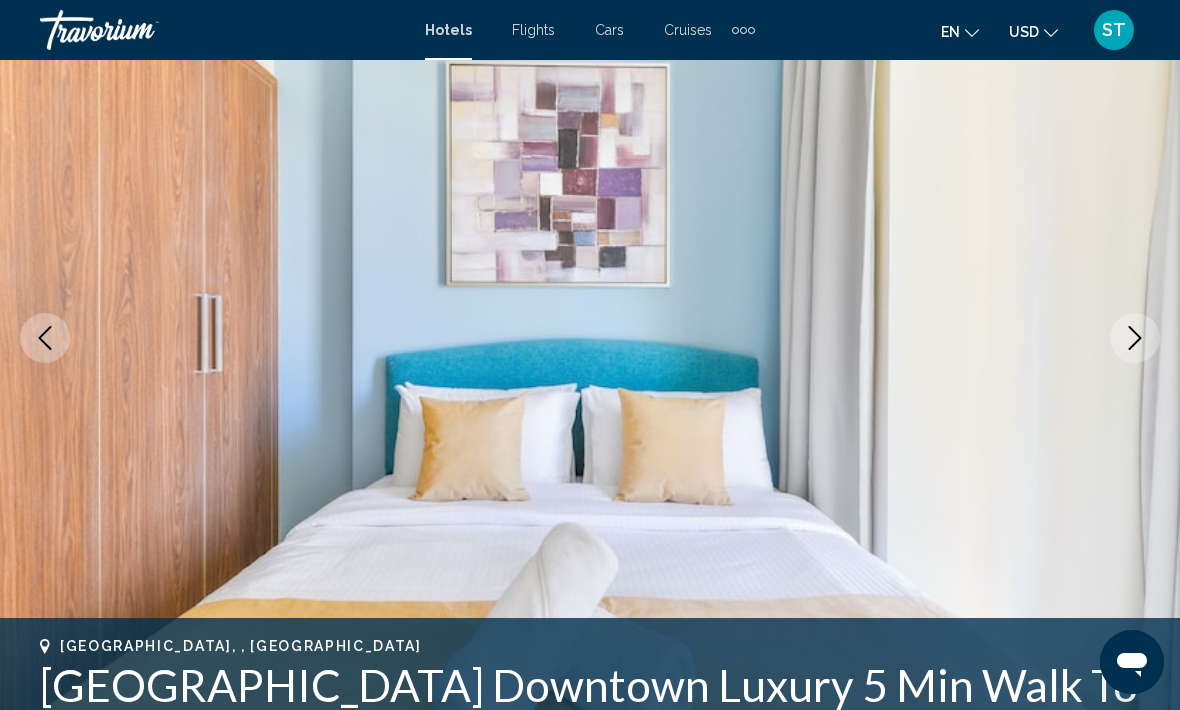 click 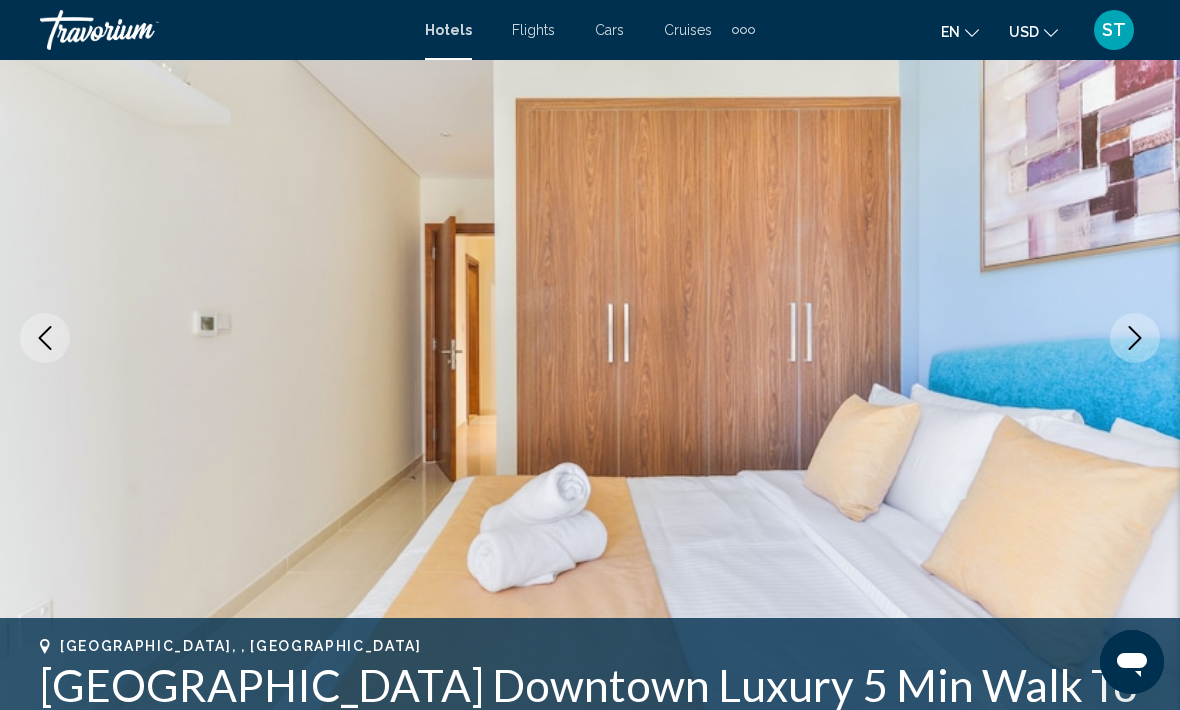 click 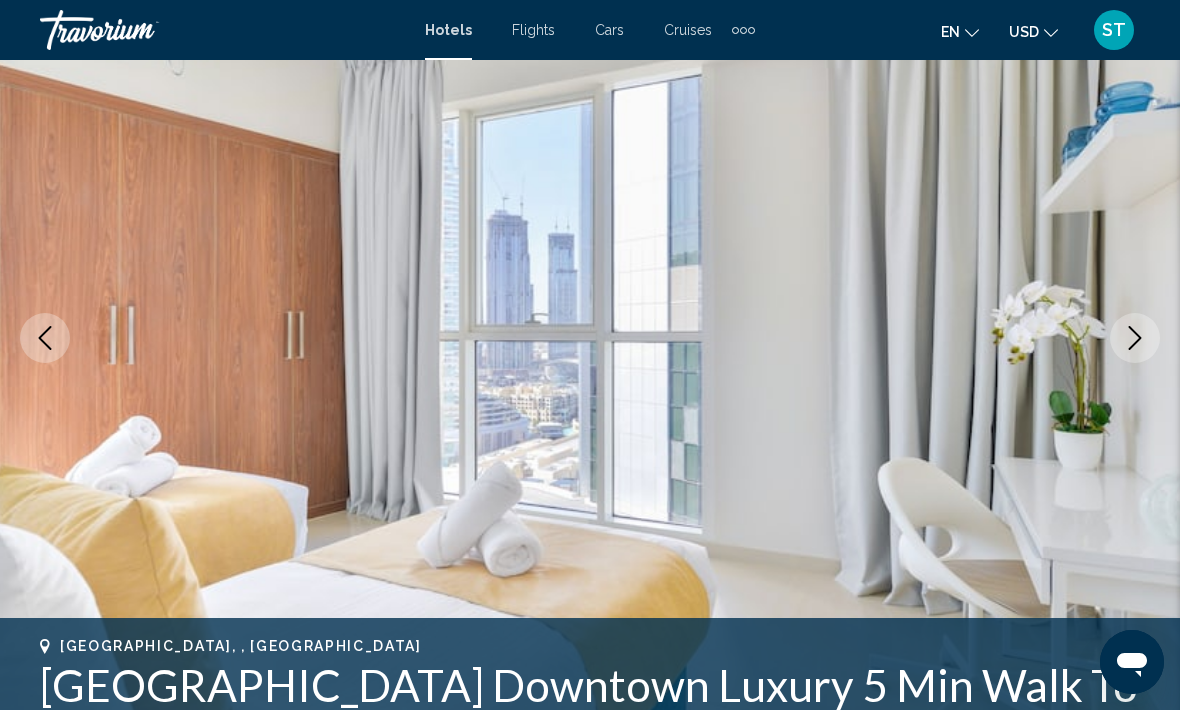 click 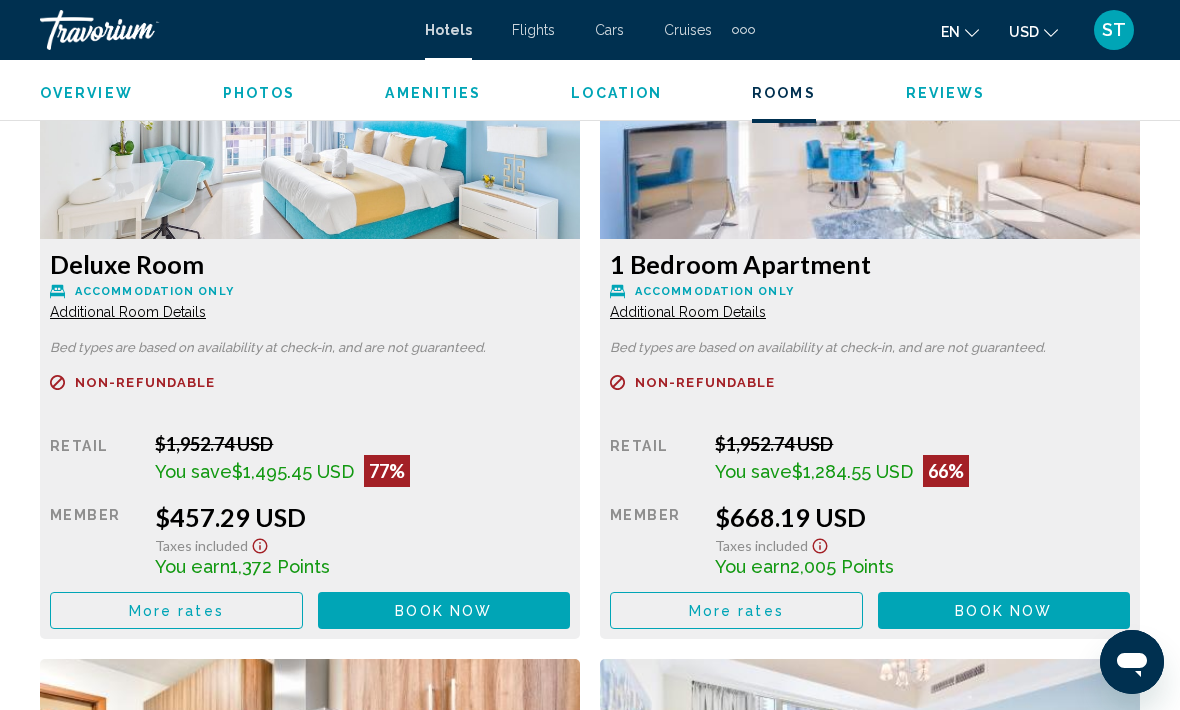 scroll, scrollTop: 3205, scrollLeft: 0, axis: vertical 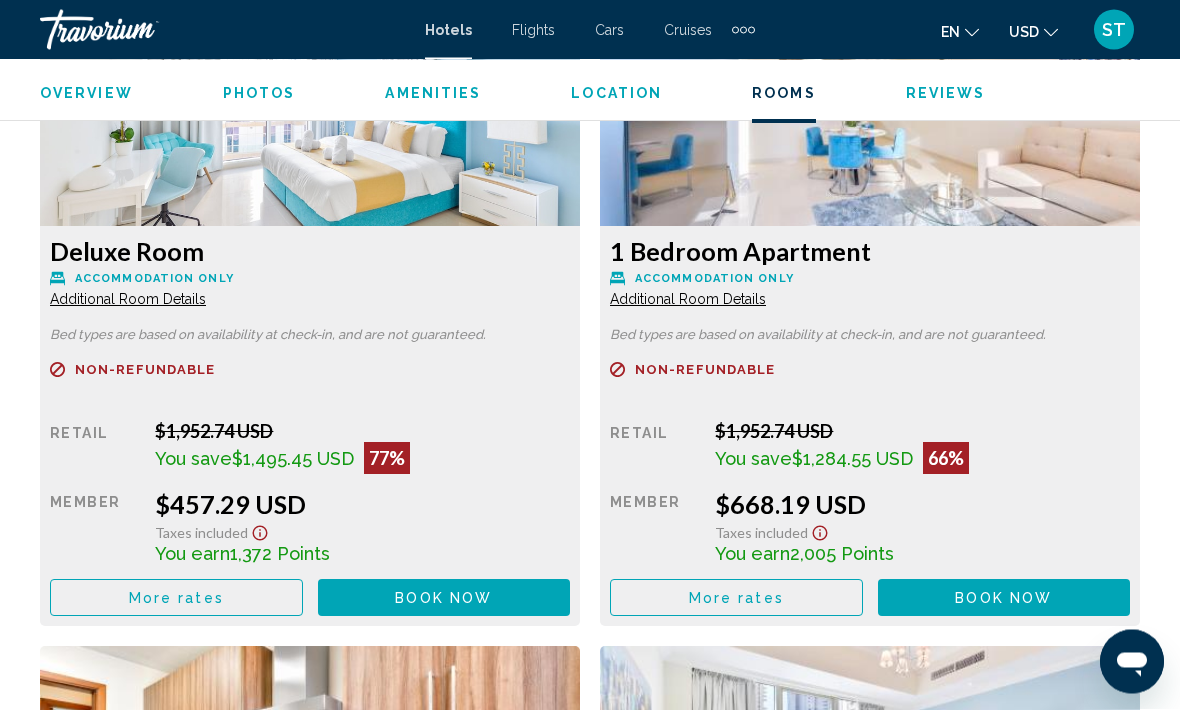 click on "More rates" at bounding box center (176, 598) 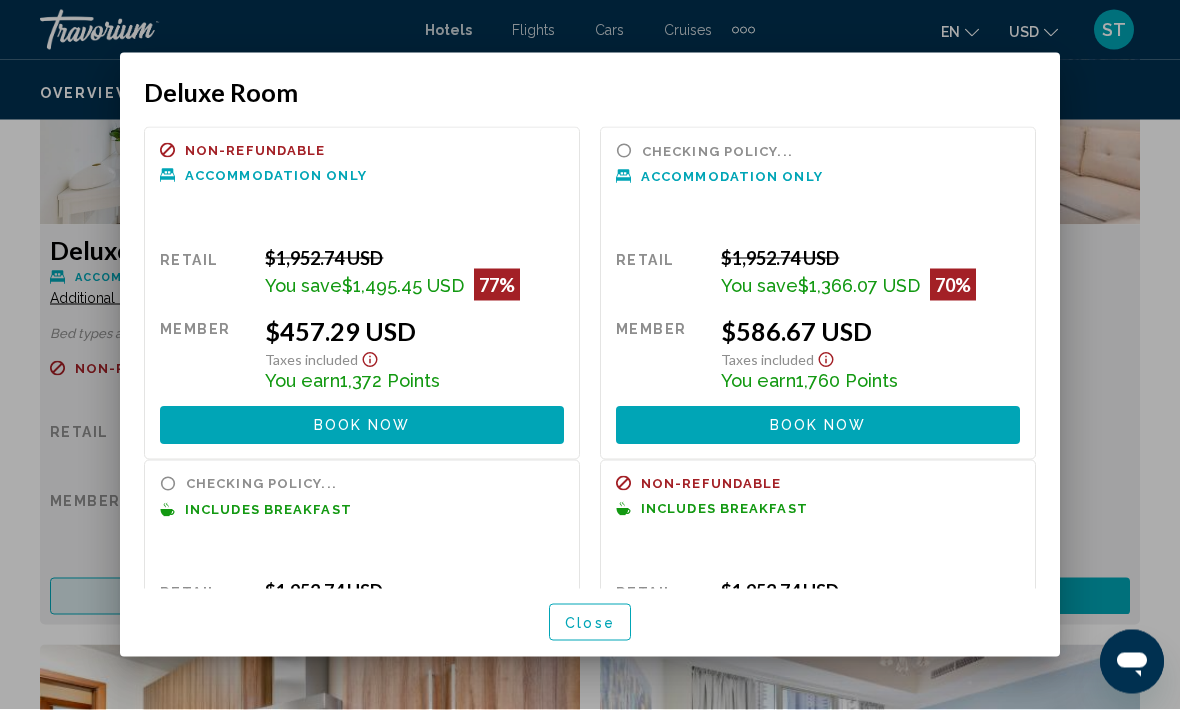 scroll, scrollTop: 0, scrollLeft: 0, axis: both 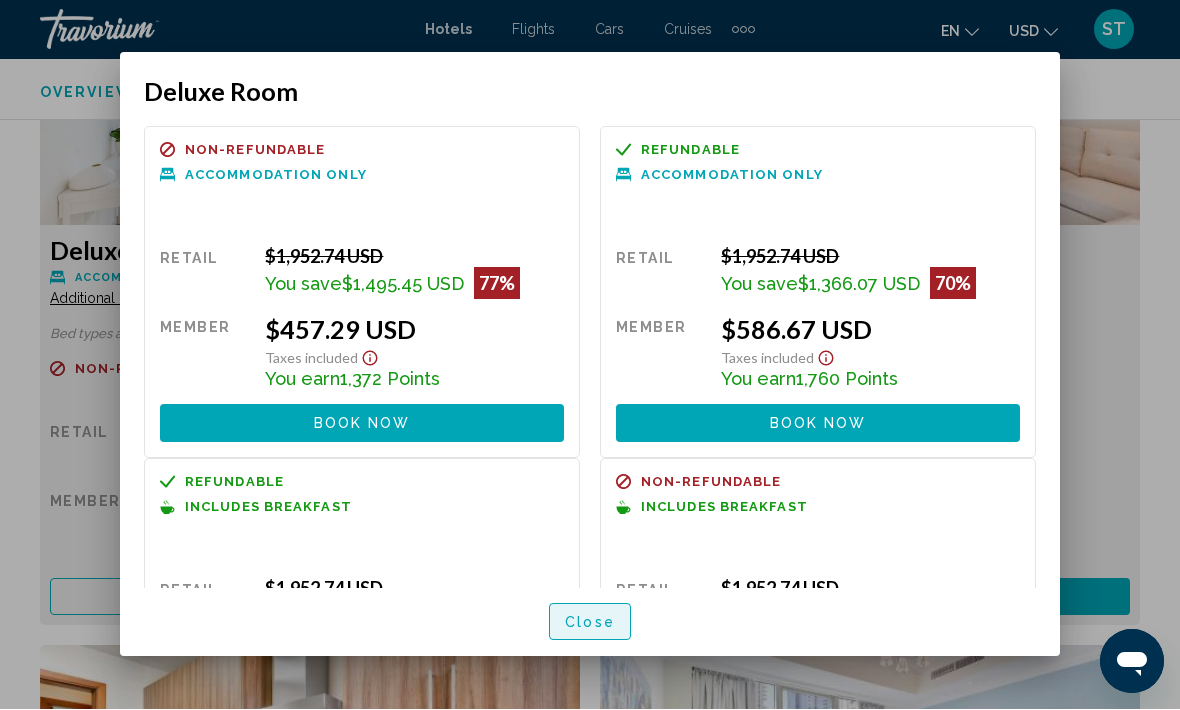 click on "Close" at bounding box center [590, 623] 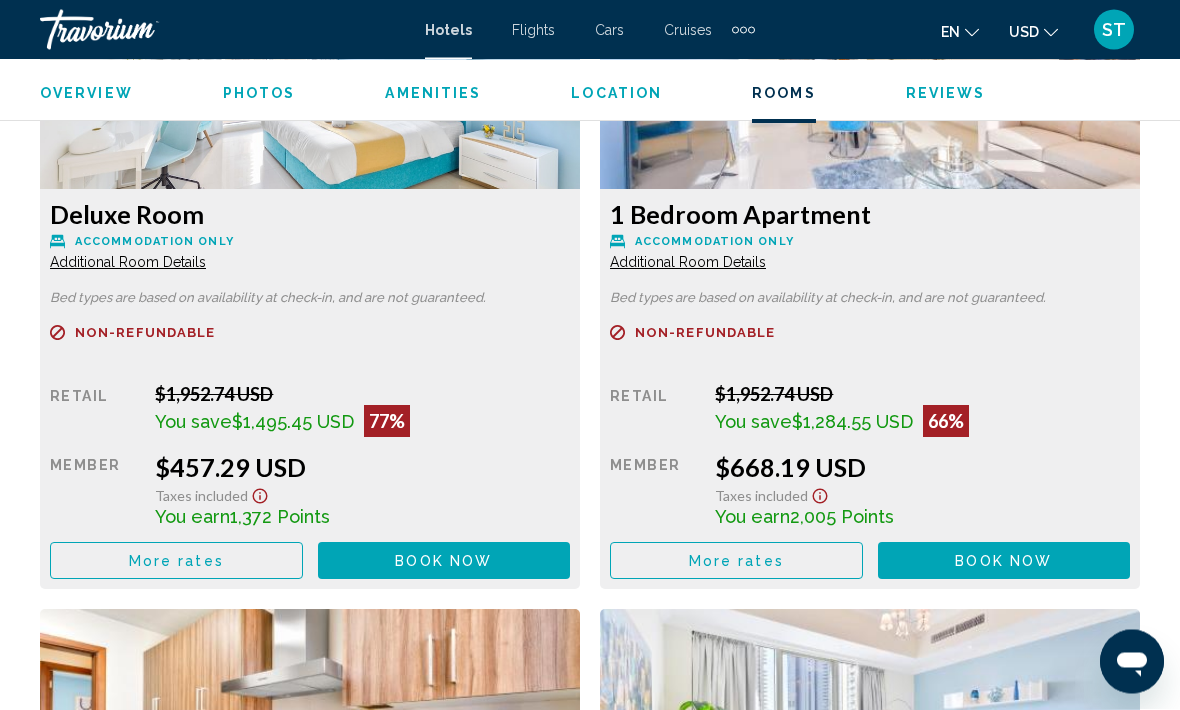 scroll, scrollTop: 3258, scrollLeft: 0, axis: vertical 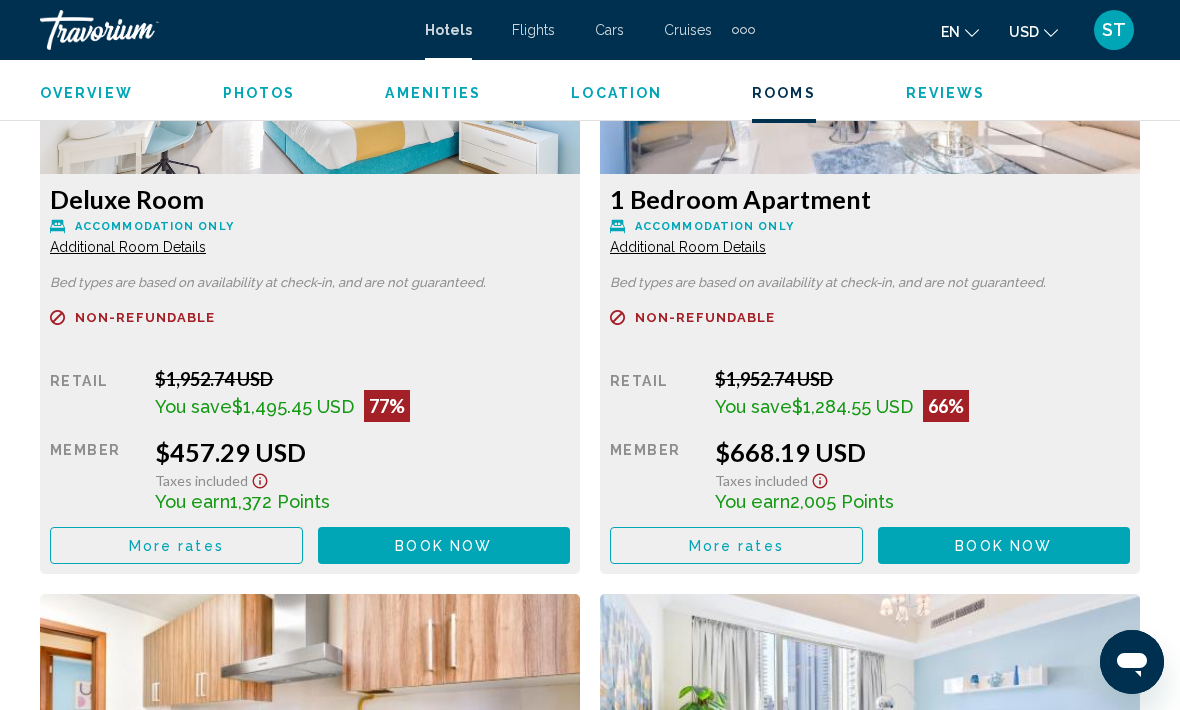 click on "More rates" at bounding box center [176, 545] 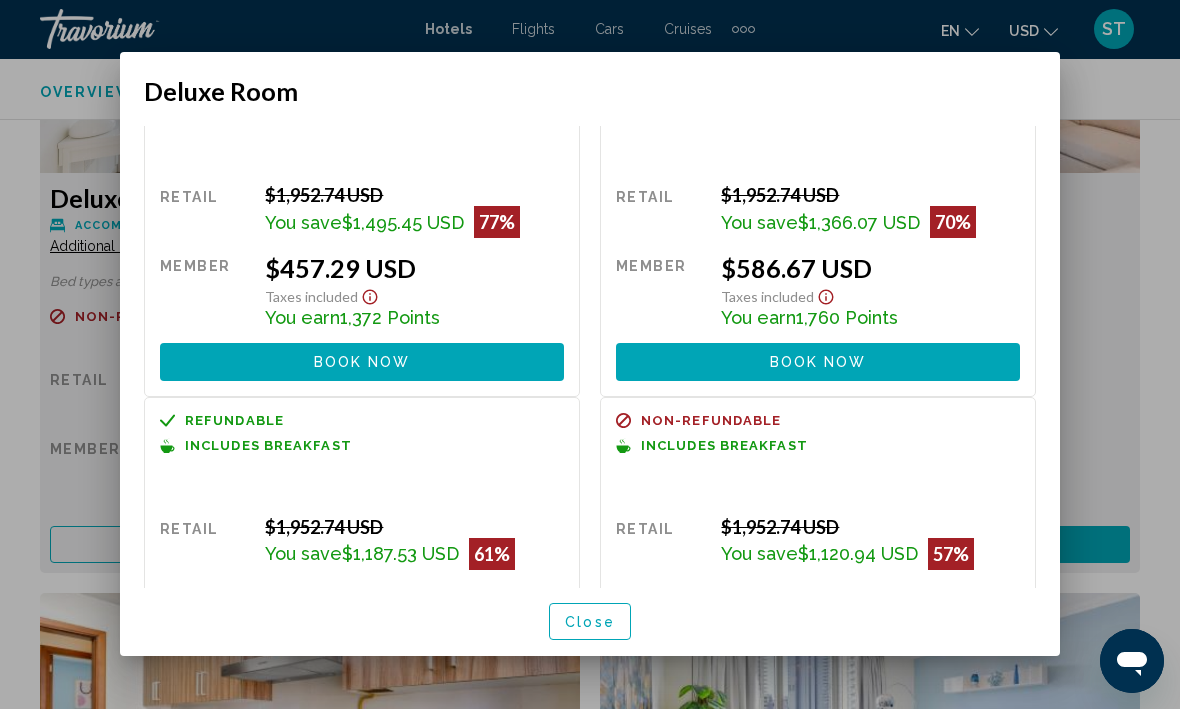 scroll, scrollTop: 128, scrollLeft: 0, axis: vertical 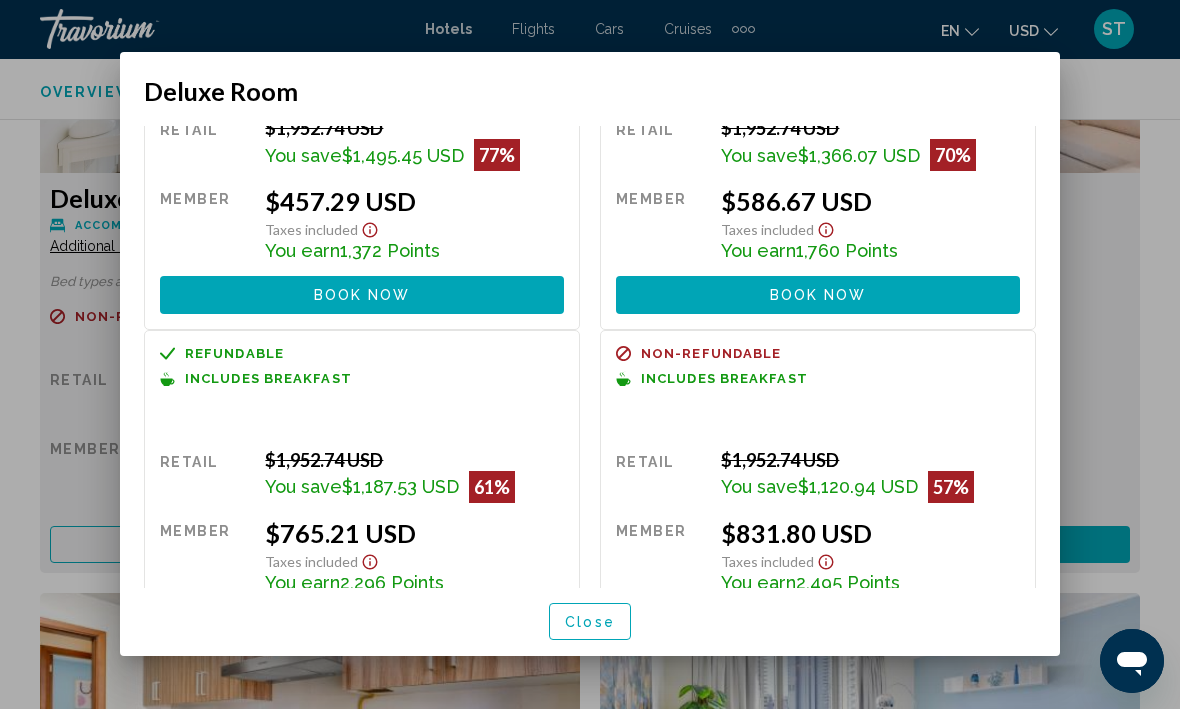 click on "Close" at bounding box center (590, 623) 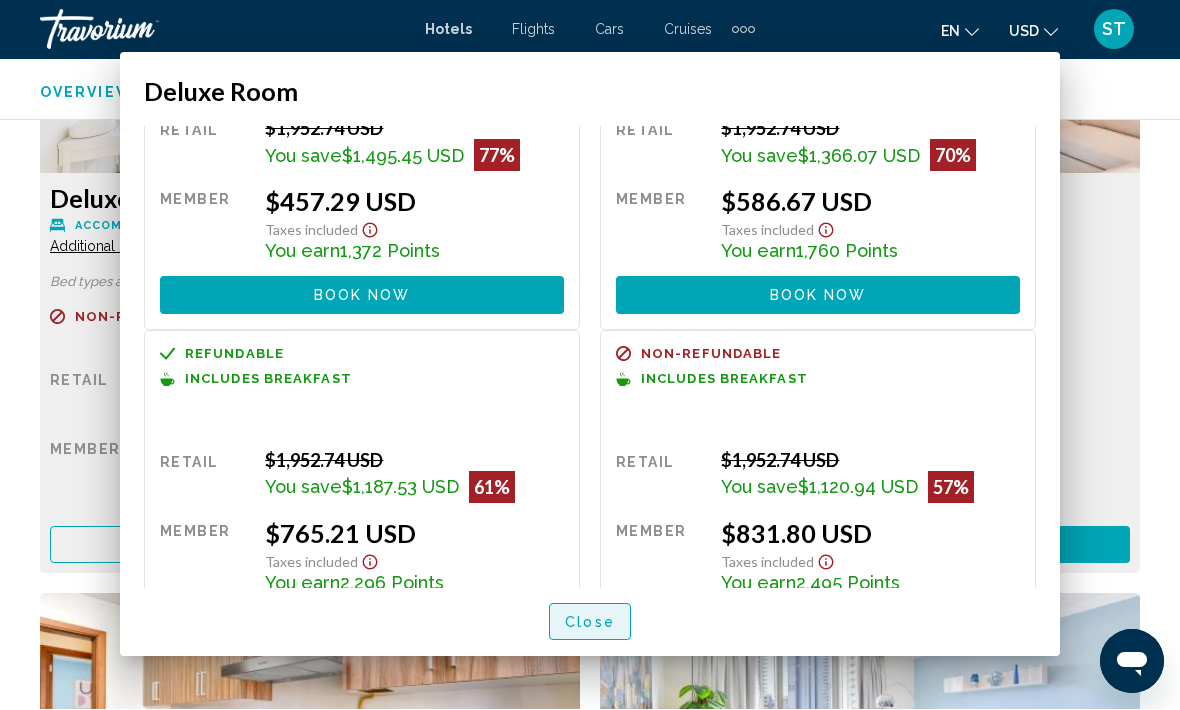 scroll, scrollTop: 3258, scrollLeft: 0, axis: vertical 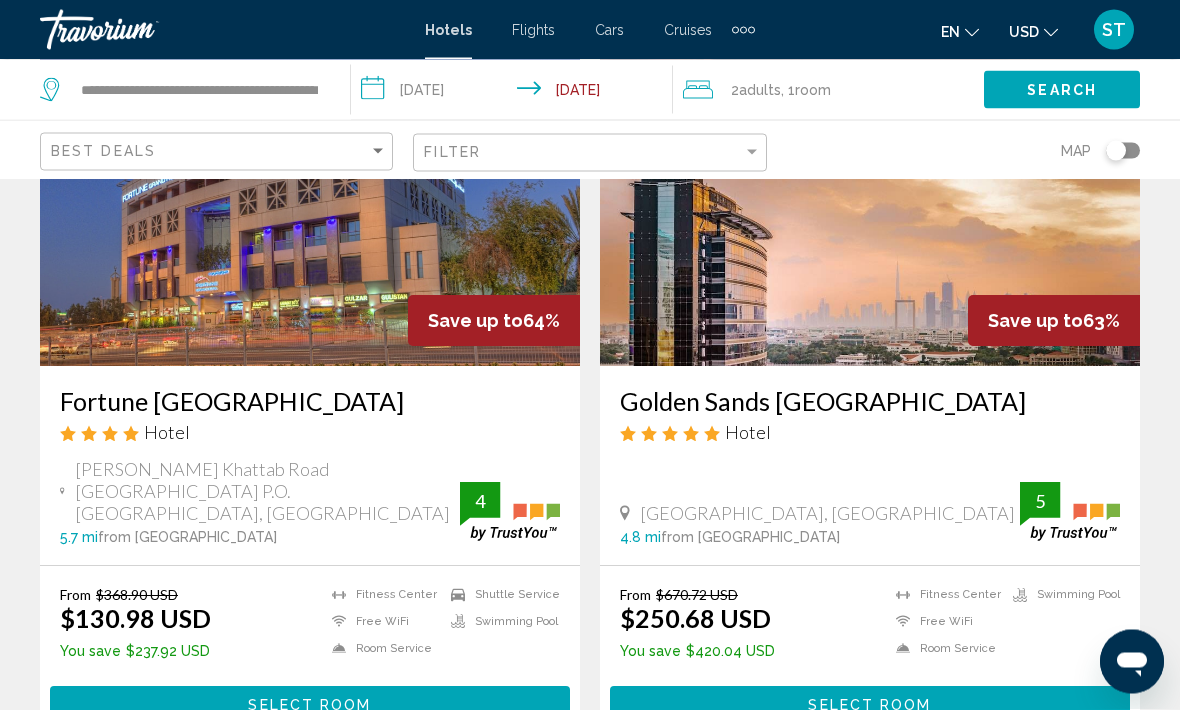 click on "Select Room" at bounding box center (870, 705) 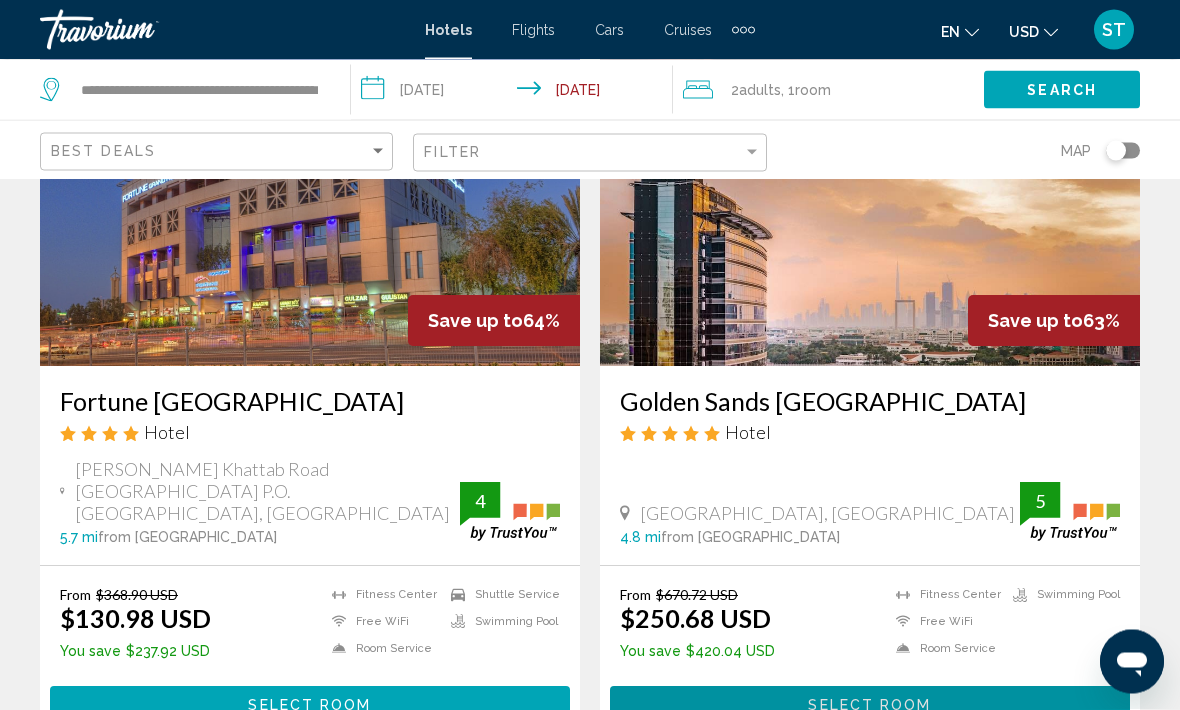 scroll, scrollTop: 949, scrollLeft: 0, axis: vertical 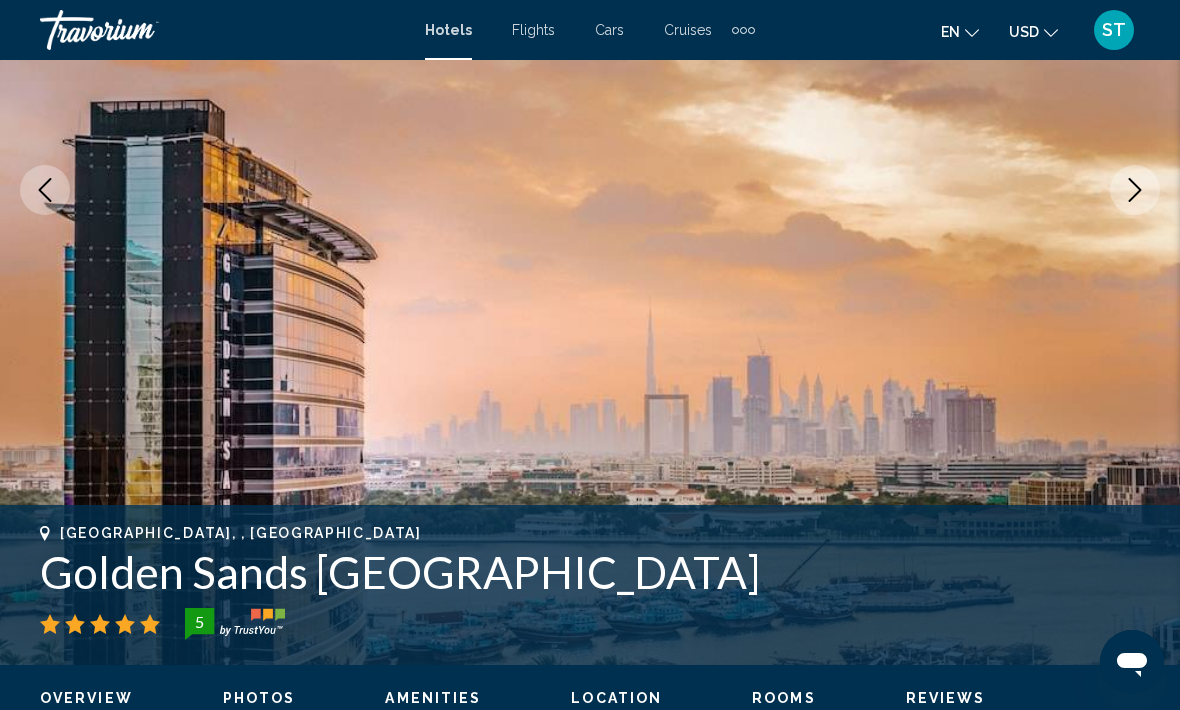 click at bounding box center (1135, 190) 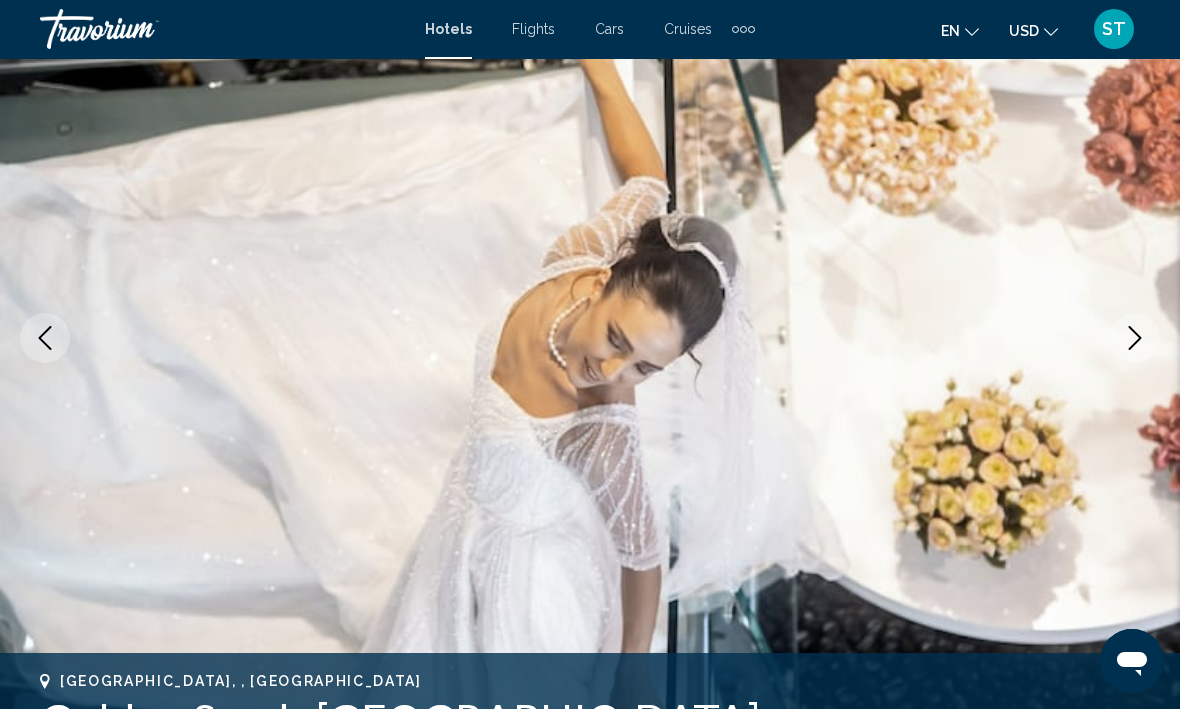 scroll, scrollTop: 197, scrollLeft: 0, axis: vertical 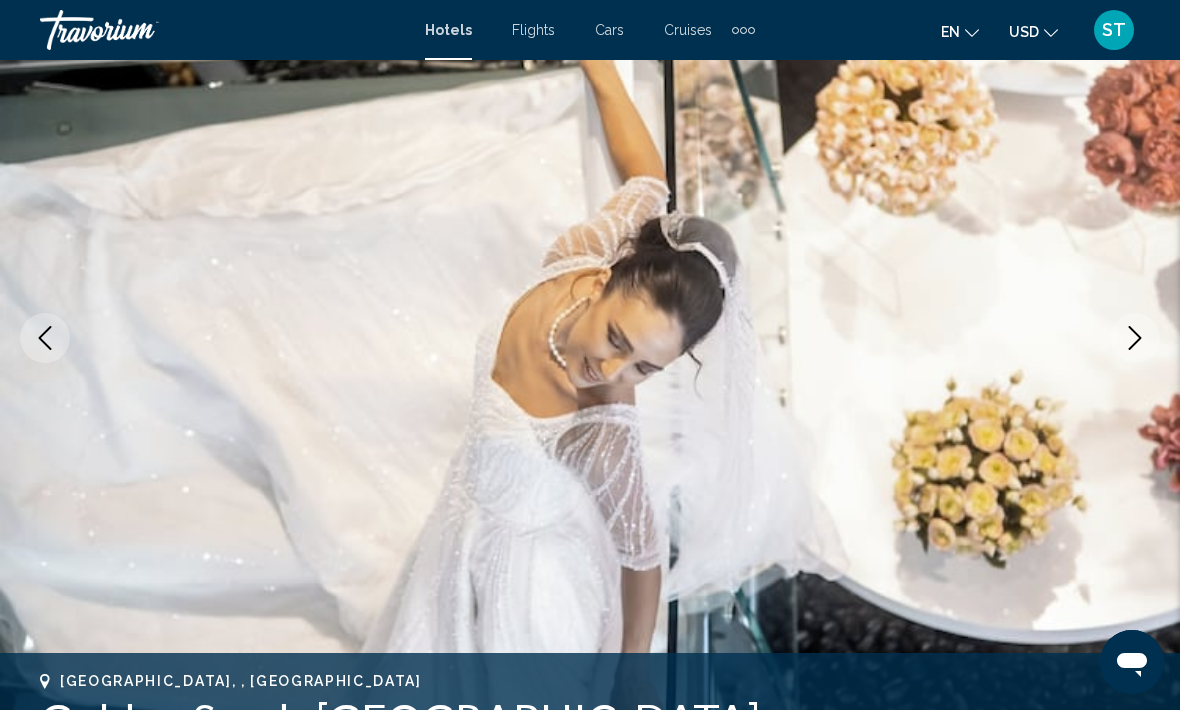 click 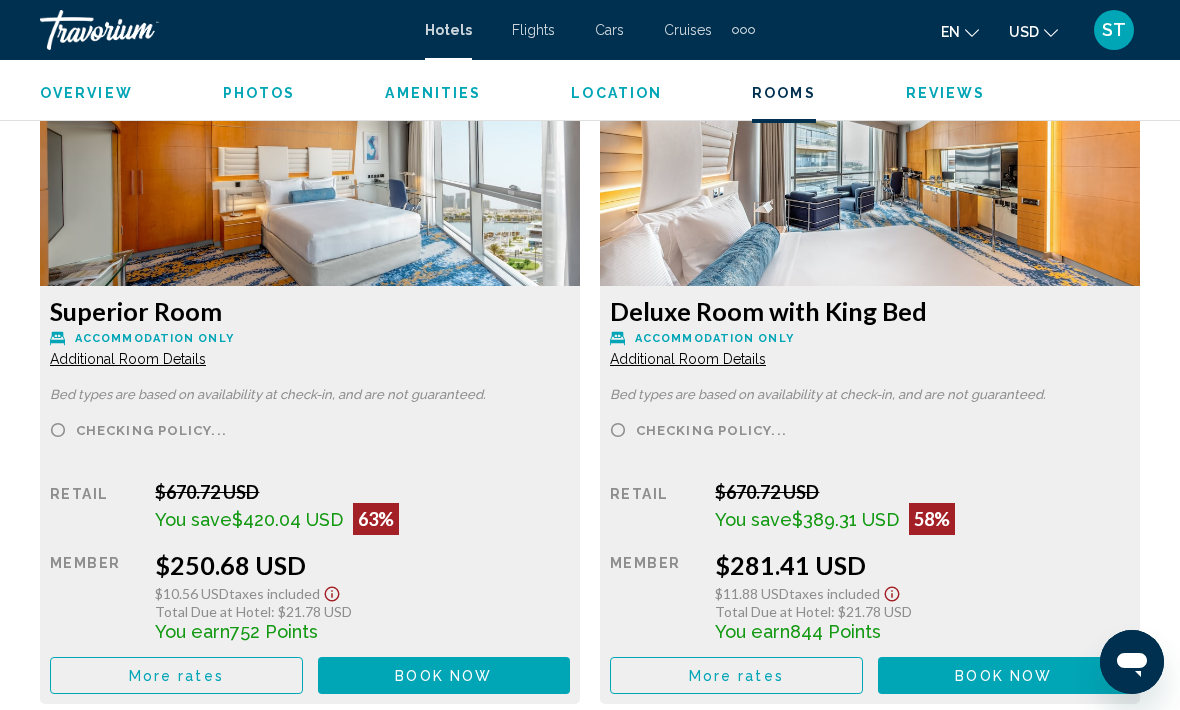 scroll, scrollTop: 3202, scrollLeft: 0, axis: vertical 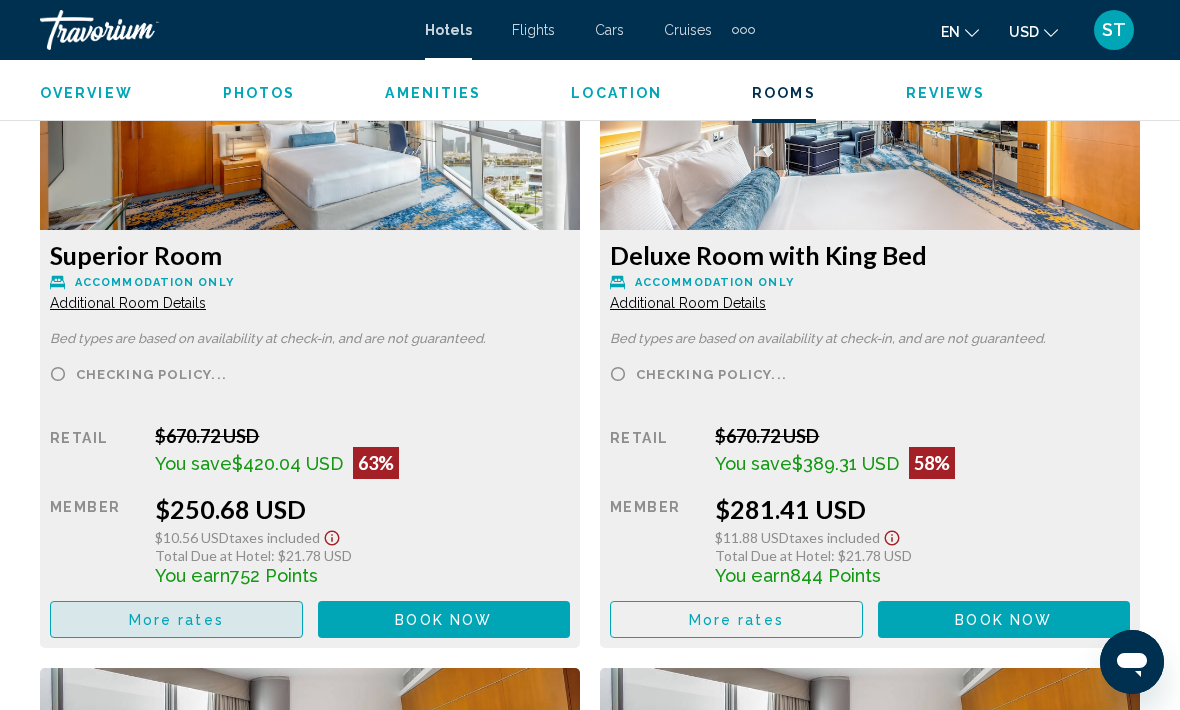 click on "More rates" at bounding box center [176, 619] 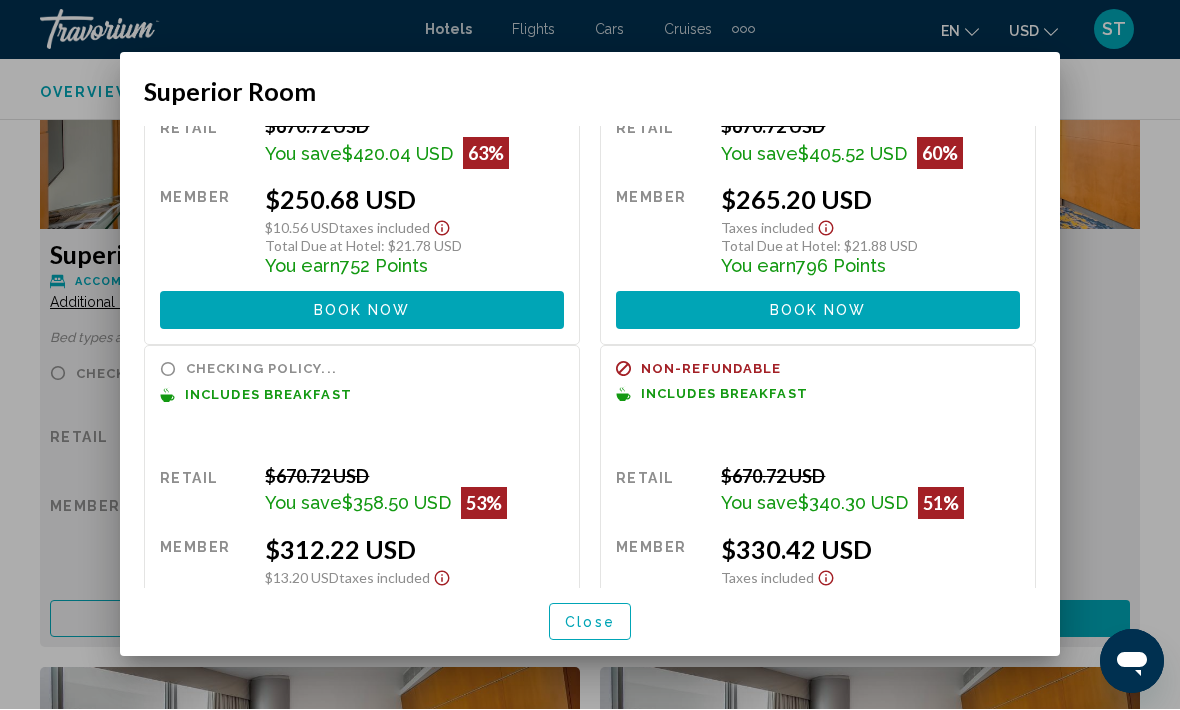 scroll, scrollTop: 141, scrollLeft: 0, axis: vertical 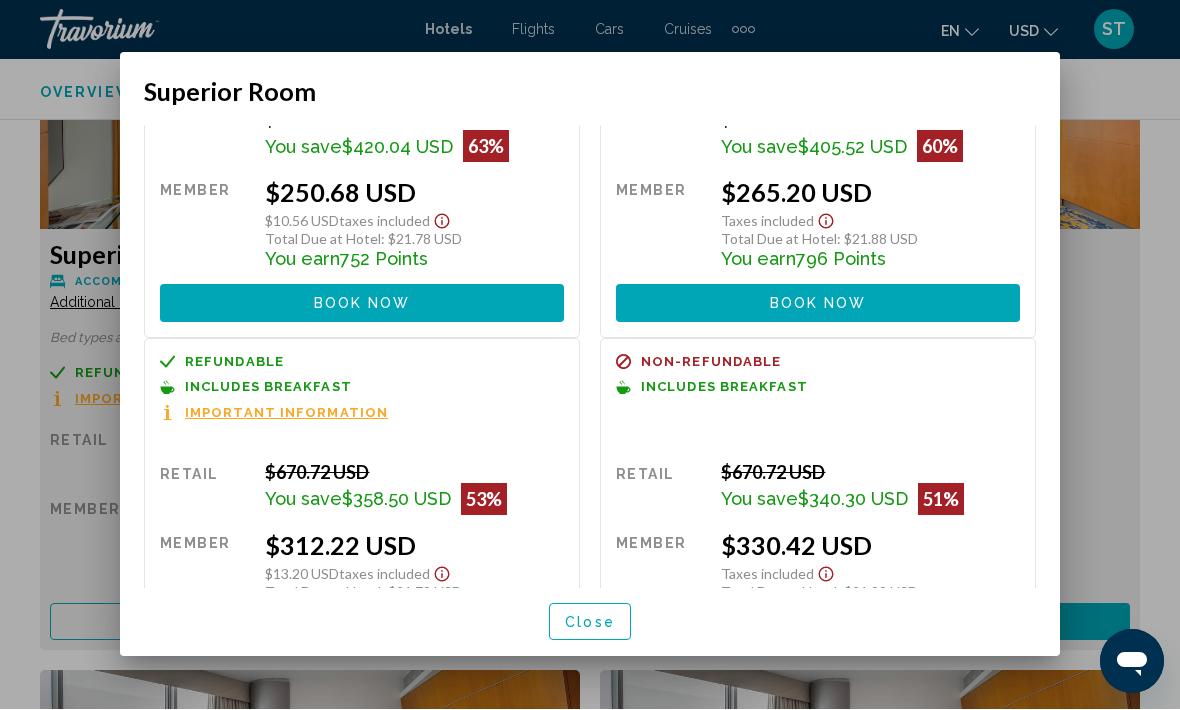 click on "Close" at bounding box center [590, 622] 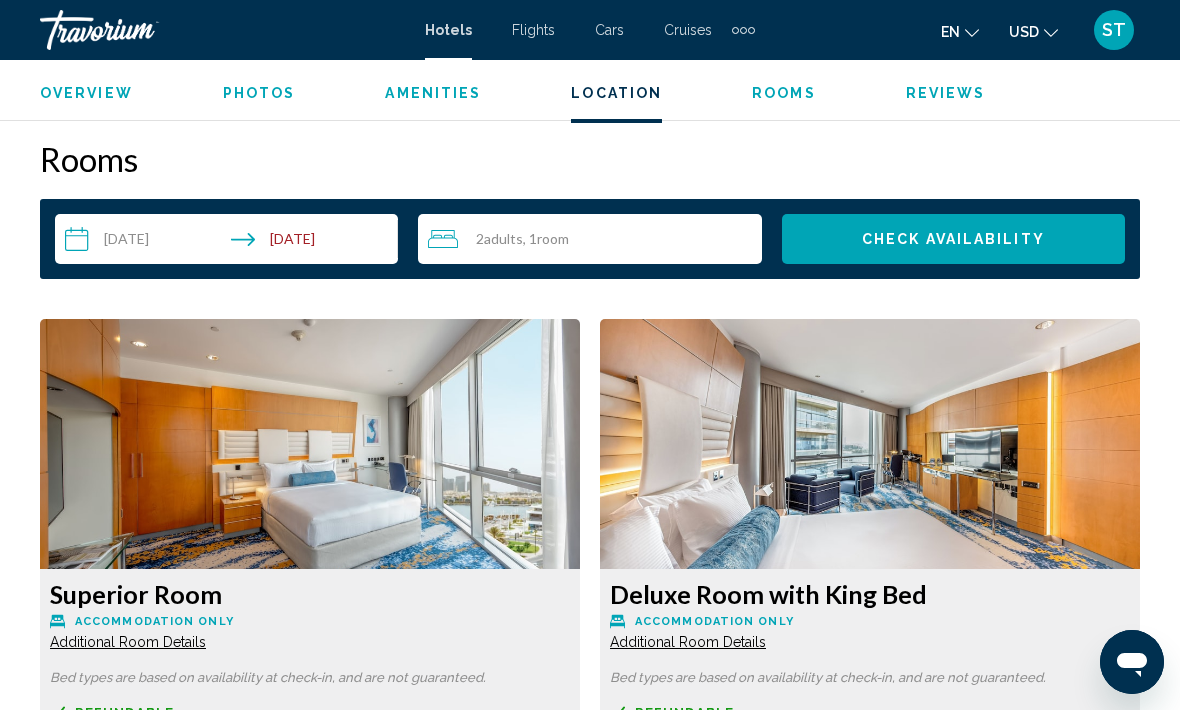 scroll, scrollTop: 3235, scrollLeft: 0, axis: vertical 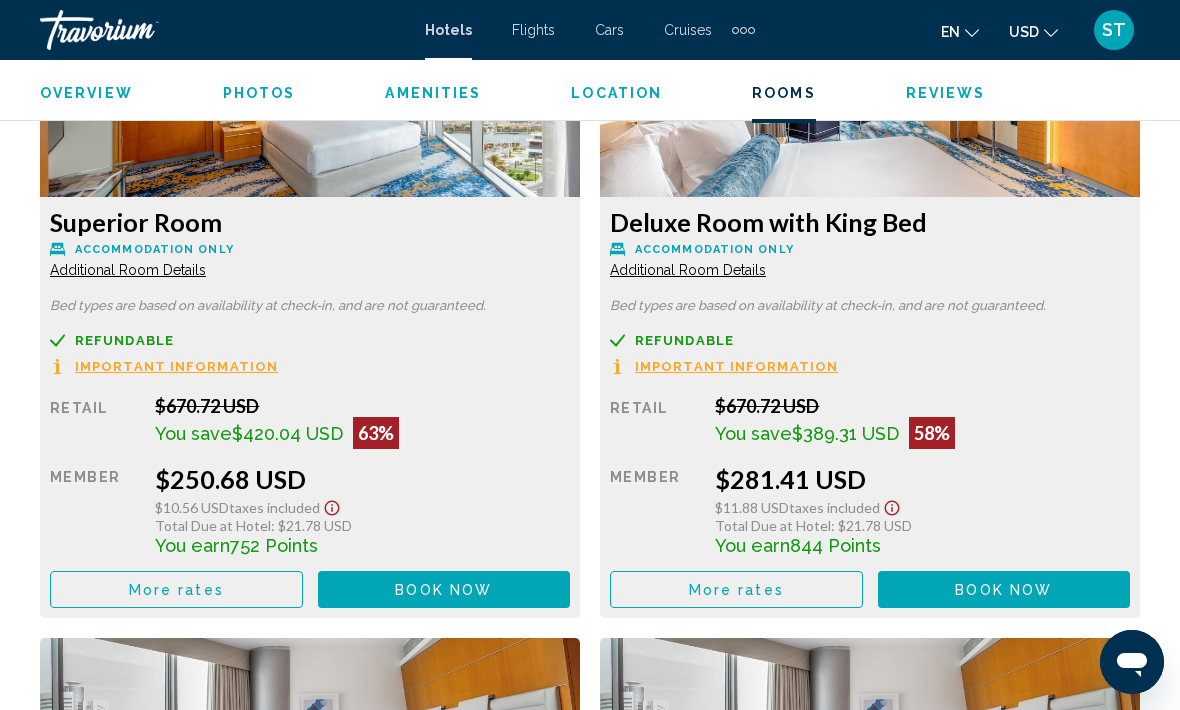 click on "More rates" at bounding box center [176, 589] 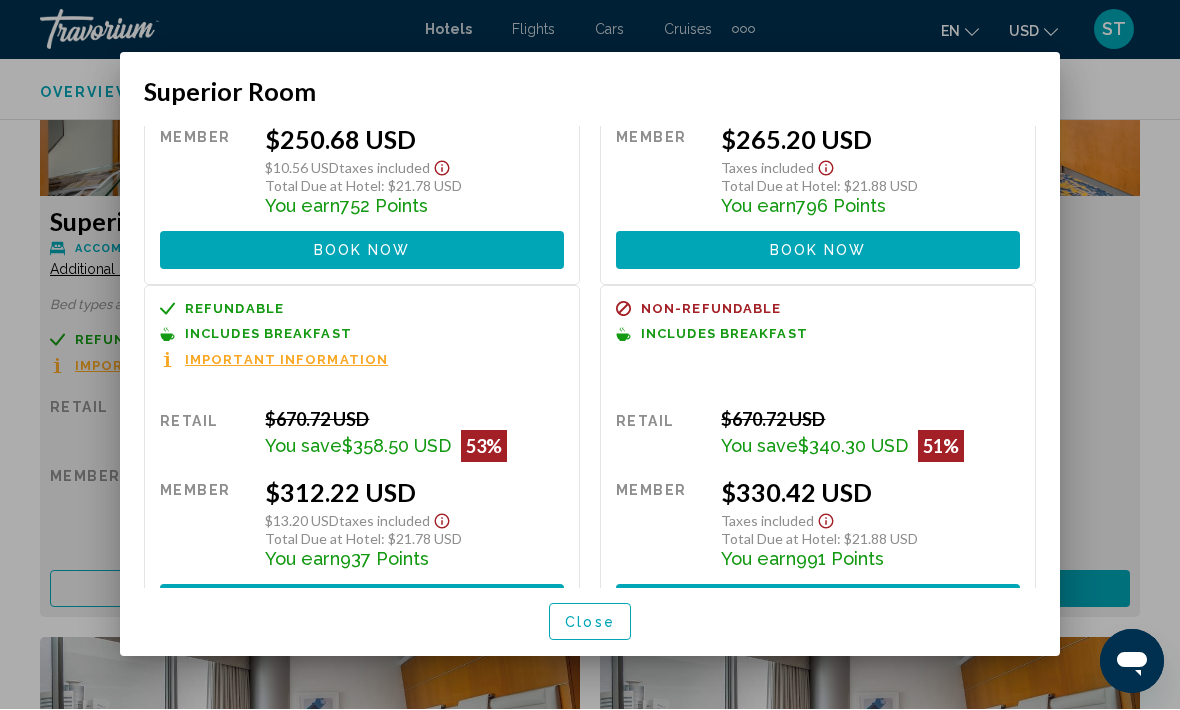 scroll, scrollTop: 204, scrollLeft: 0, axis: vertical 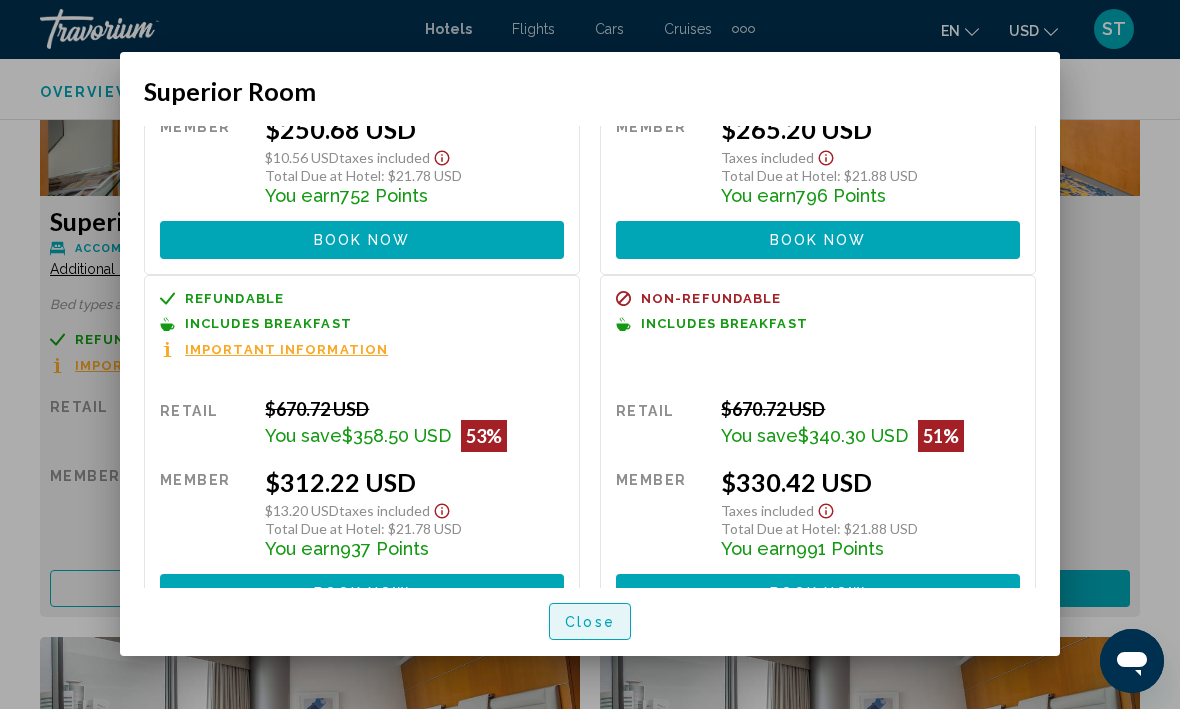 click on "Close" at bounding box center (590, 623) 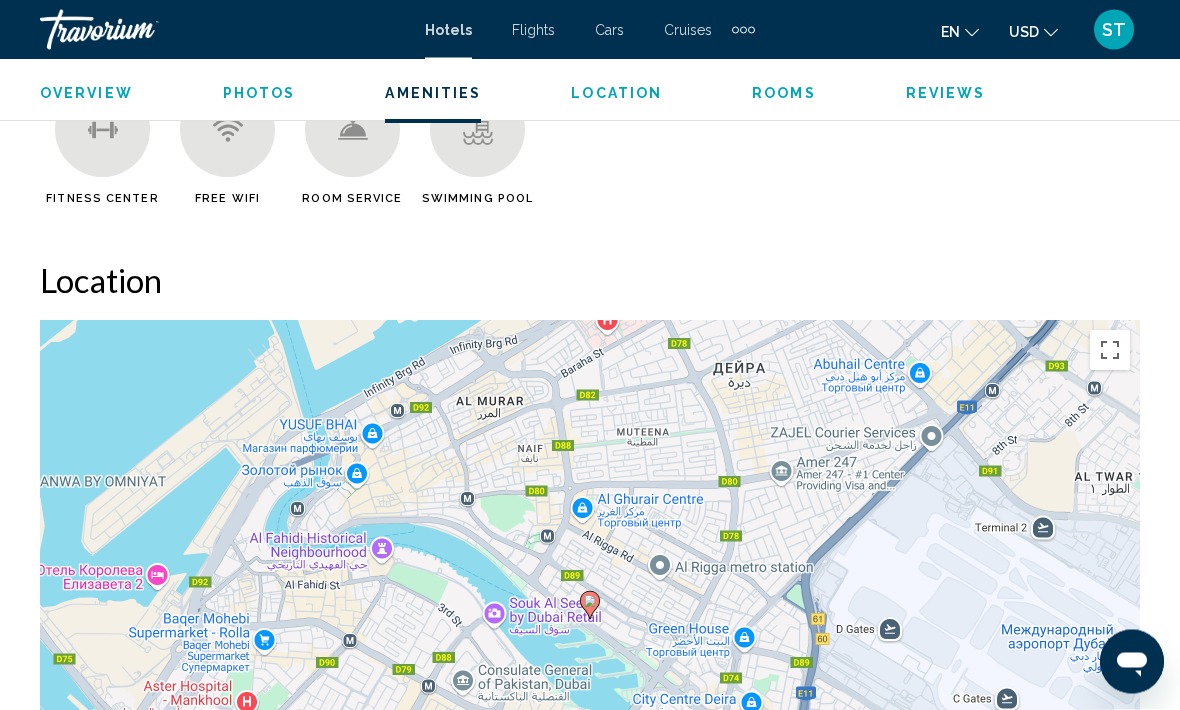 scroll, scrollTop: 2042, scrollLeft: 0, axis: vertical 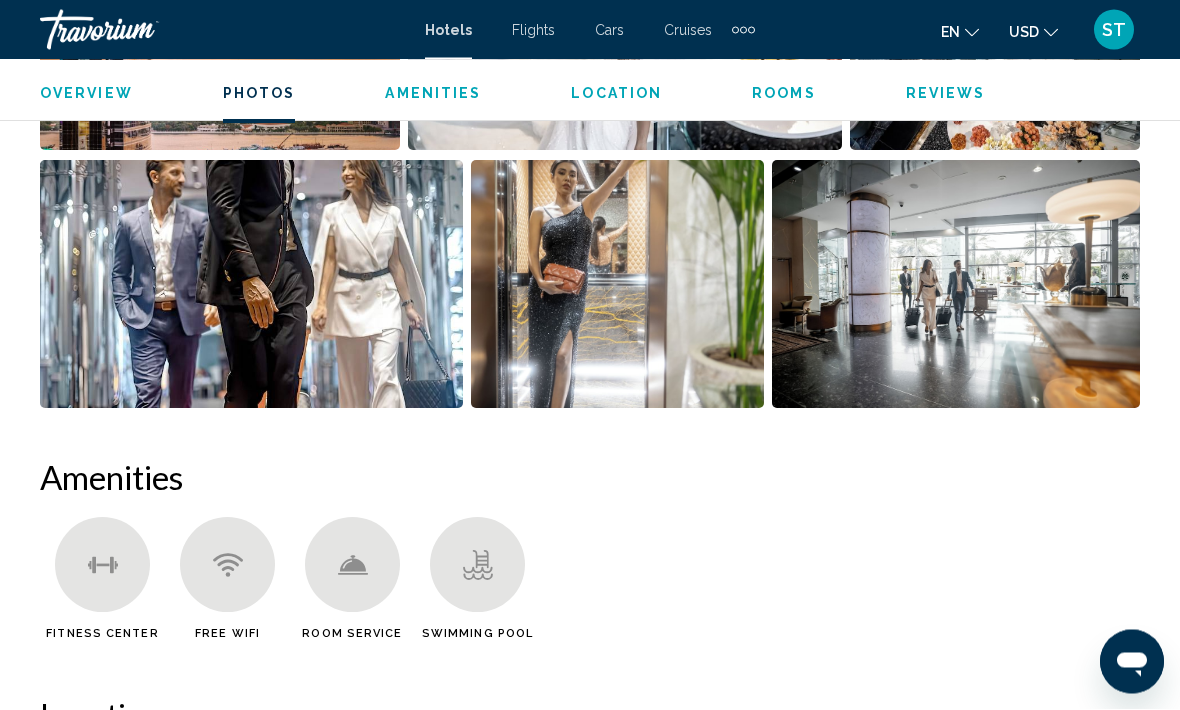 click at bounding box center [956, 285] 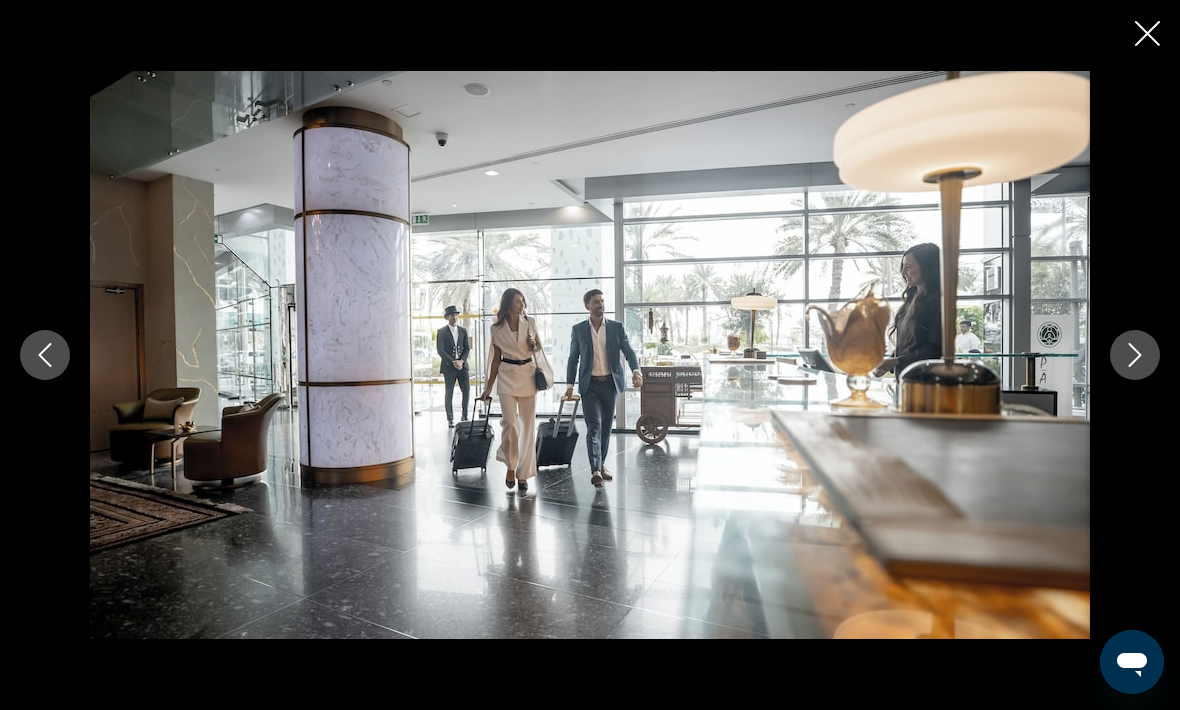 click 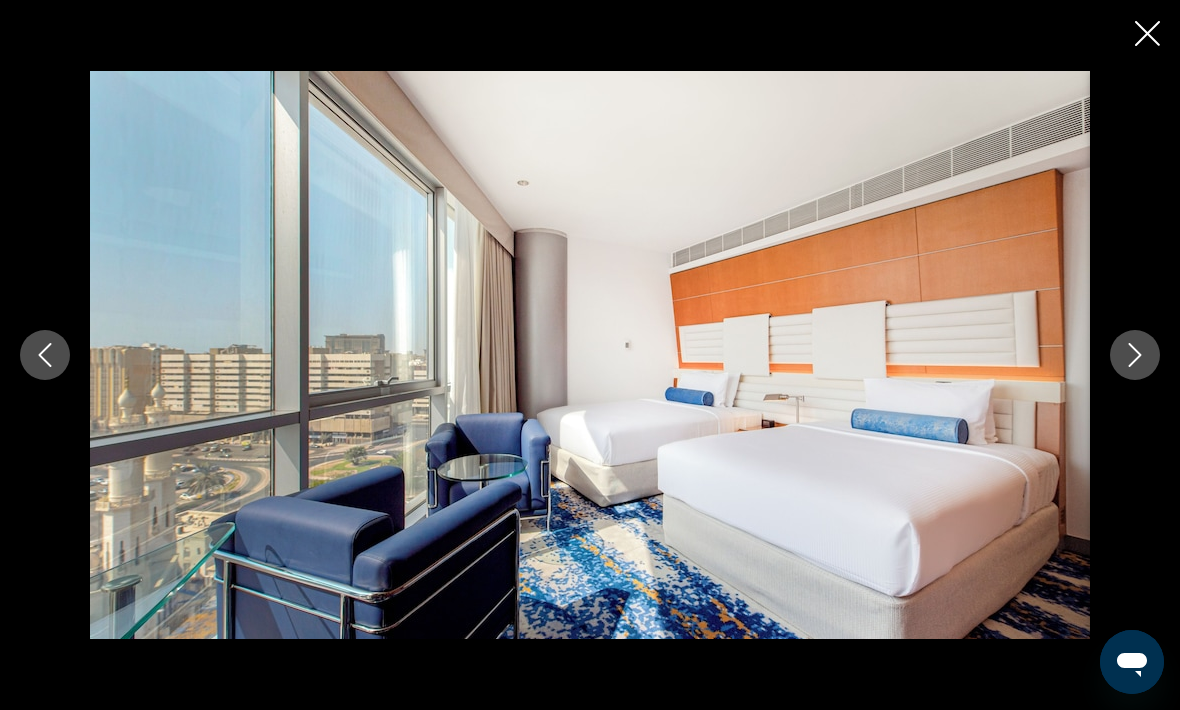 click at bounding box center (1135, 355) 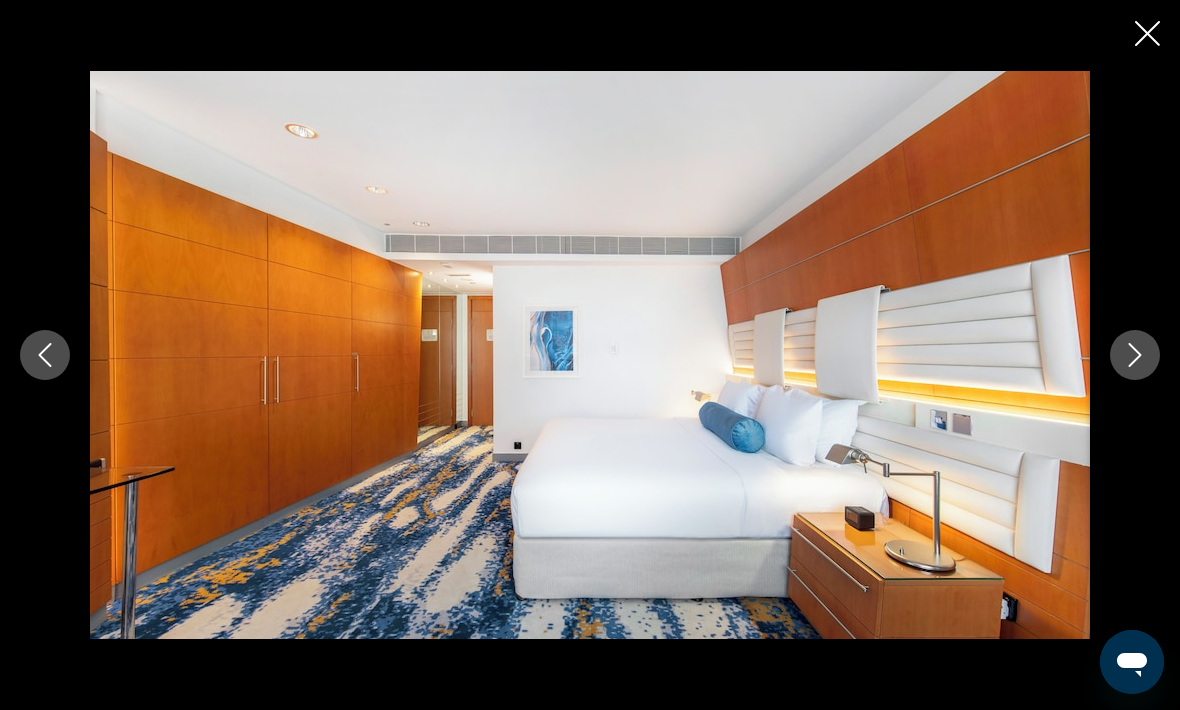 click at bounding box center [1135, 355] 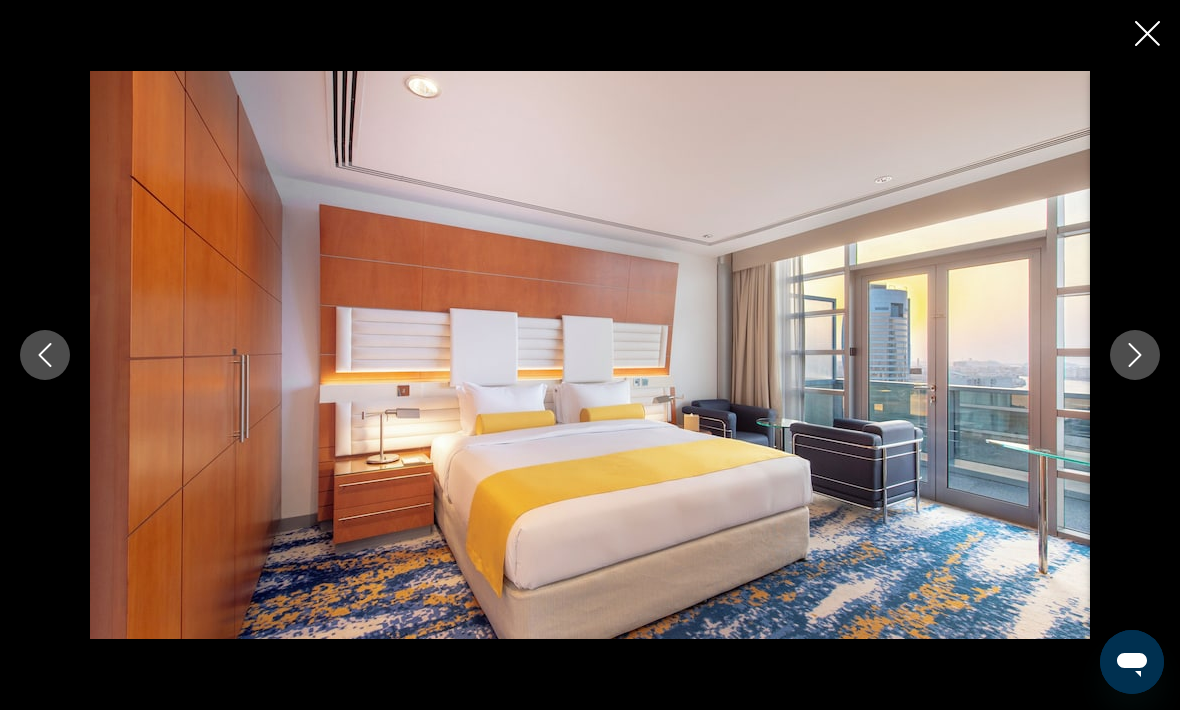 click at bounding box center (1135, 355) 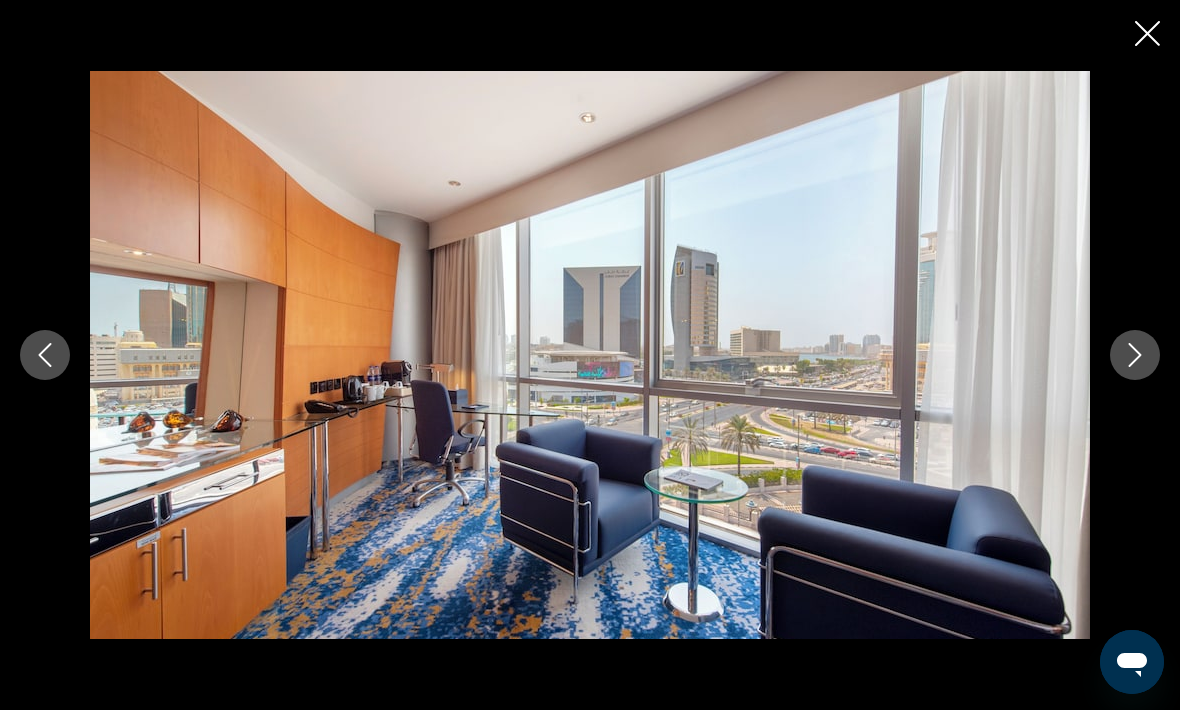 click at bounding box center [1135, 355] 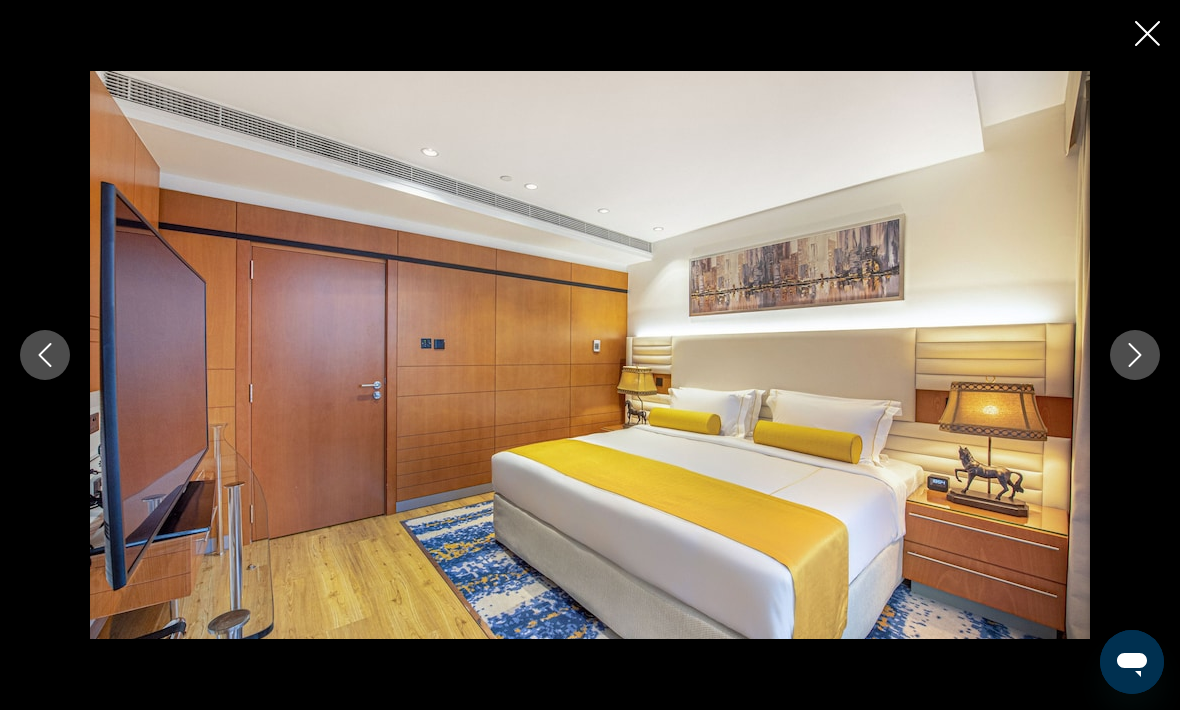 click 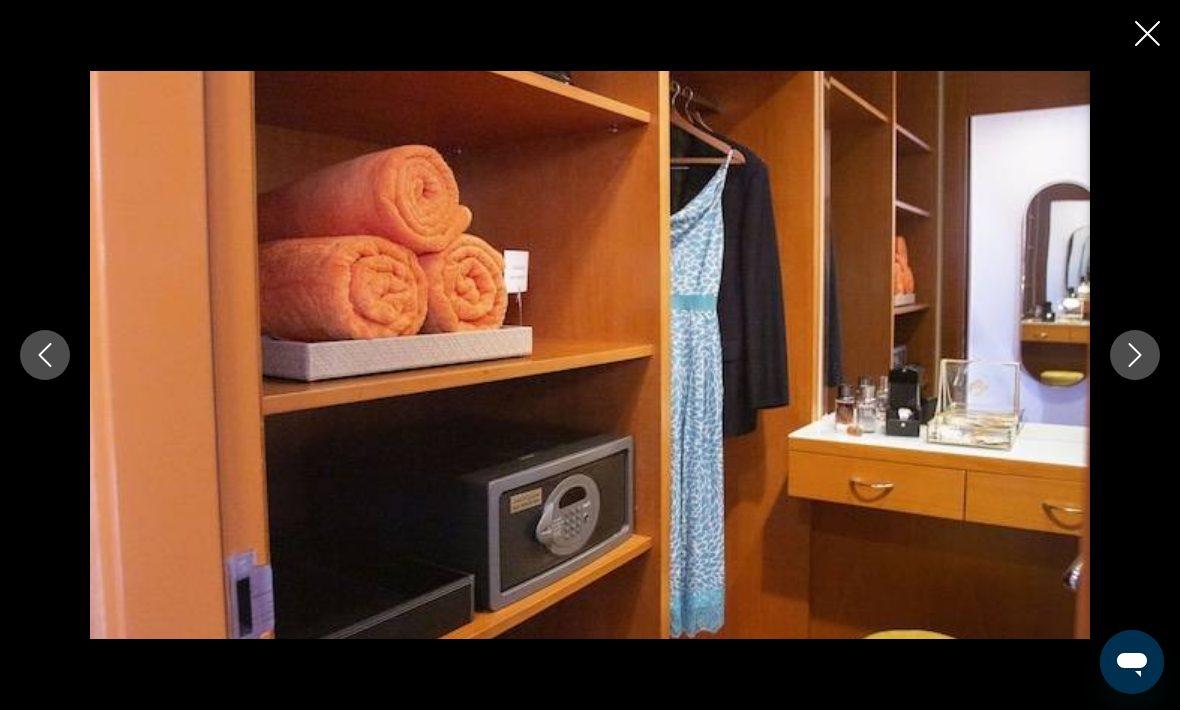 click 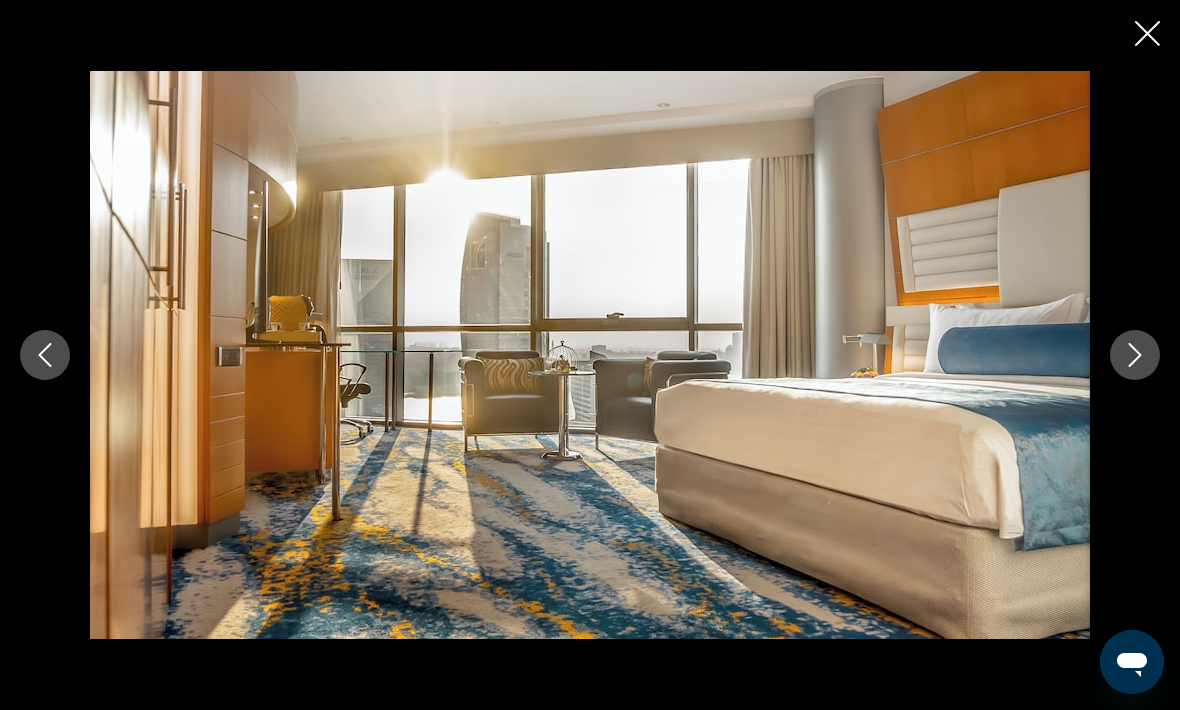 click 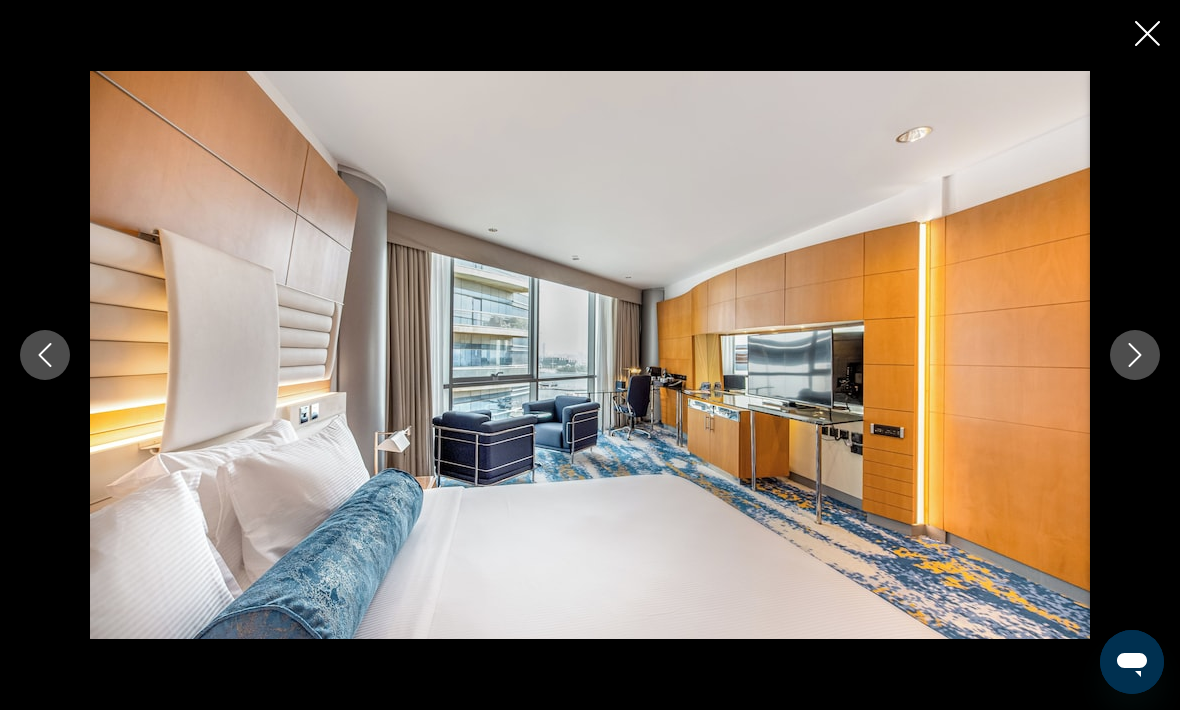 click 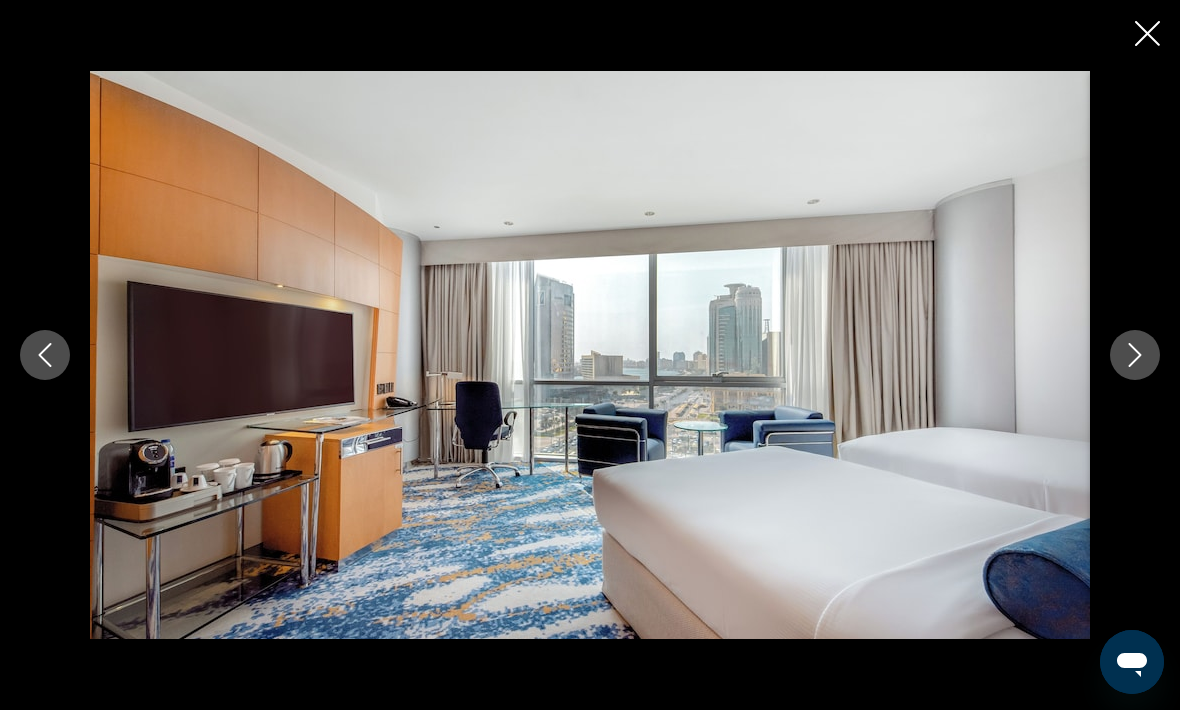 click 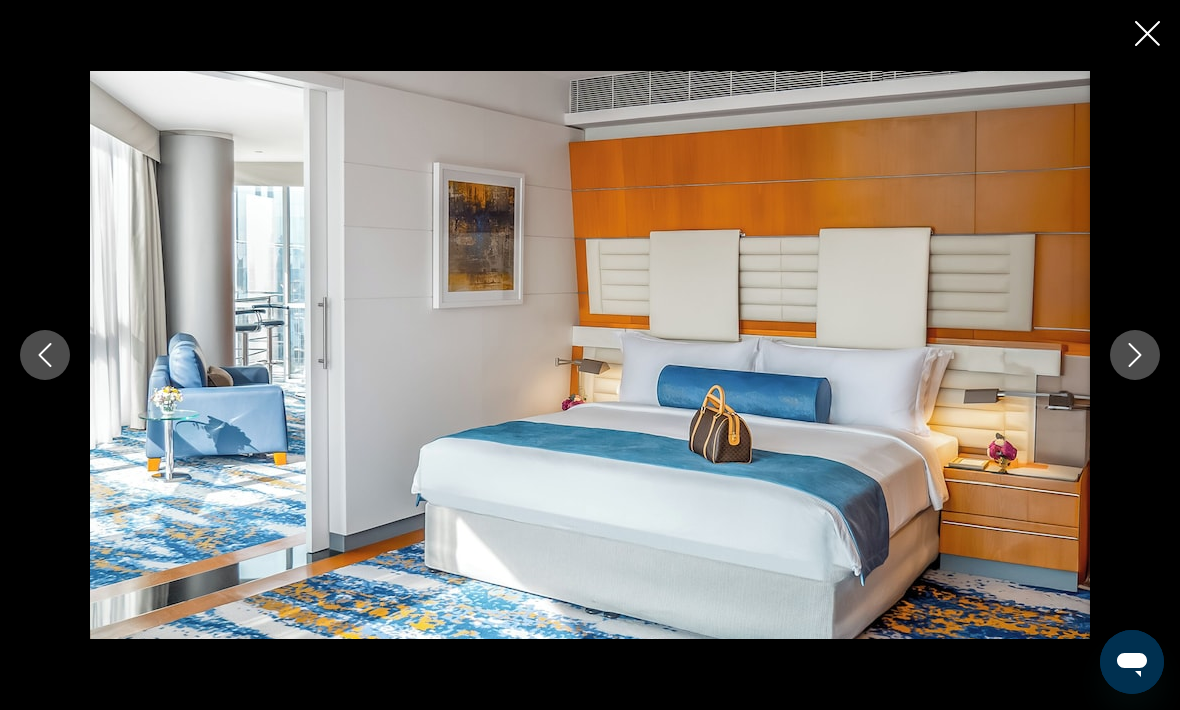 click 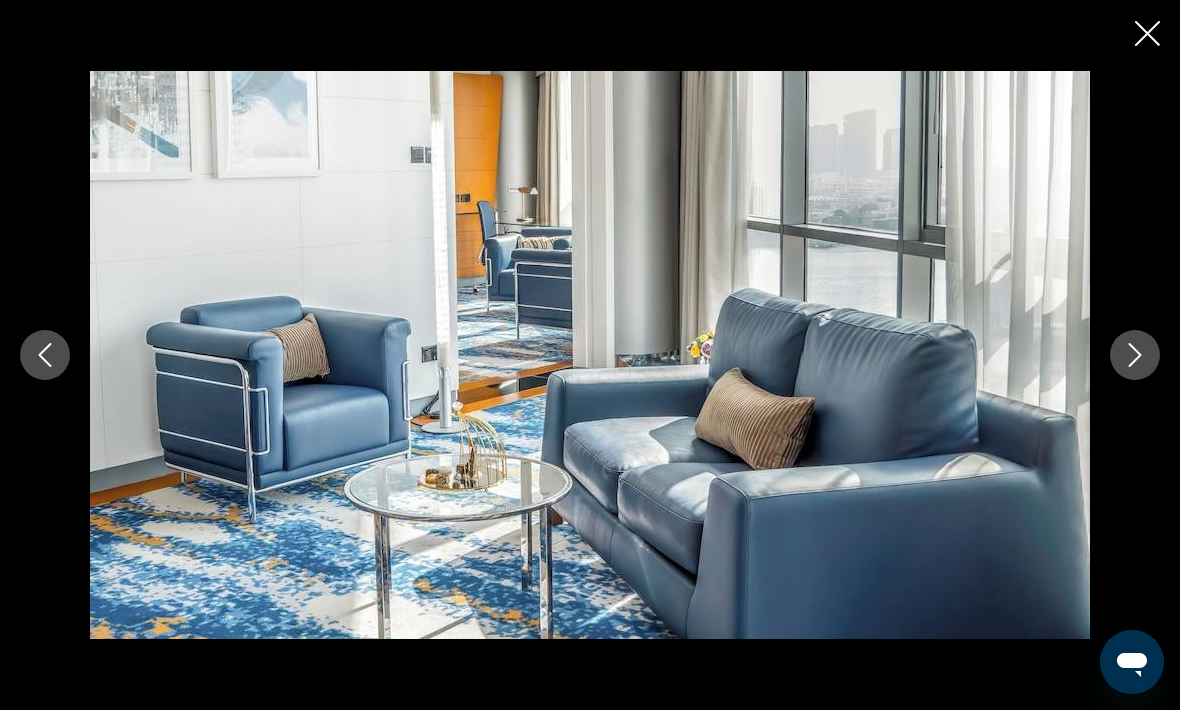 click 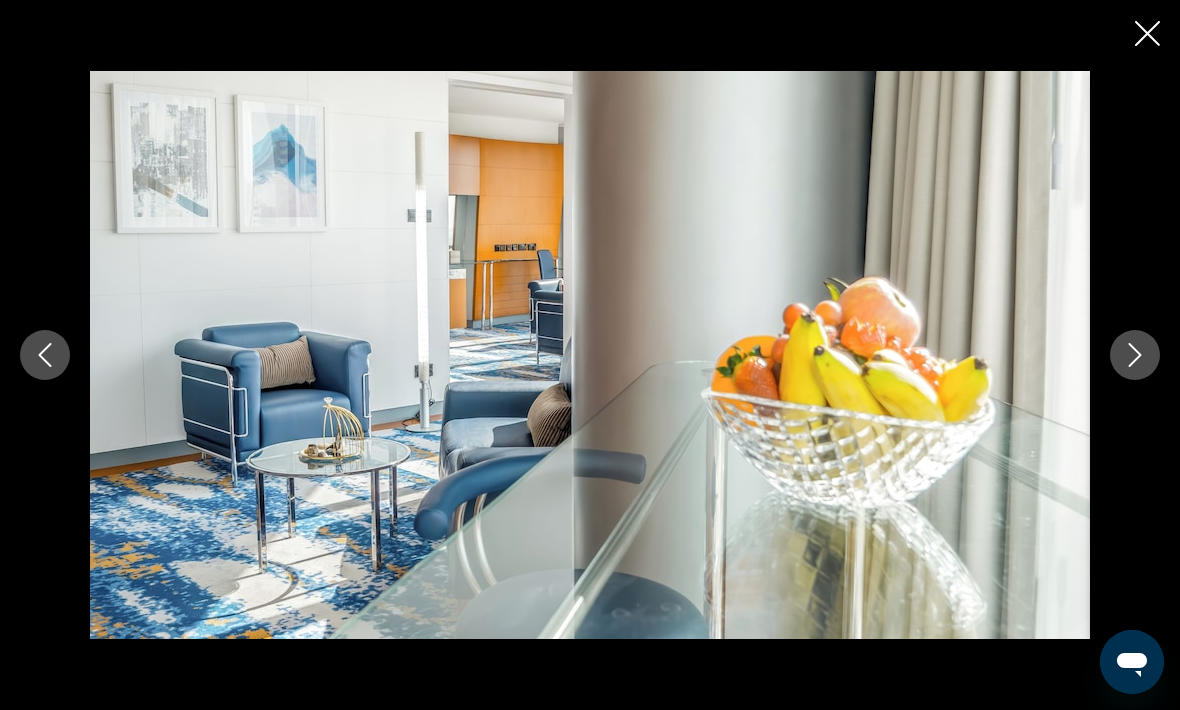 click at bounding box center [1135, 355] 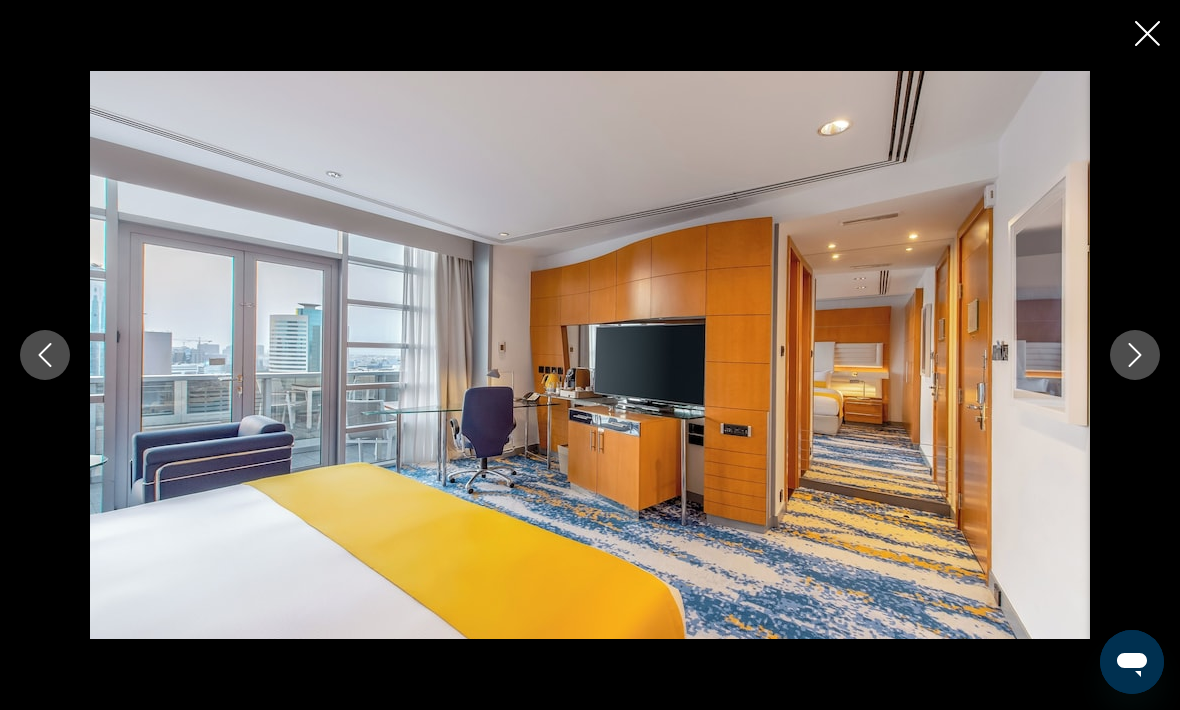 click at bounding box center [1135, 355] 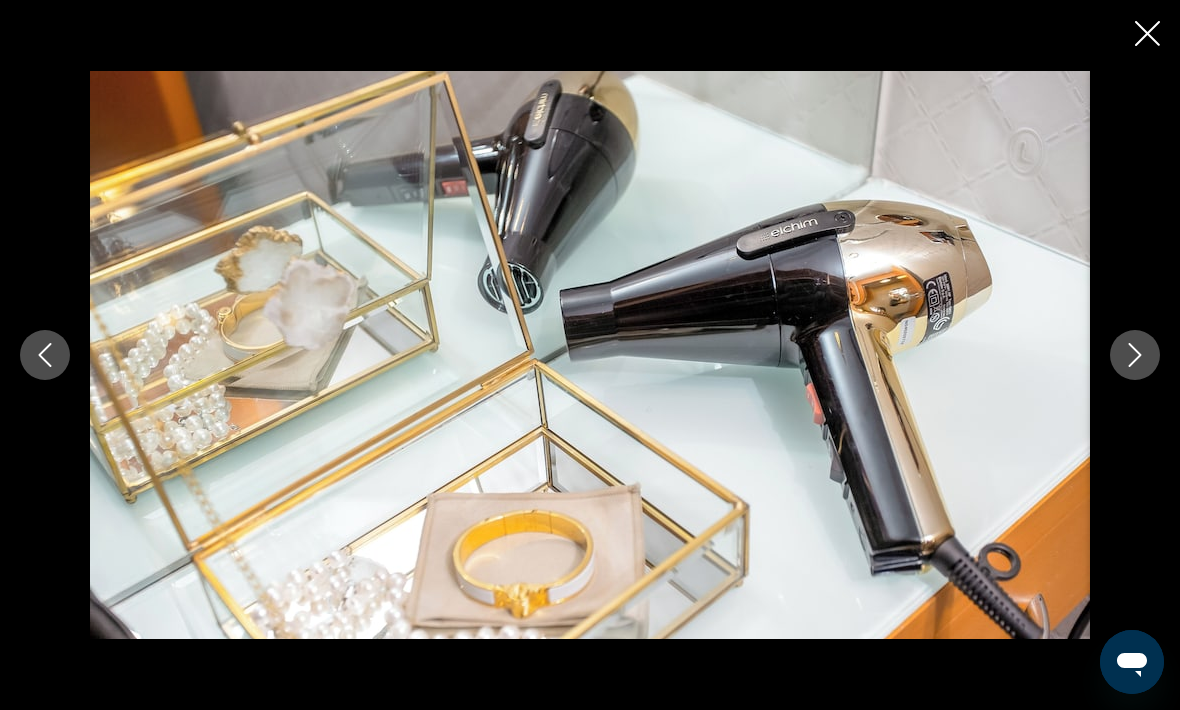 click at bounding box center (45, 355) 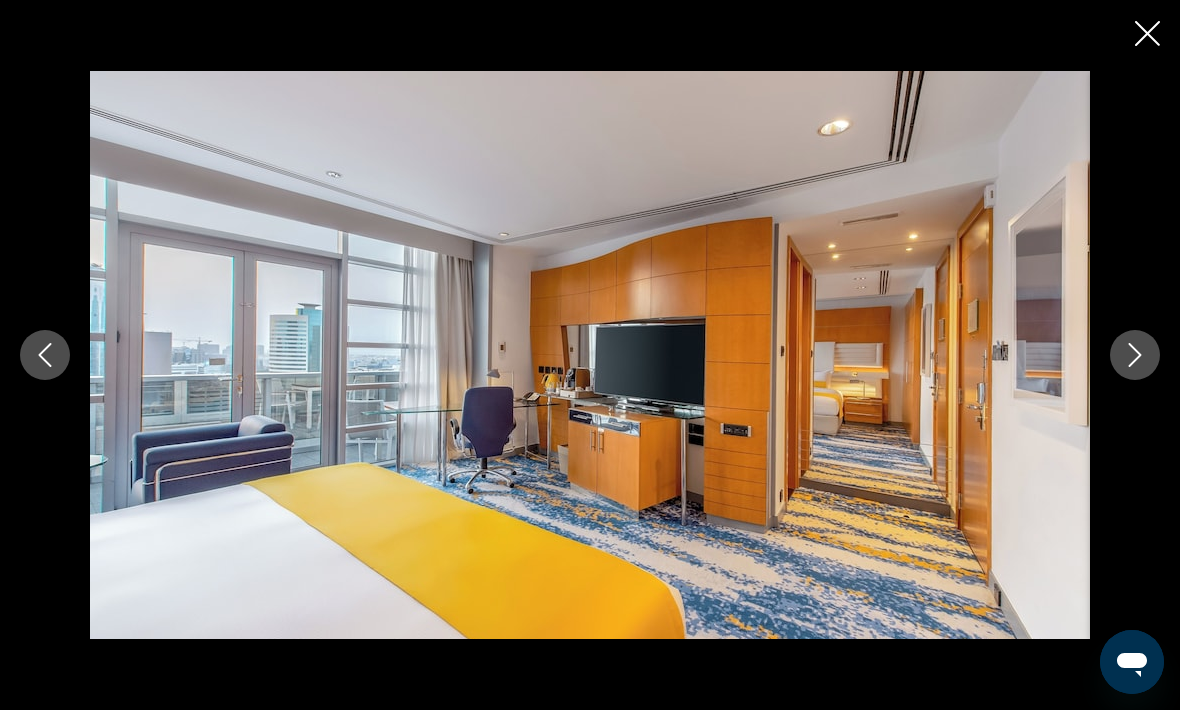 scroll, scrollTop: 1723, scrollLeft: 0, axis: vertical 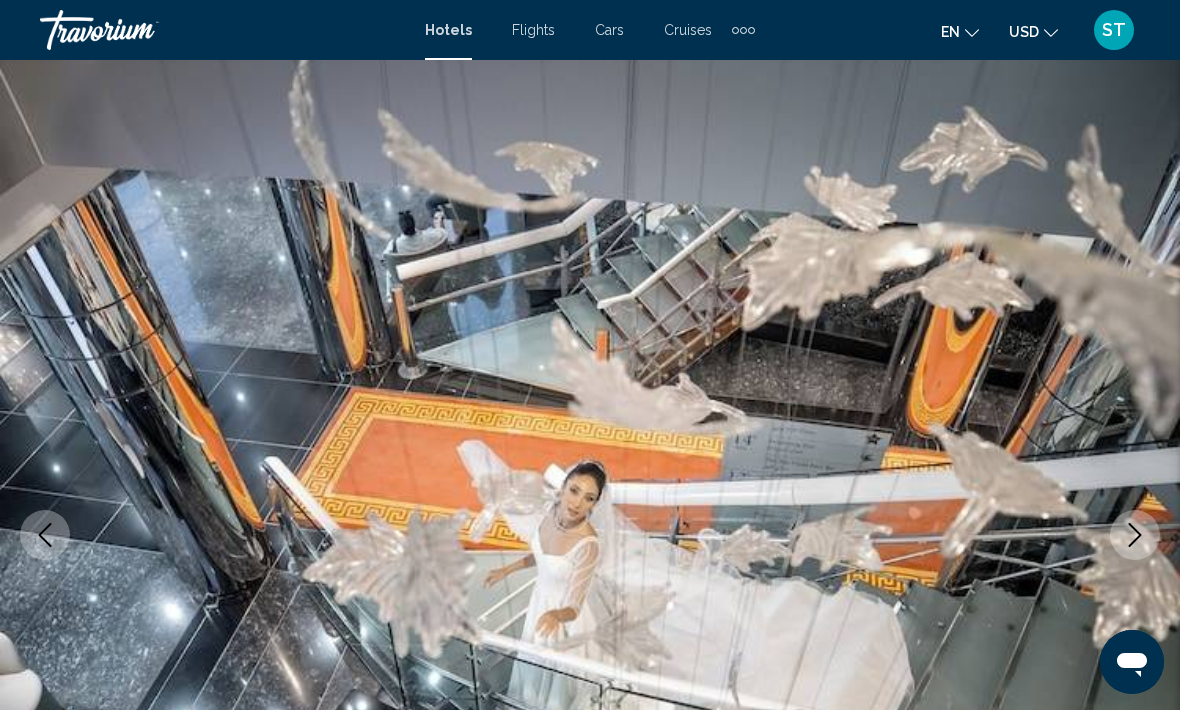 click on "ST" at bounding box center (1114, 30) 